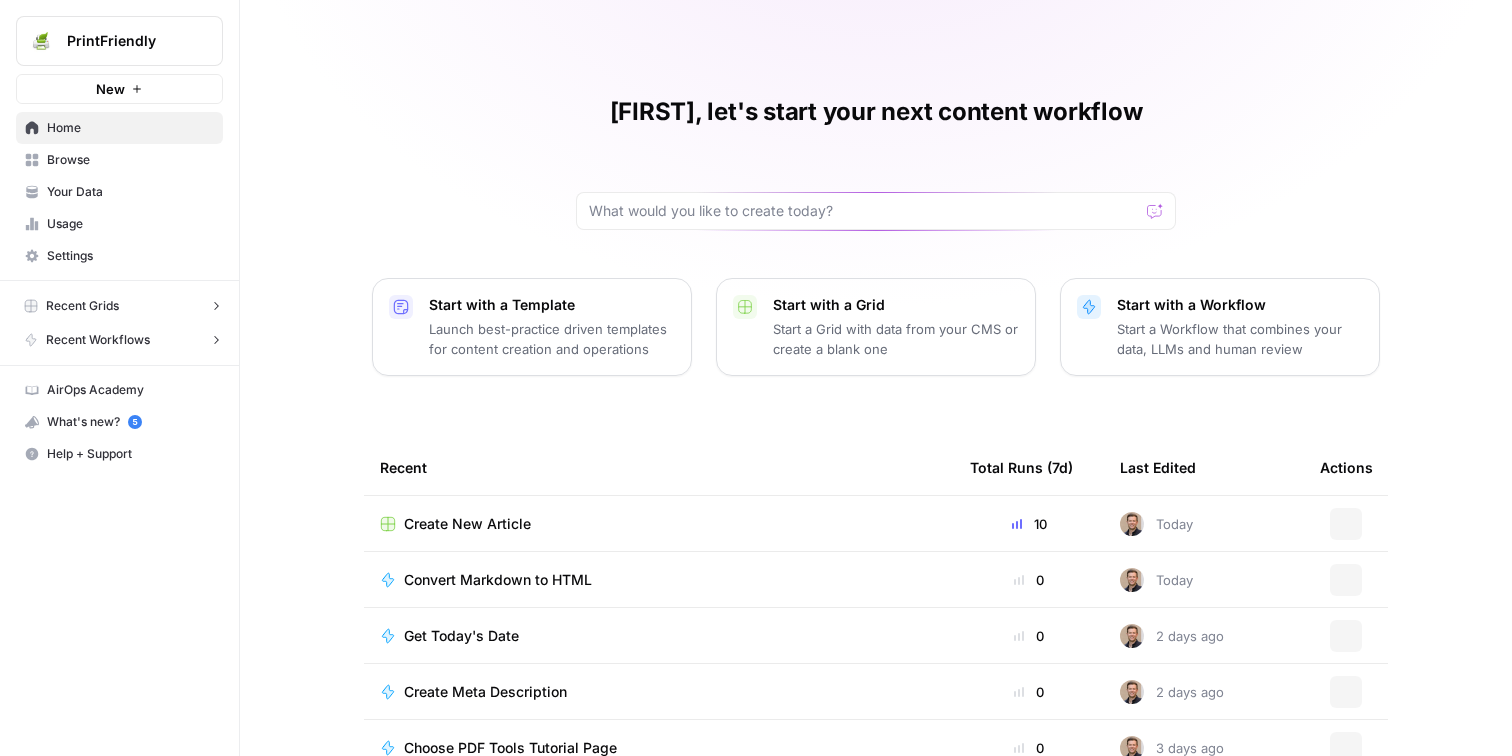 scroll, scrollTop: 0, scrollLeft: 0, axis: both 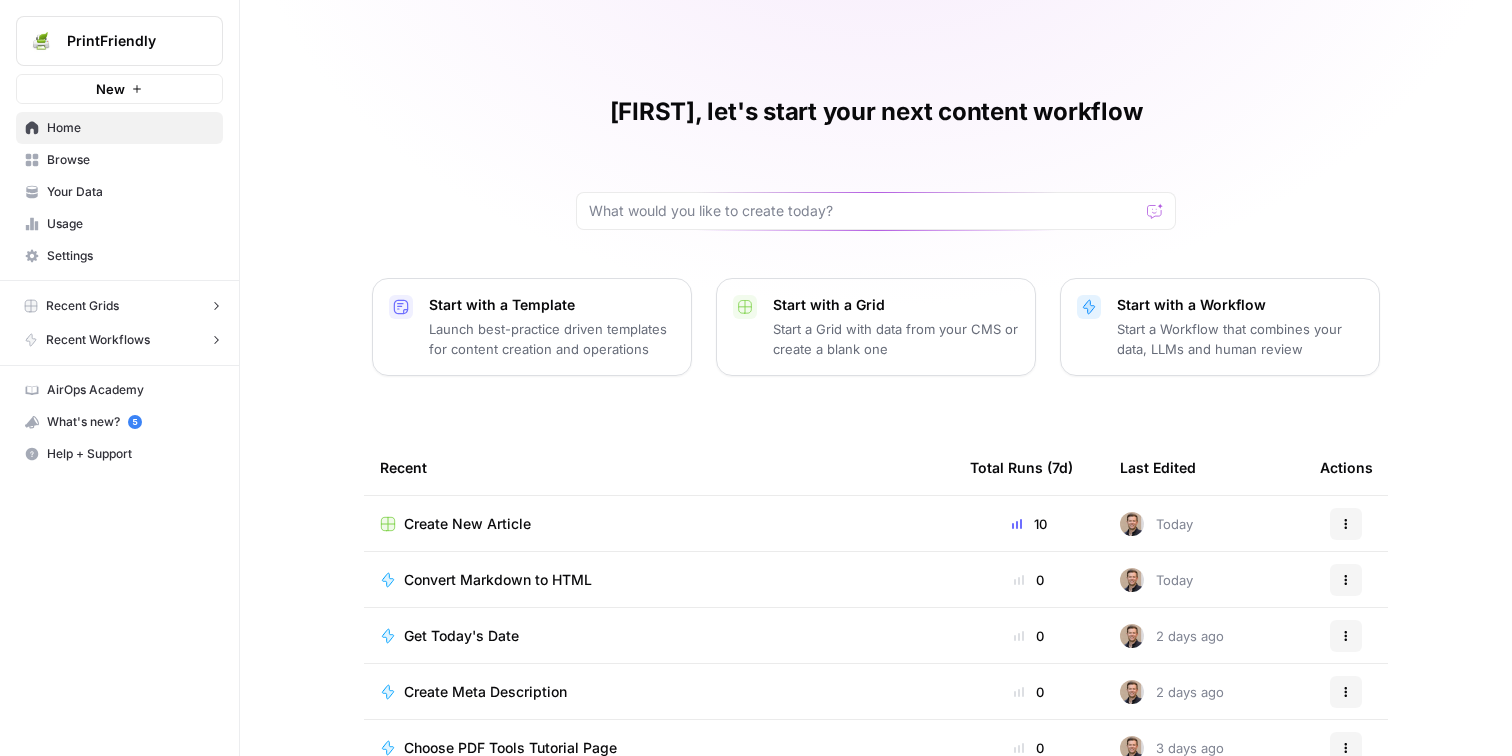 click on "Create New Article" at bounding box center [467, 524] 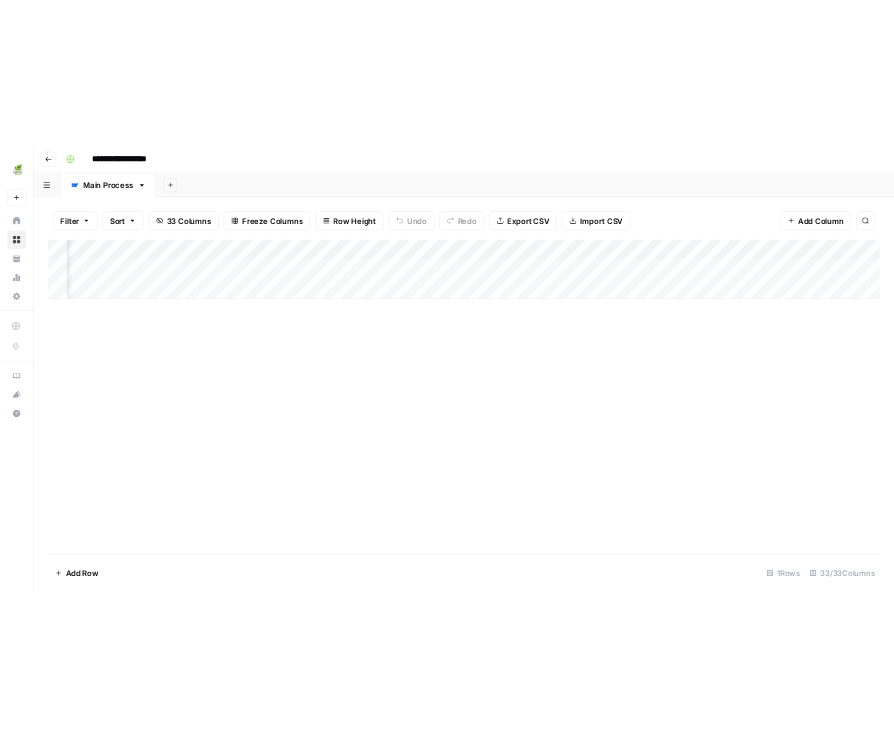 scroll, scrollTop: 0, scrollLeft: 0, axis: both 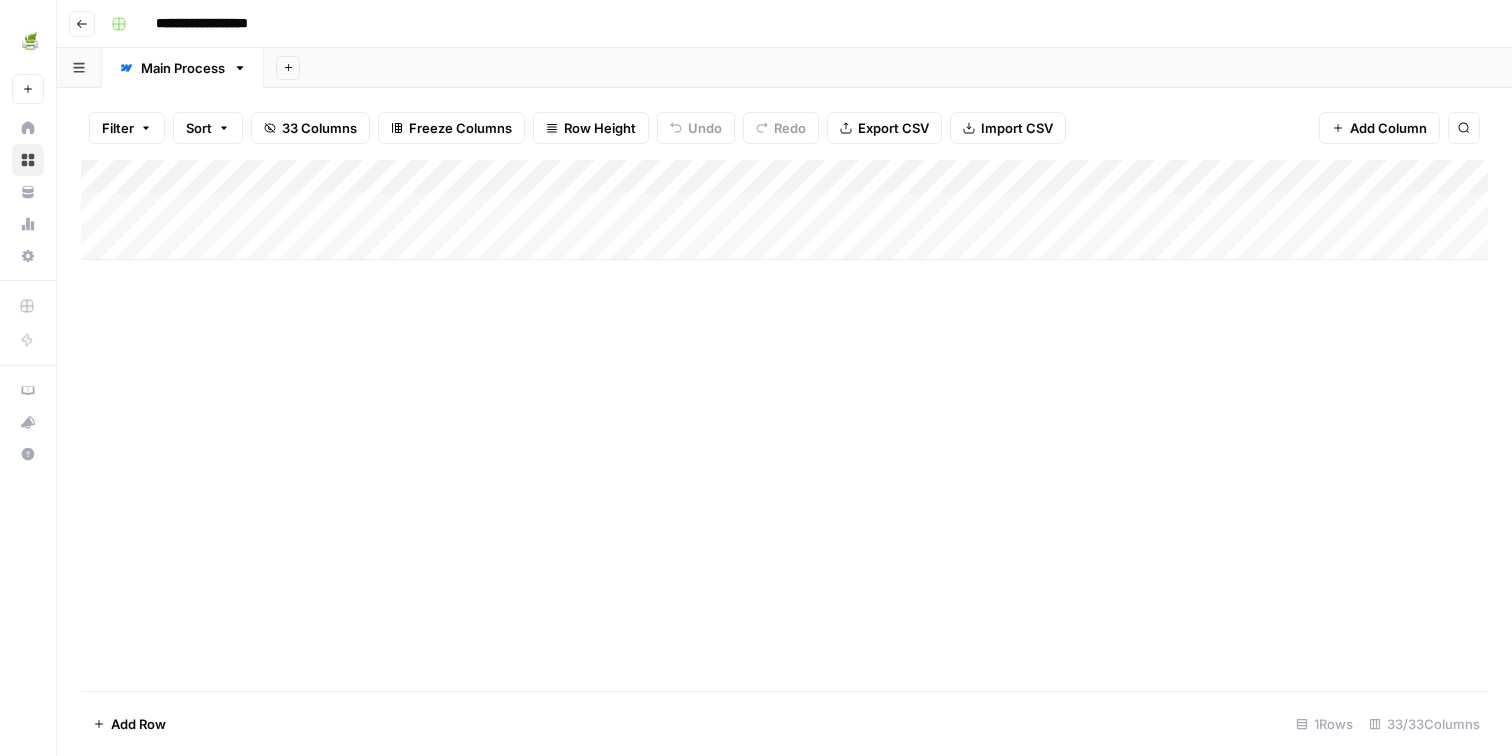 click 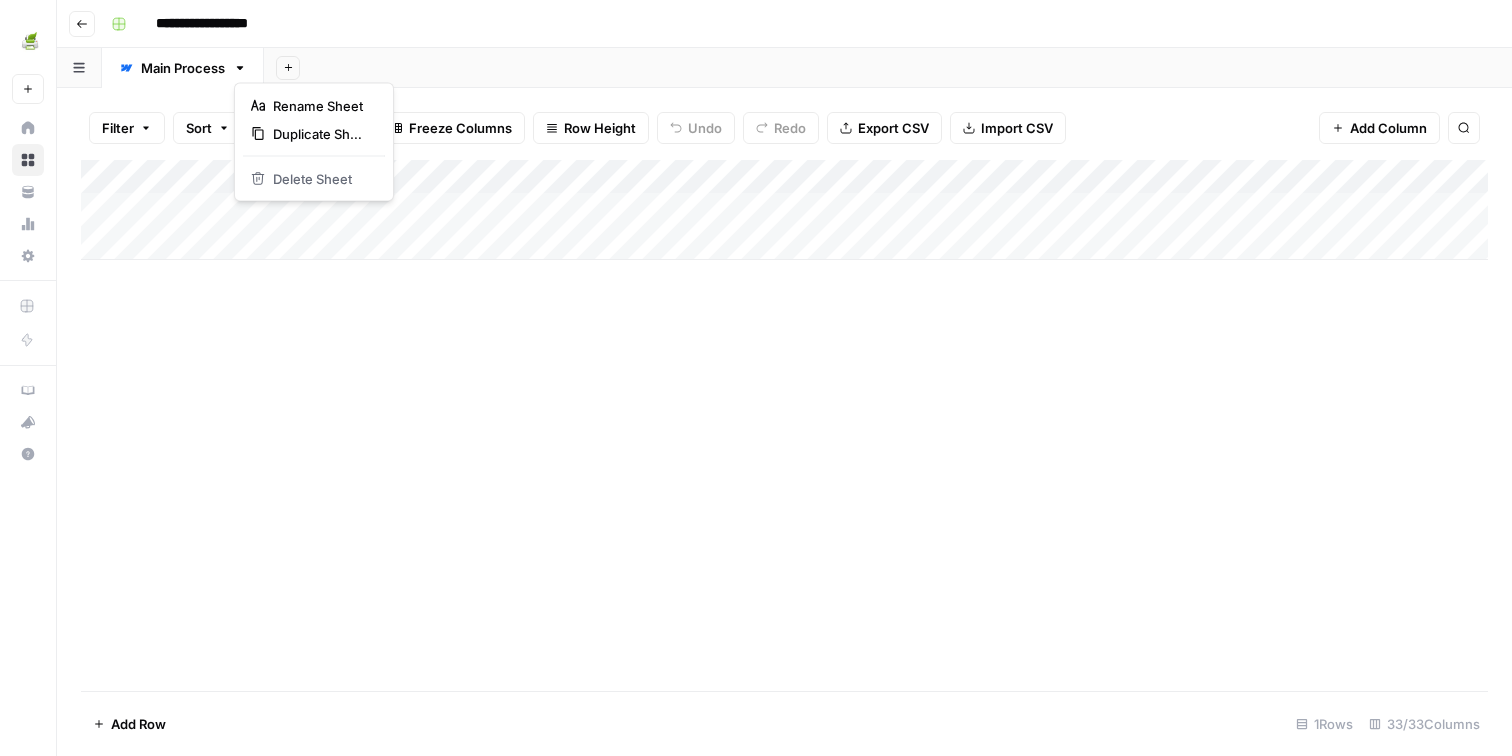 click on "Add Sheet" at bounding box center [888, 68] 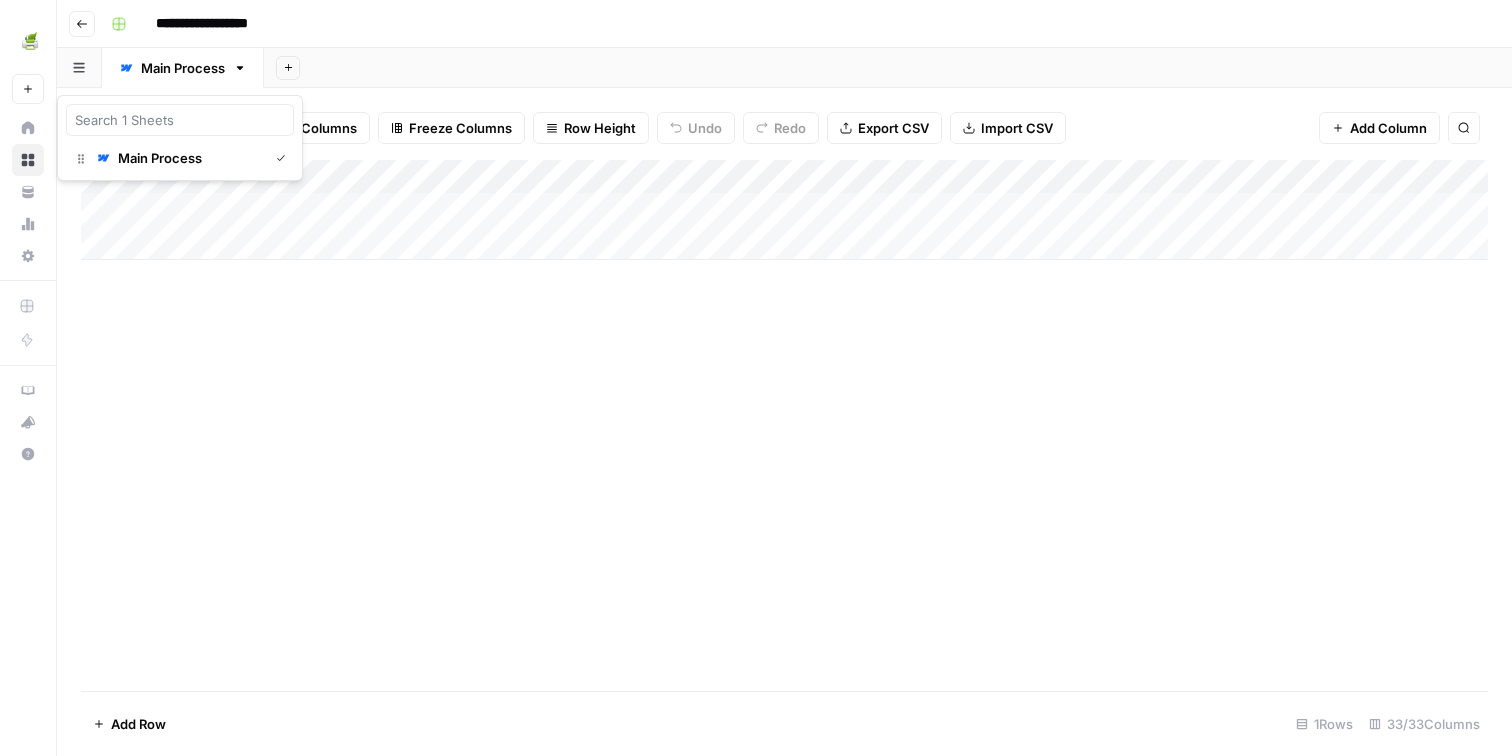 click at bounding box center [79, 67] 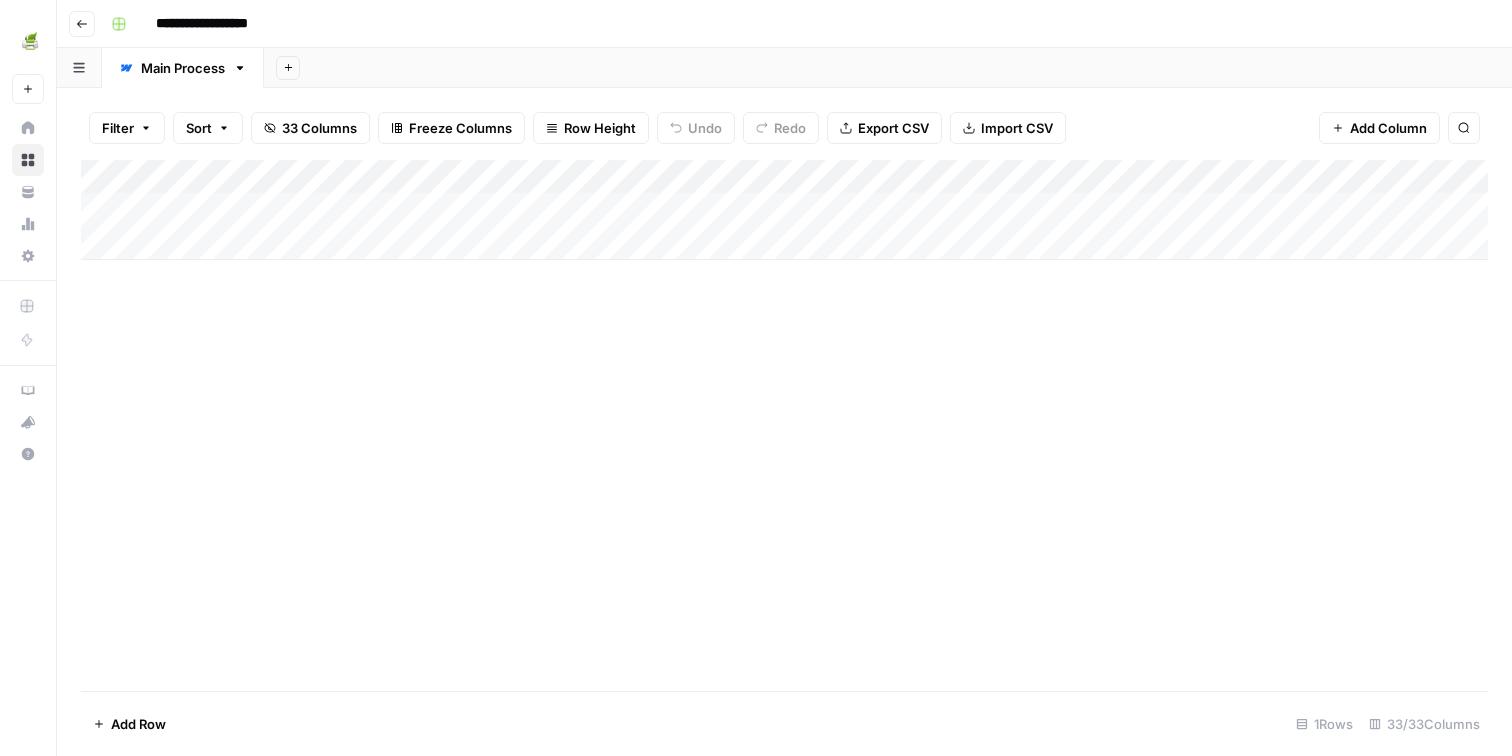 click at bounding box center (79, 67) 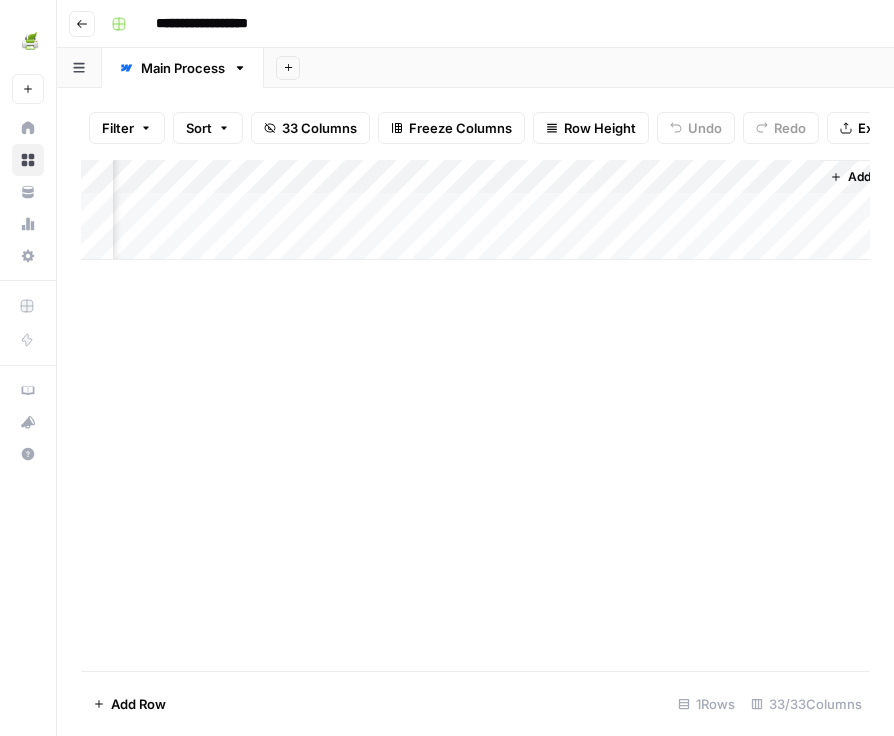 scroll, scrollTop: 0, scrollLeft: 6721, axis: horizontal 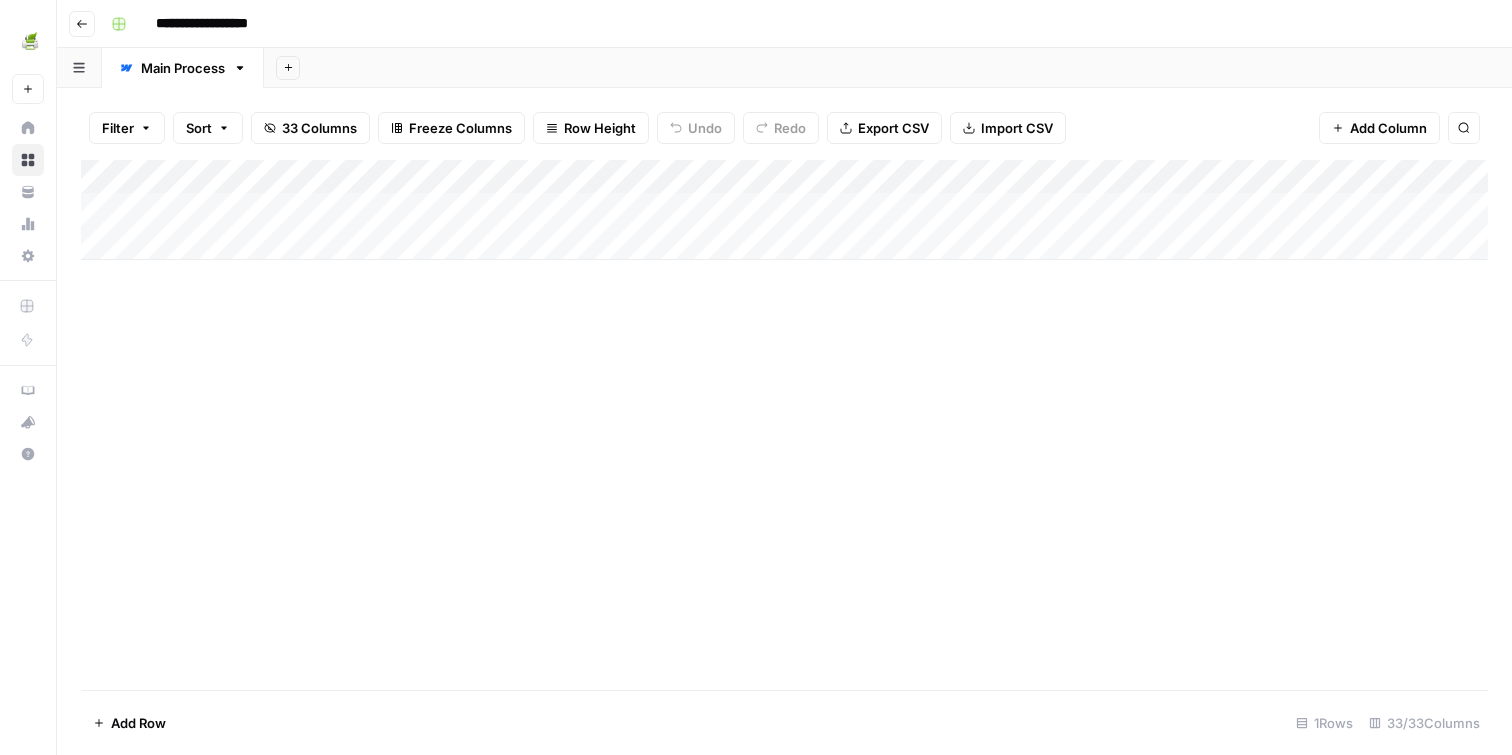 click on "Export CSV" at bounding box center (893, 128) 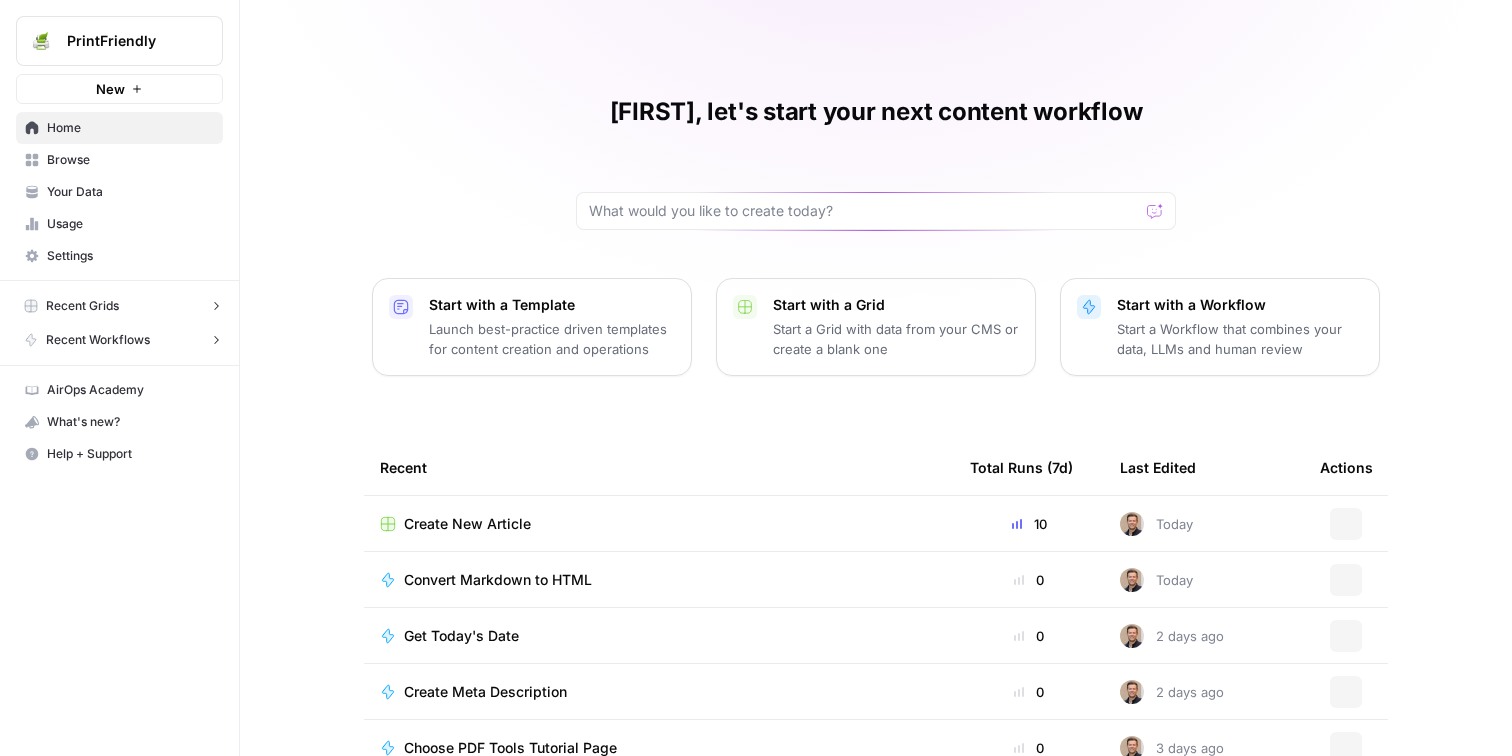 scroll, scrollTop: 0, scrollLeft: 0, axis: both 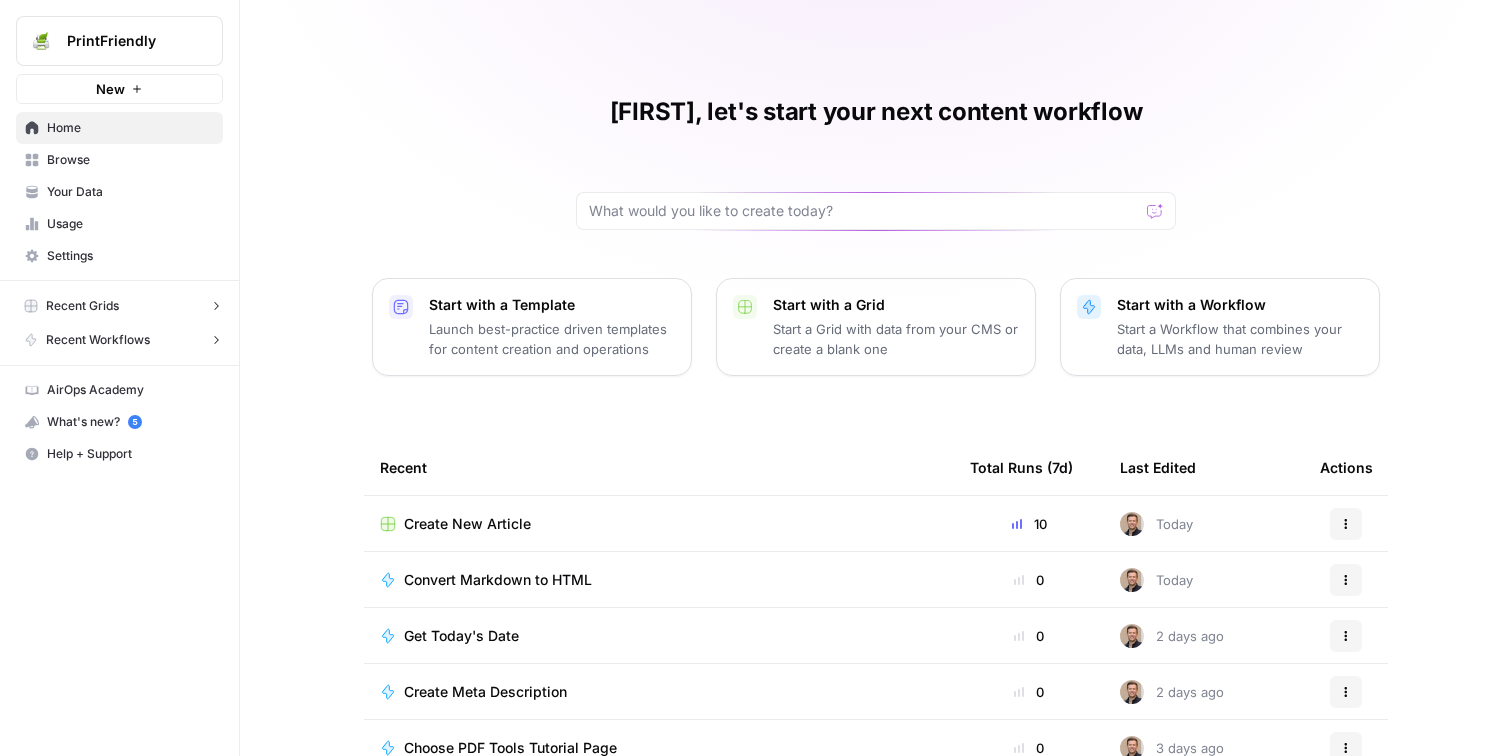 click on "Create New Article" at bounding box center [467, 524] 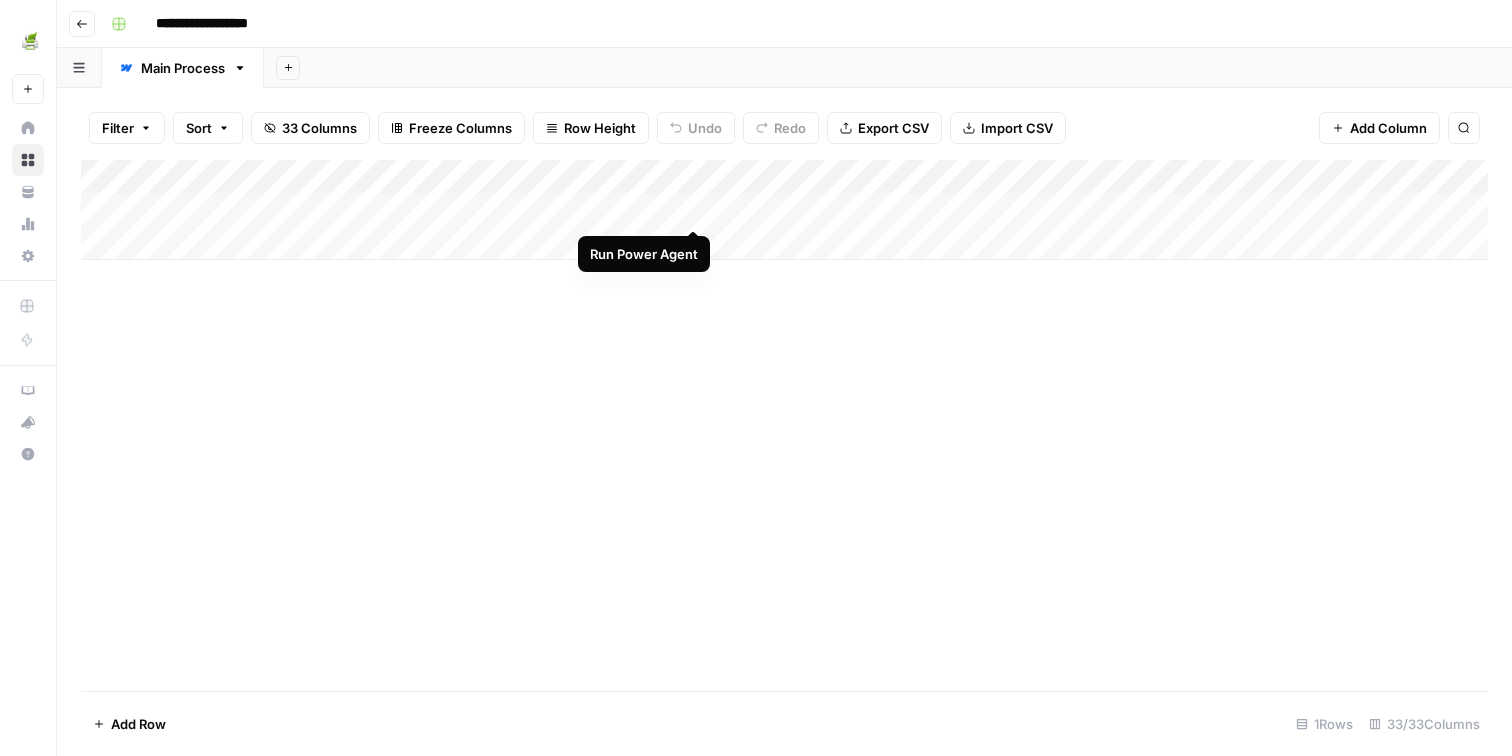 click on "Add Column" at bounding box center (784, 210) 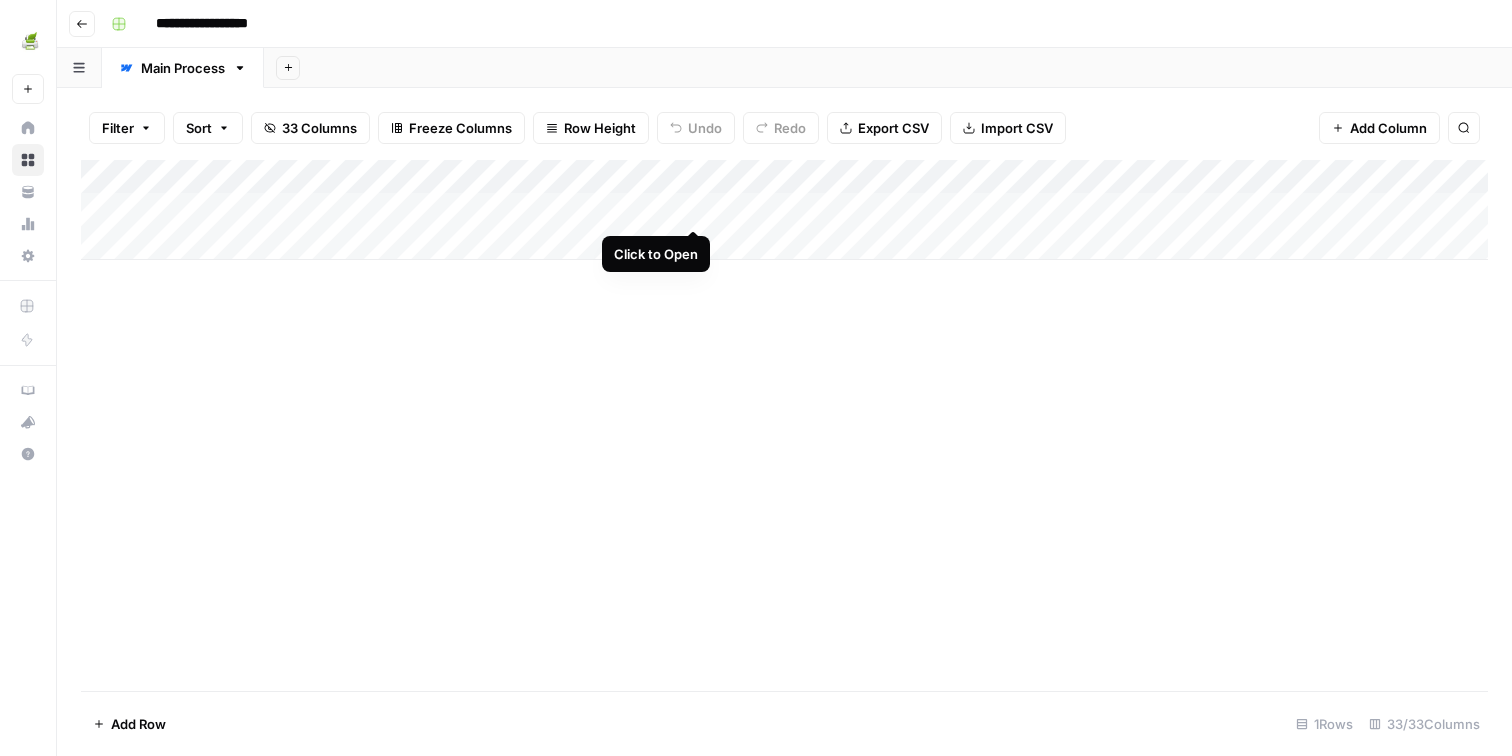 click on "Add Column" at bounding box center [784, 210] 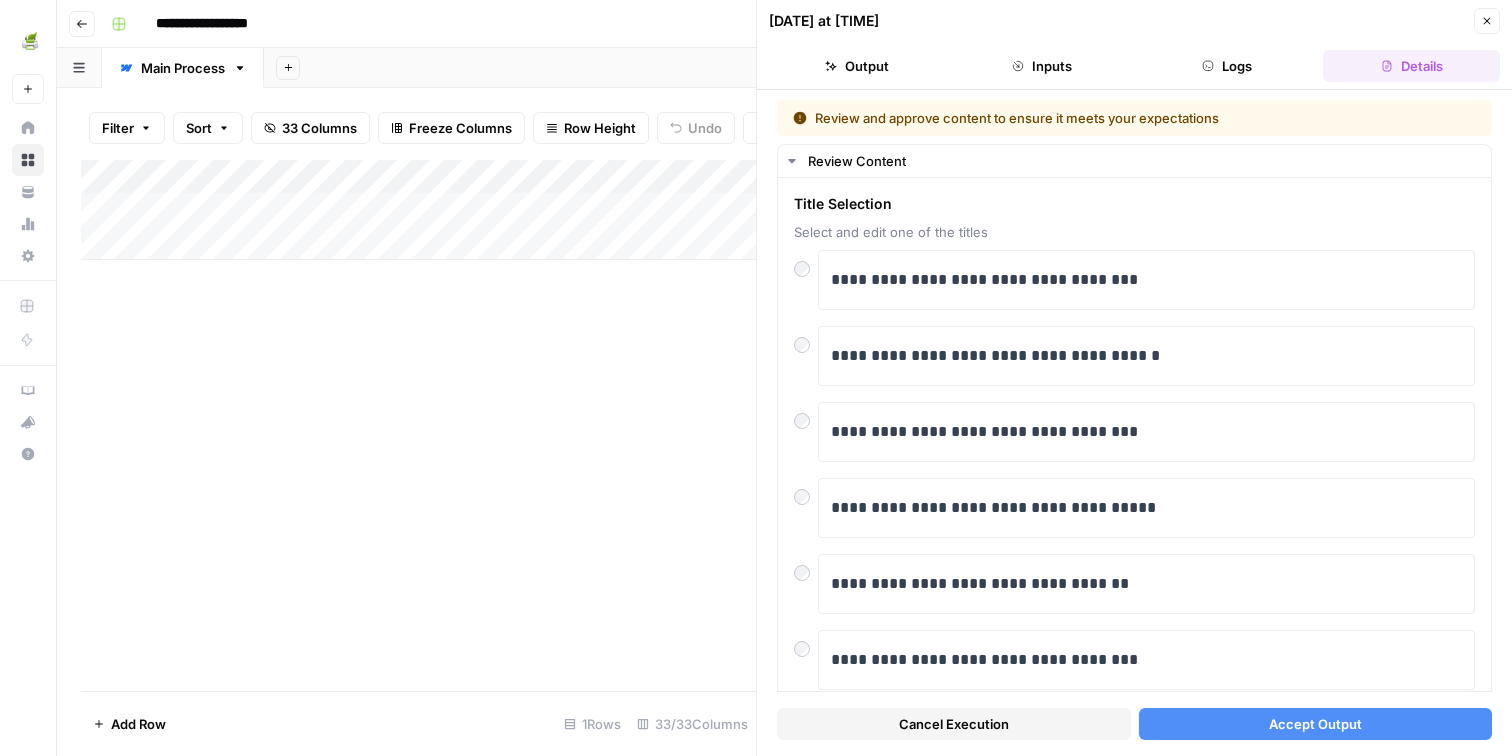 click on "Accept Output" at bounding box center (1315, 724) 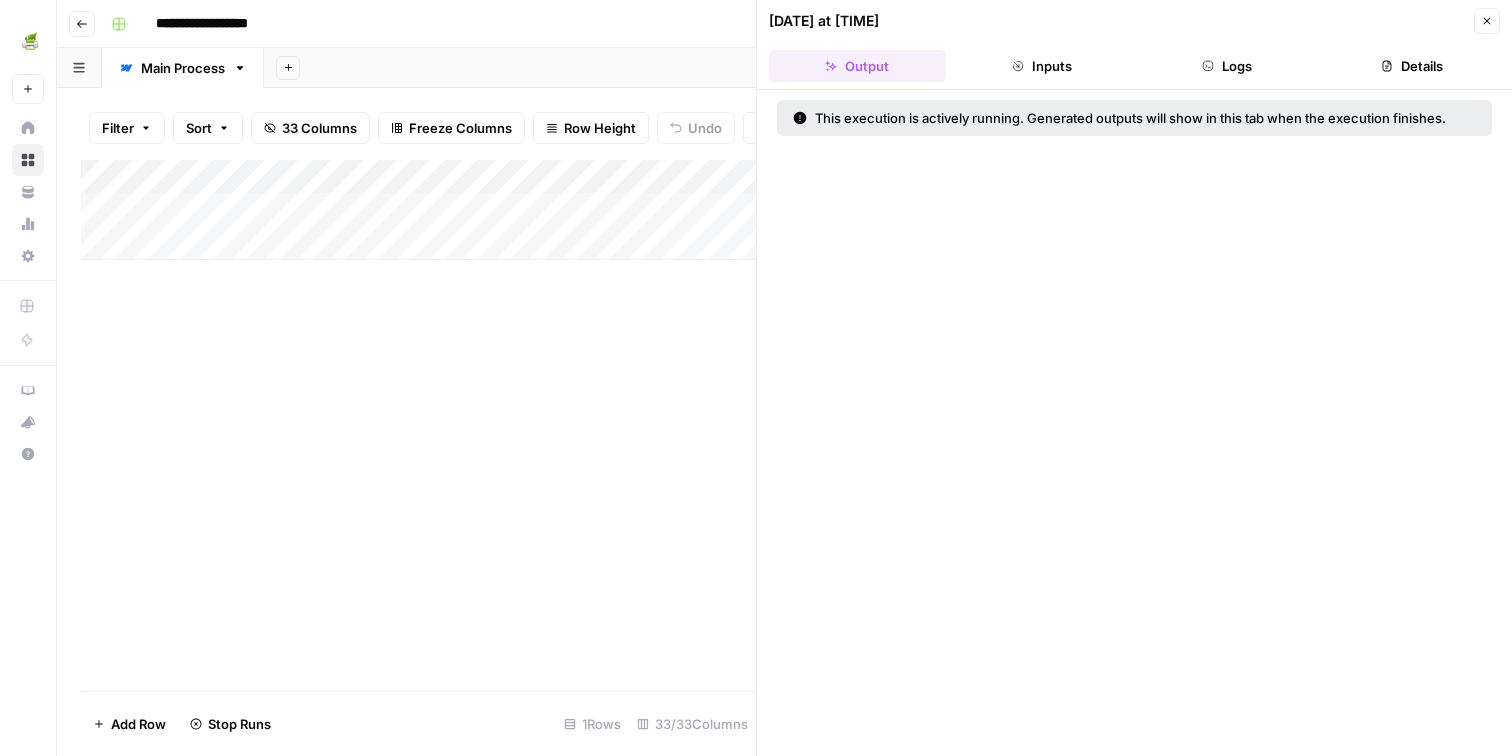 click on "Add Column" at bounding box center (418, 210) 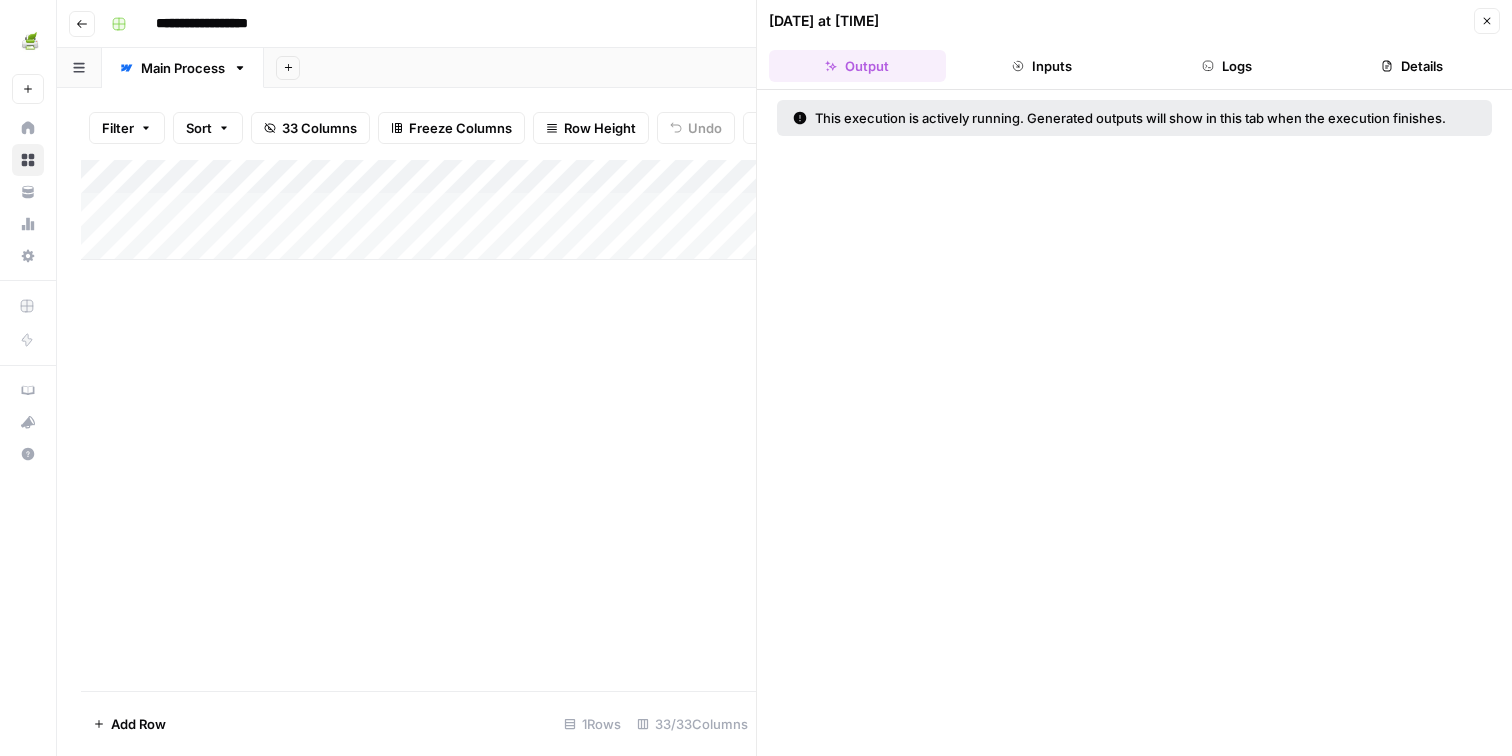 click 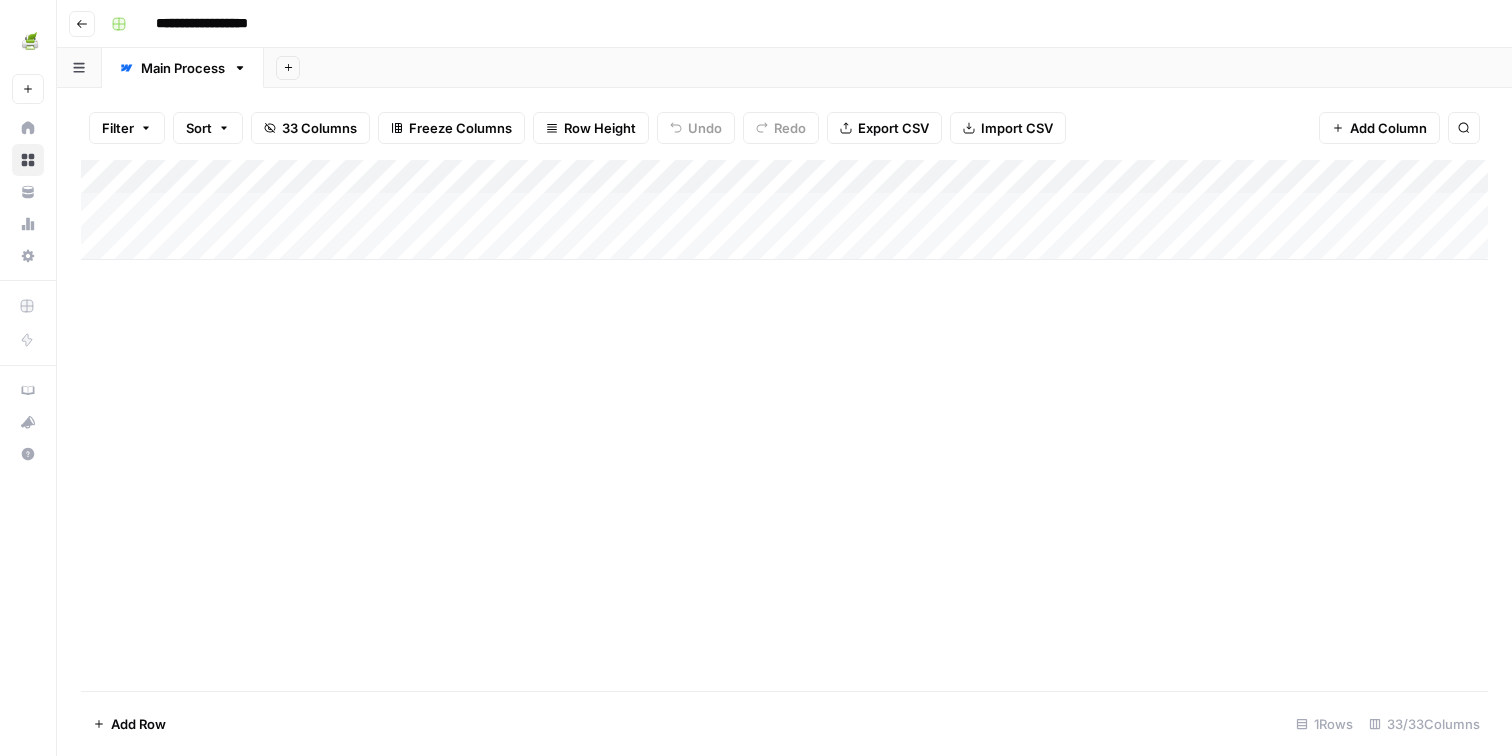 click on "Add Column" at bounding box center [784, 210] 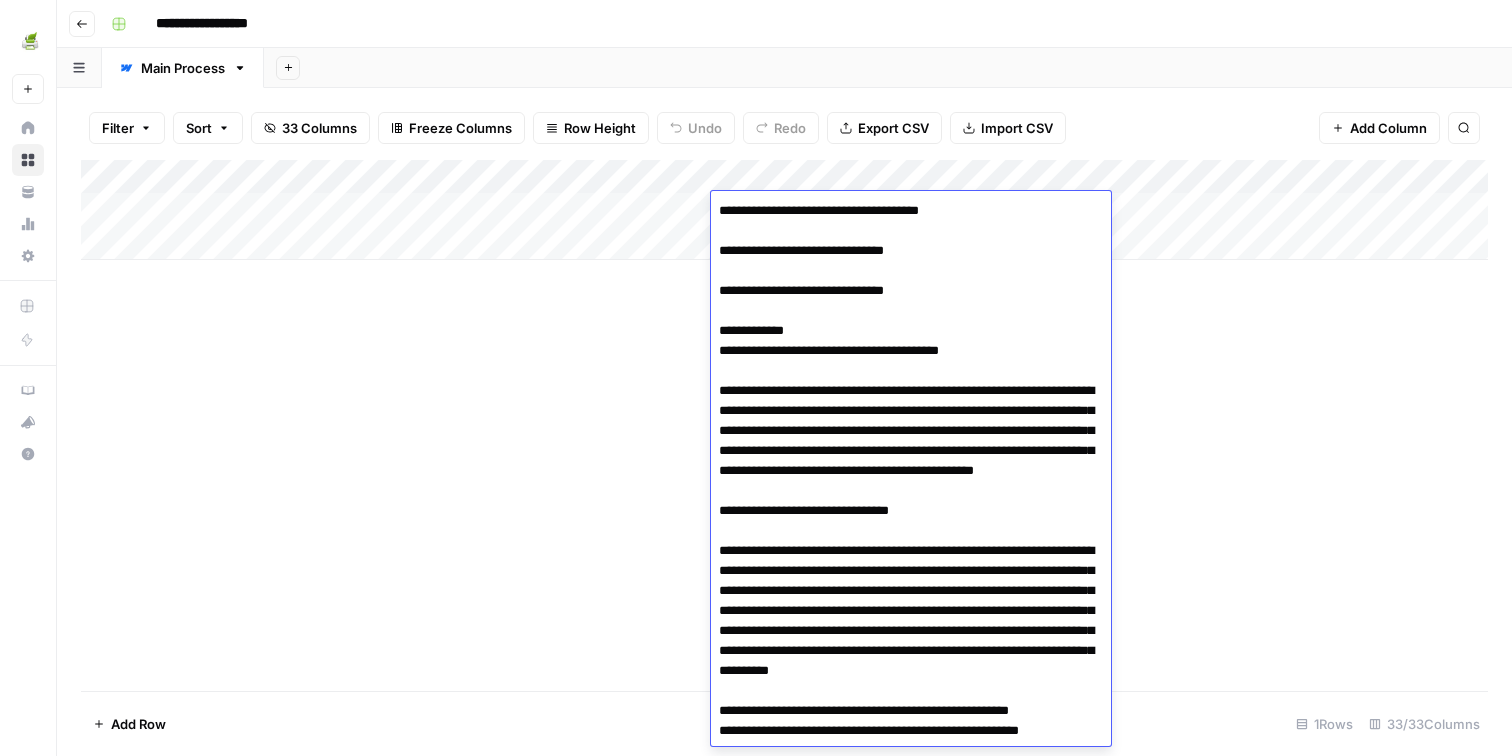 scroll, scrollTop: 6859, scrollLeft: 0, axis: vertical 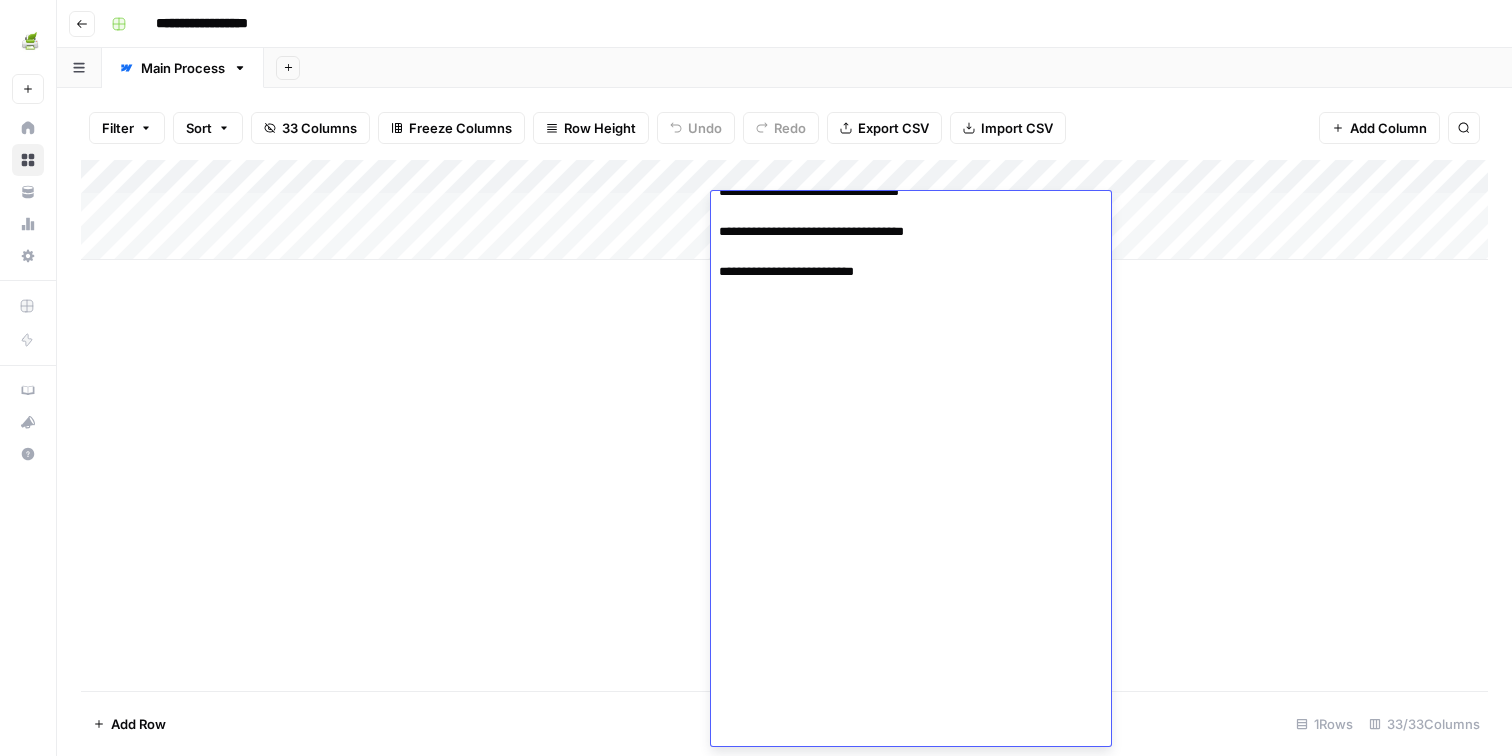 click at bounding box center (911, -2958) 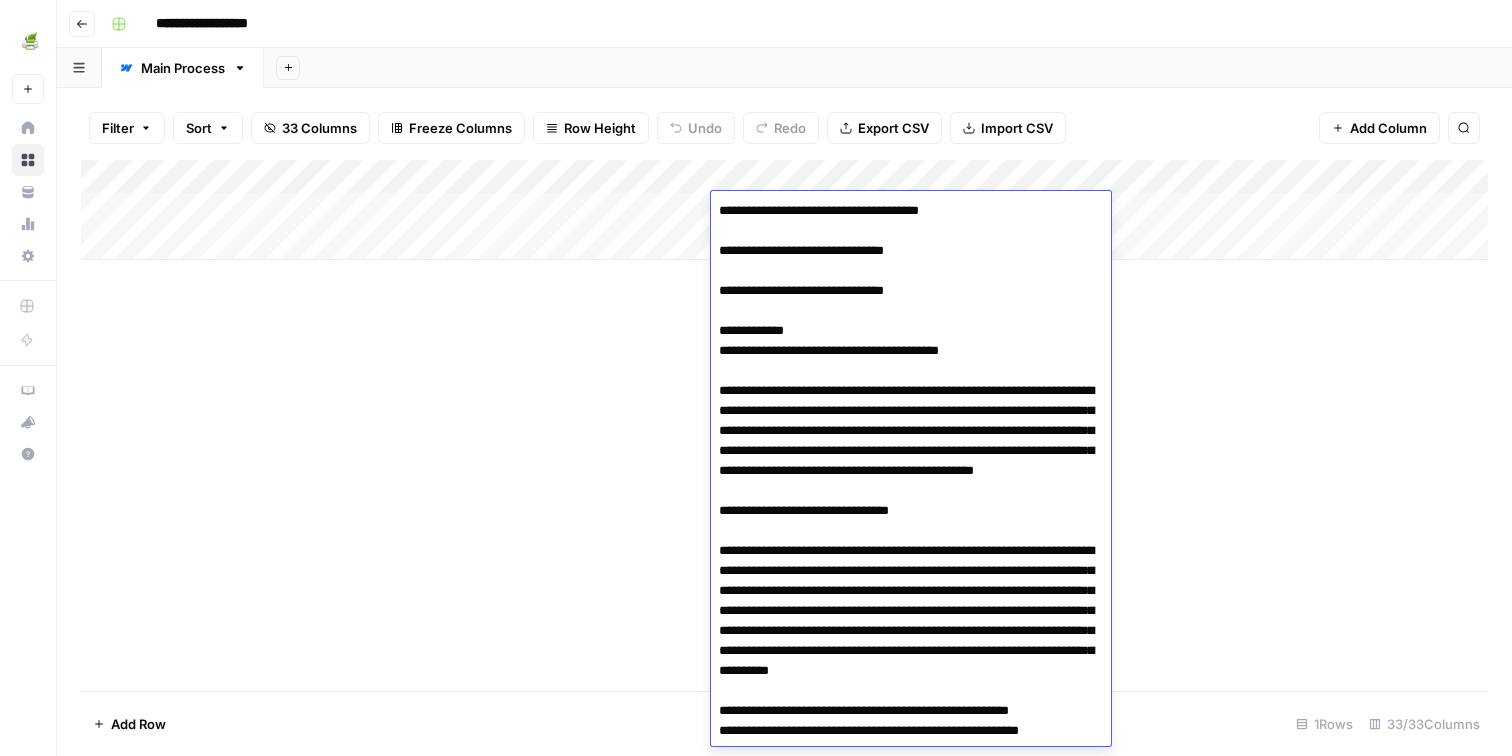 scroll, scrollTop: 6859, scrollLeft: 0, axis: vertical 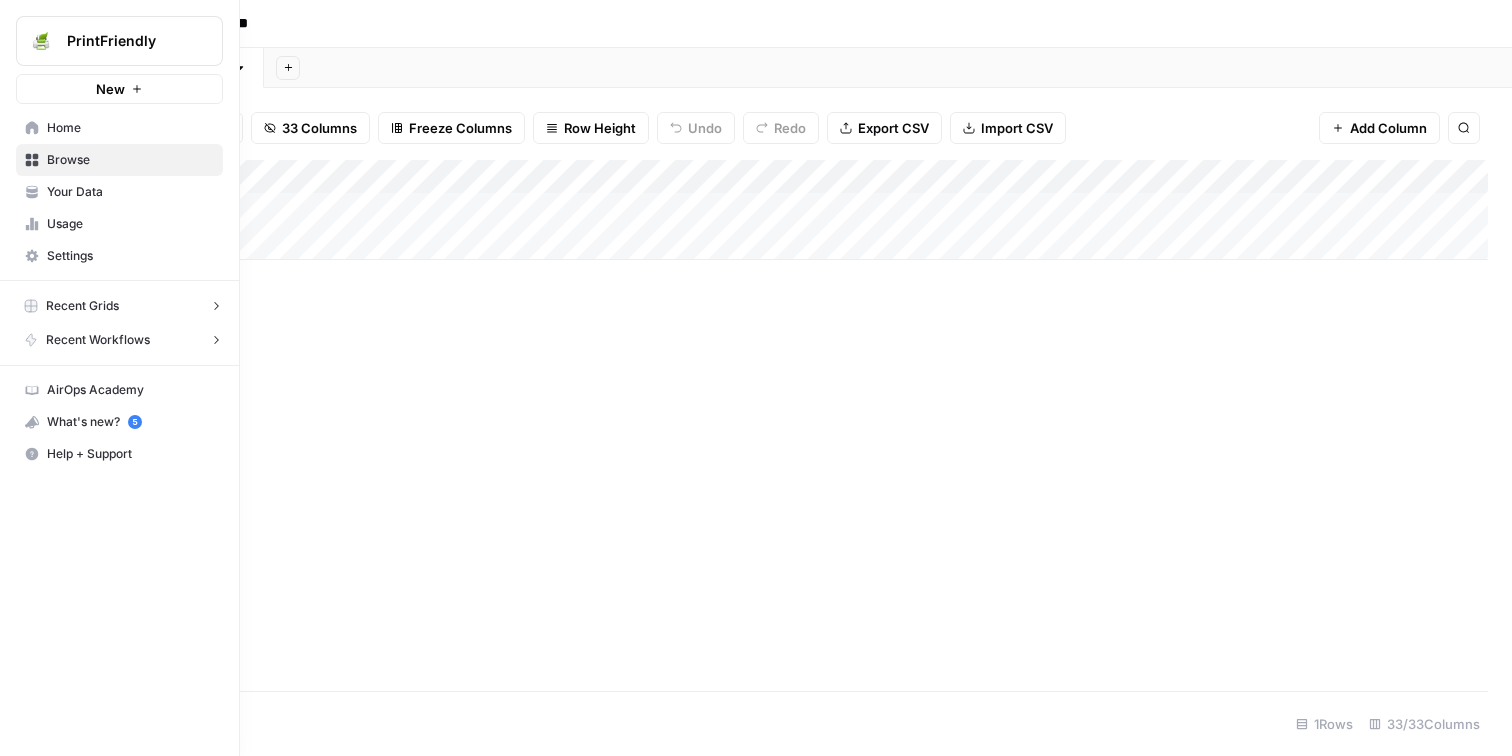 click on "Your Data" at bounding box center (130, 192) 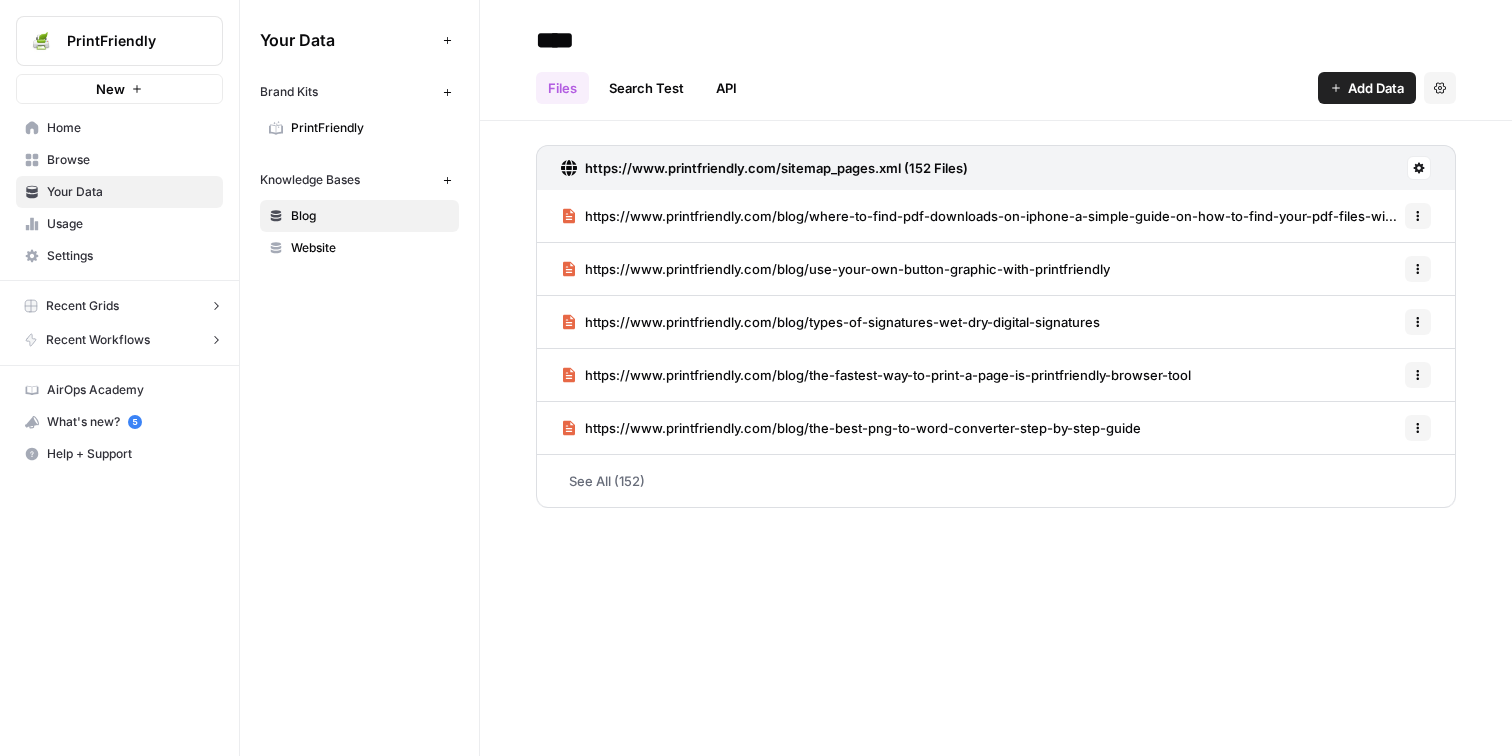 click on "PrintFriendly" at bounding box center [370, 128] 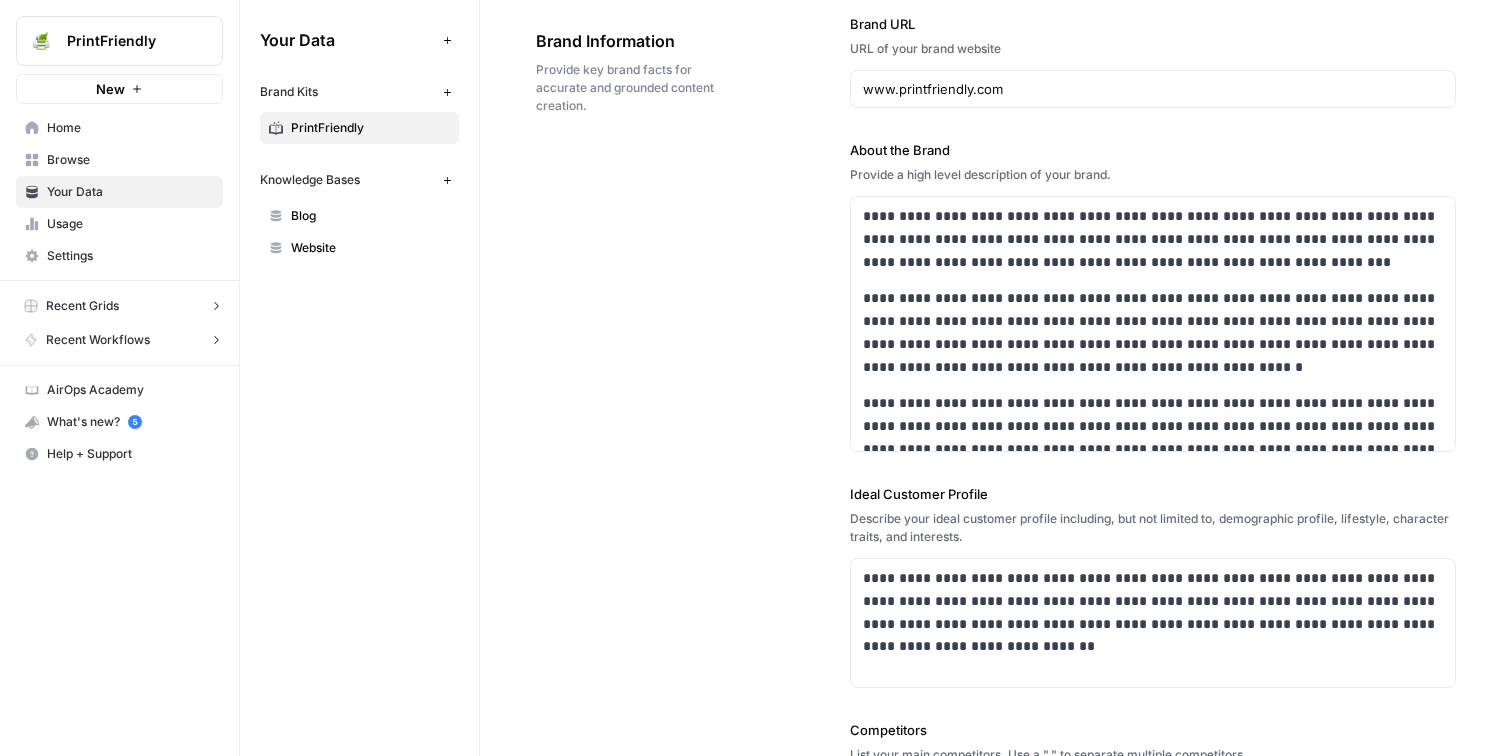 scroll, scrollTop: 105, scrollLeft: 0, axis: vertical 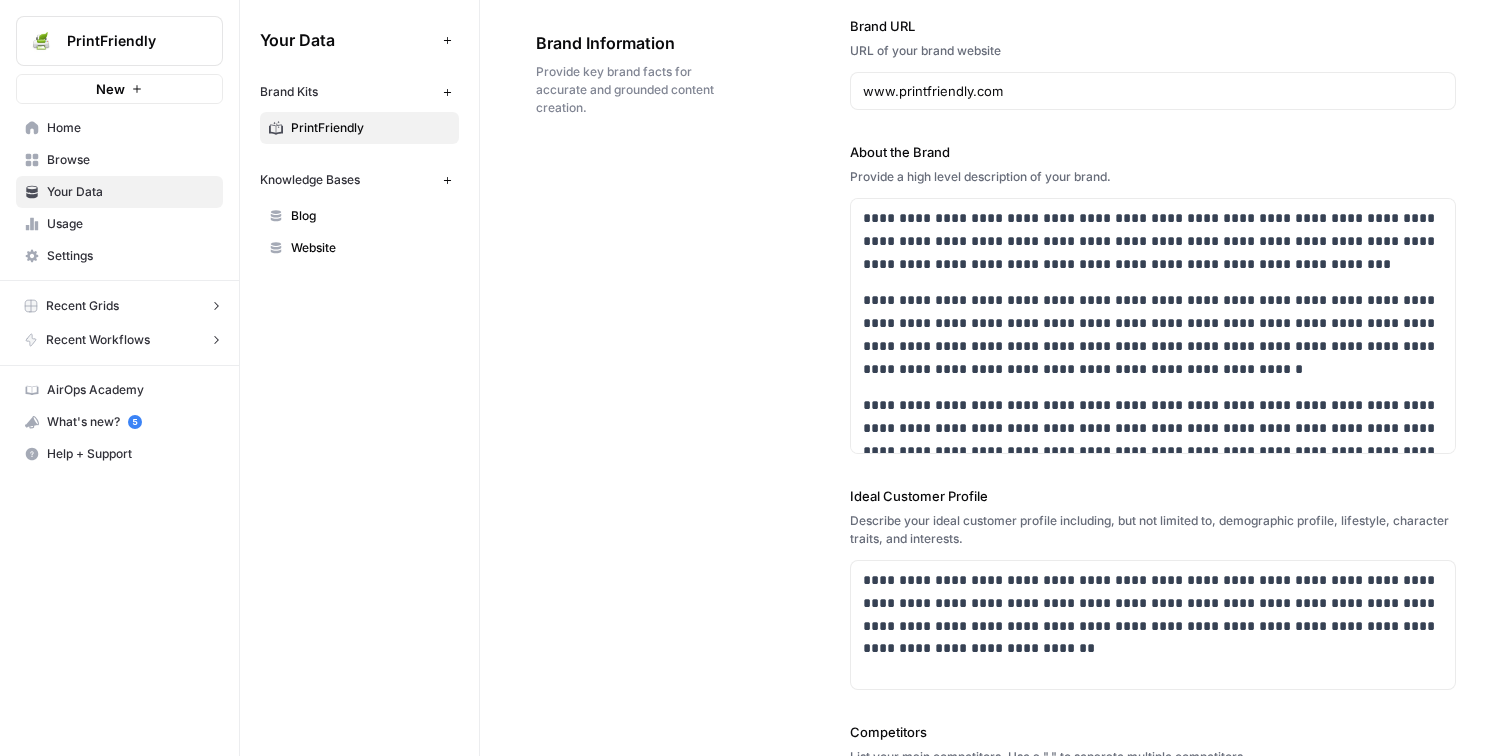 click on "About the Brand" at bounding box center [1153, 152] 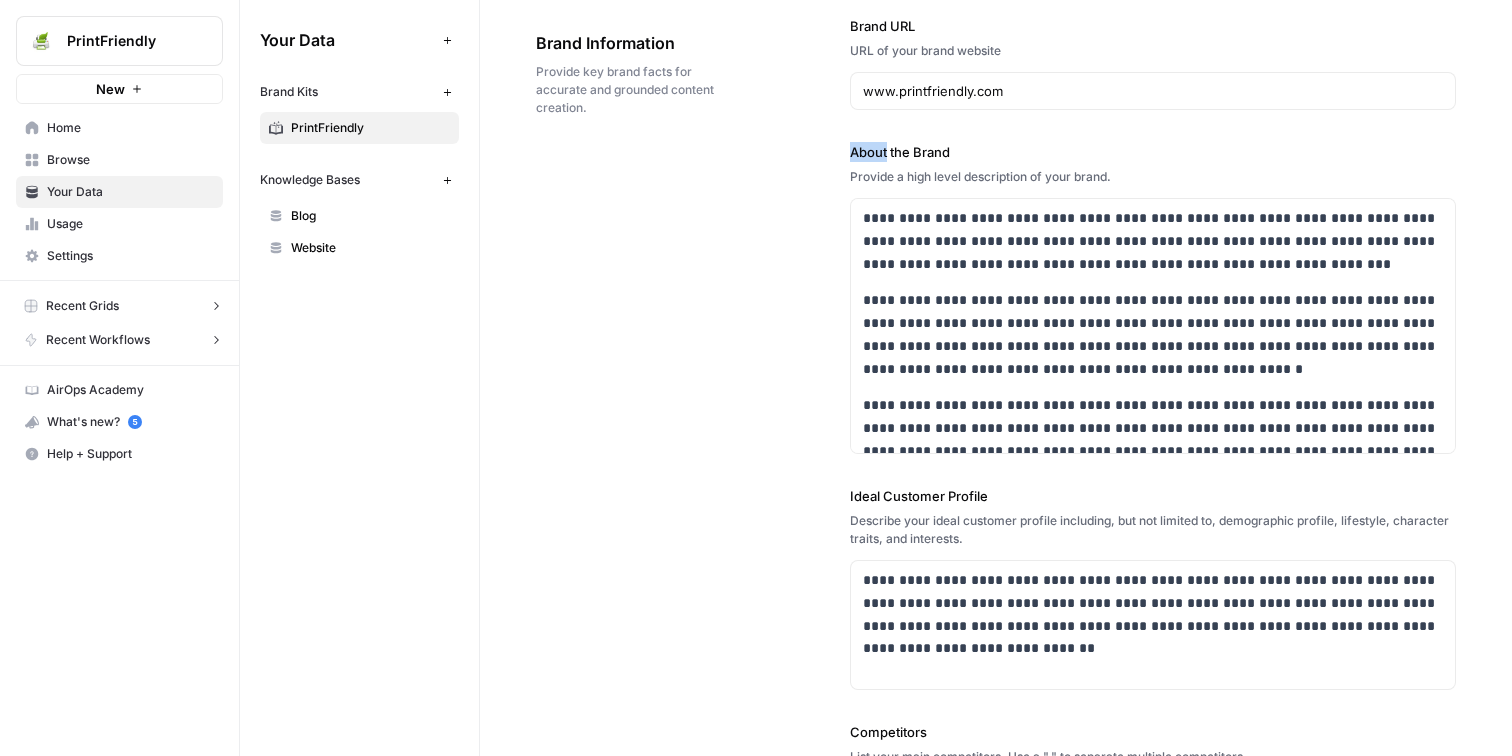 click on "About the Brand" at bounding box center [1153, 152] 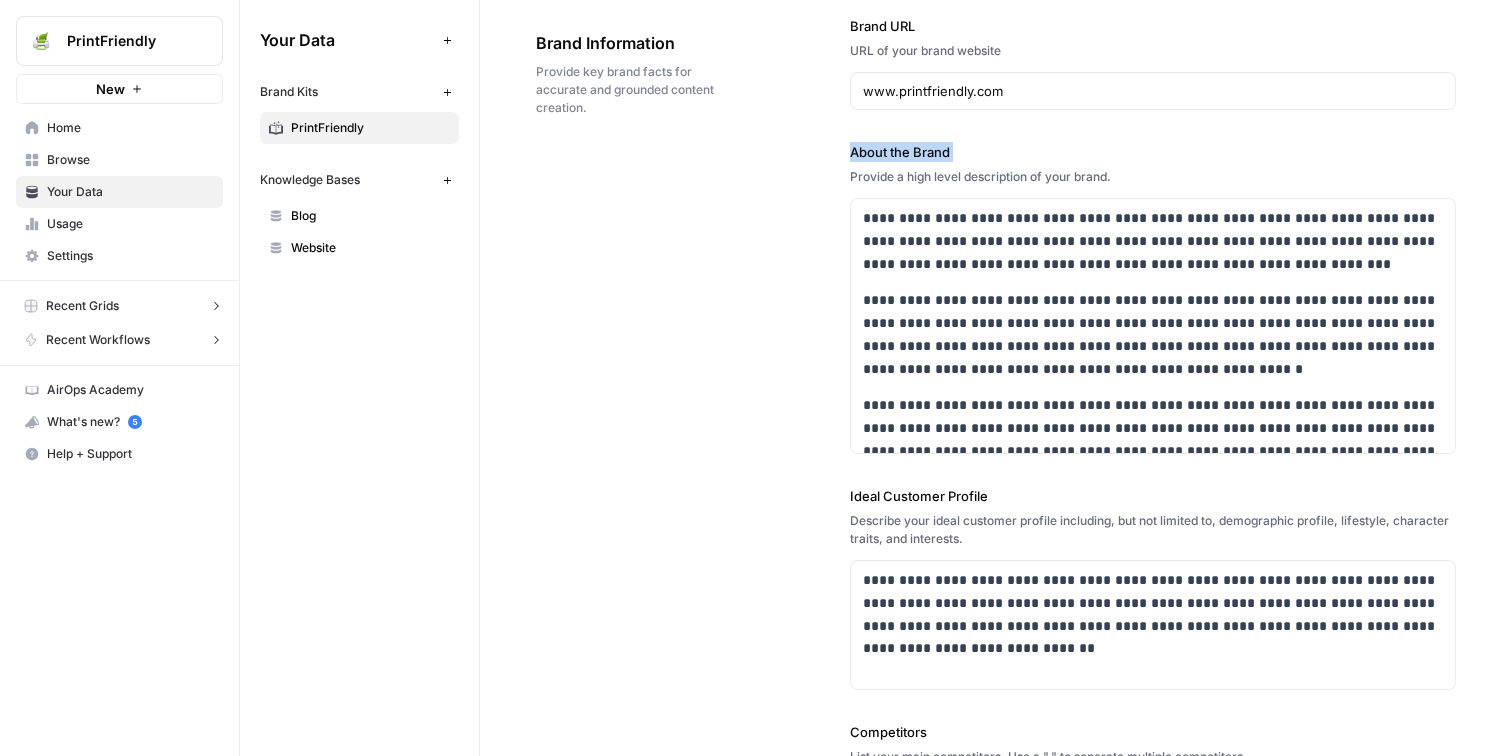 click on "About the Brand" at bounding box center [1153, 152] 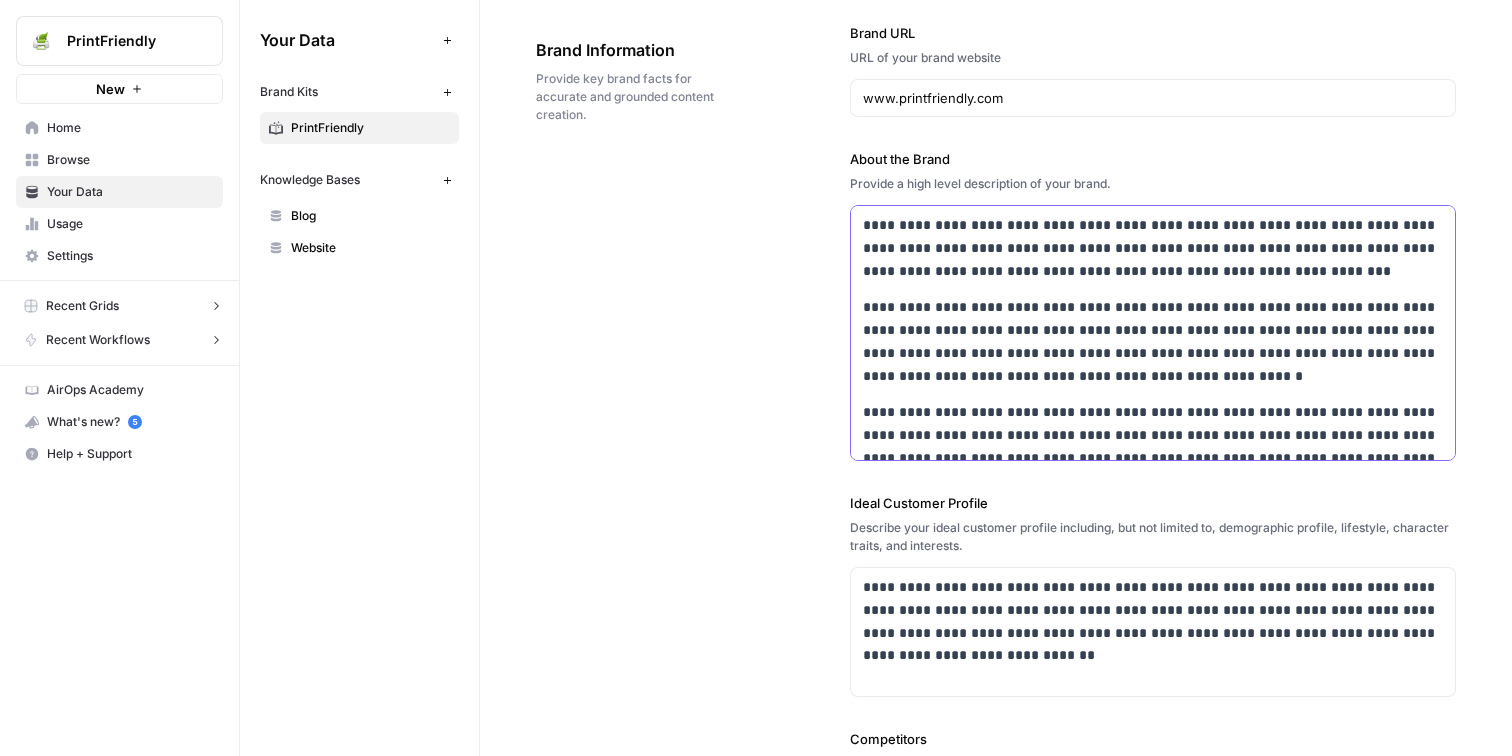 click on "**********" at bounding box center [1153, 353] 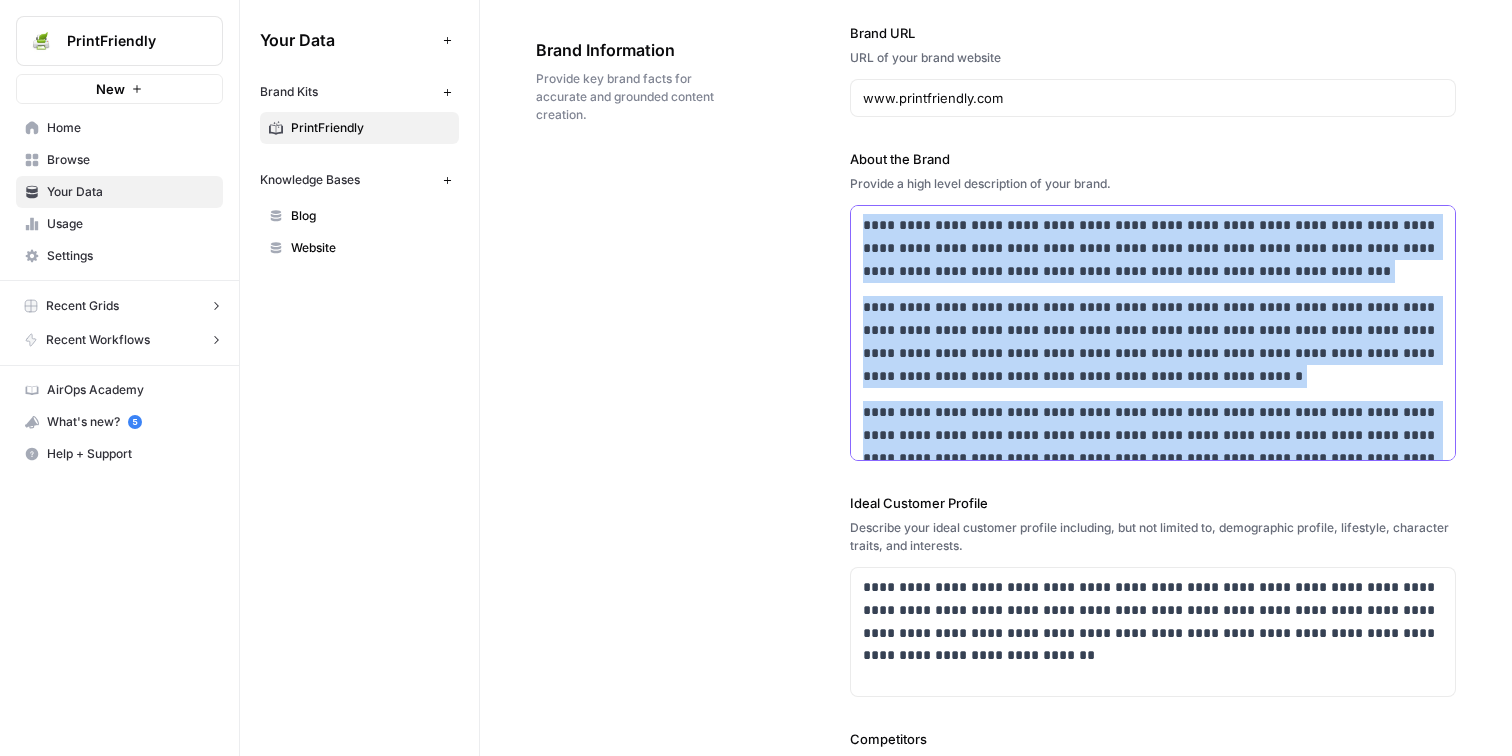 scroll, scrollTop: 40, scrollLeft: 0, axis: vertical 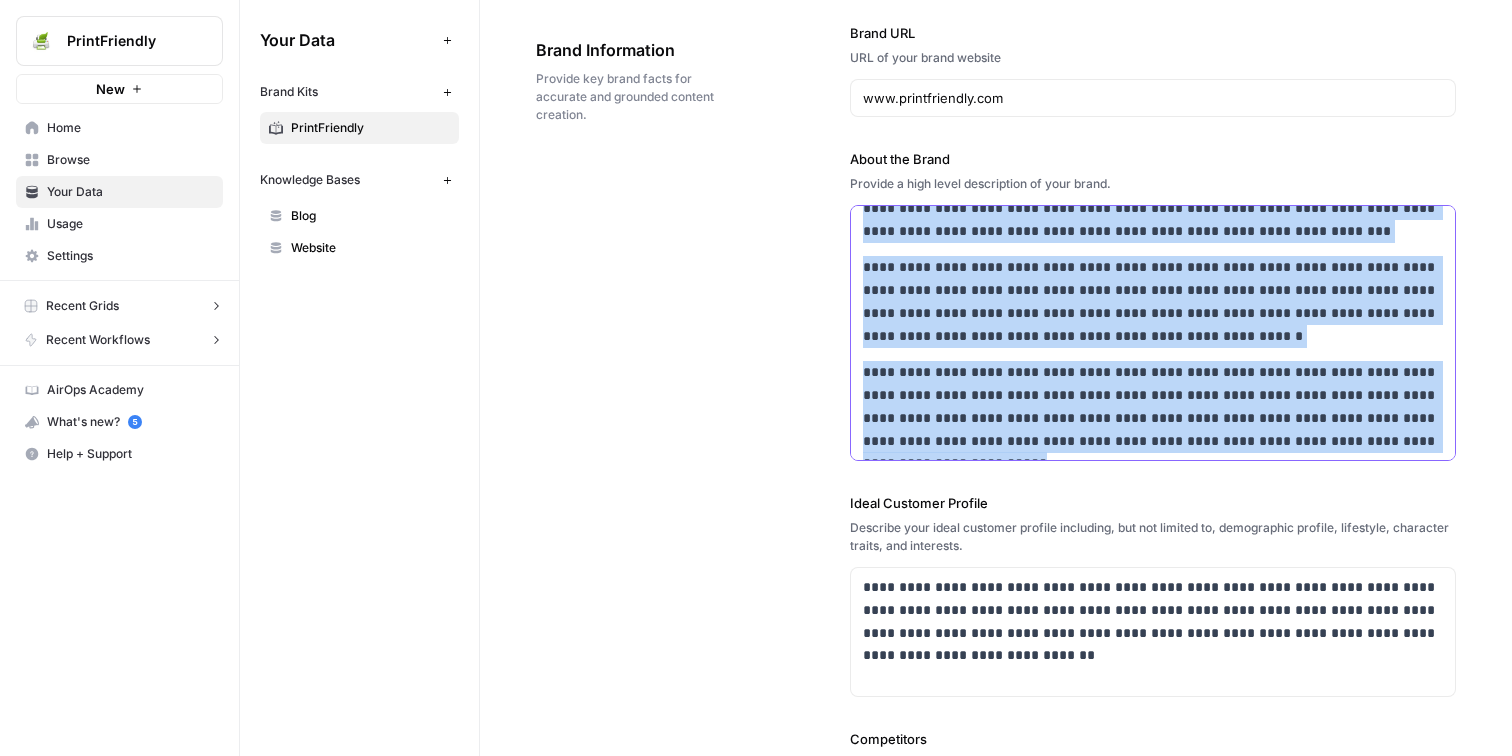 copy on "**********" 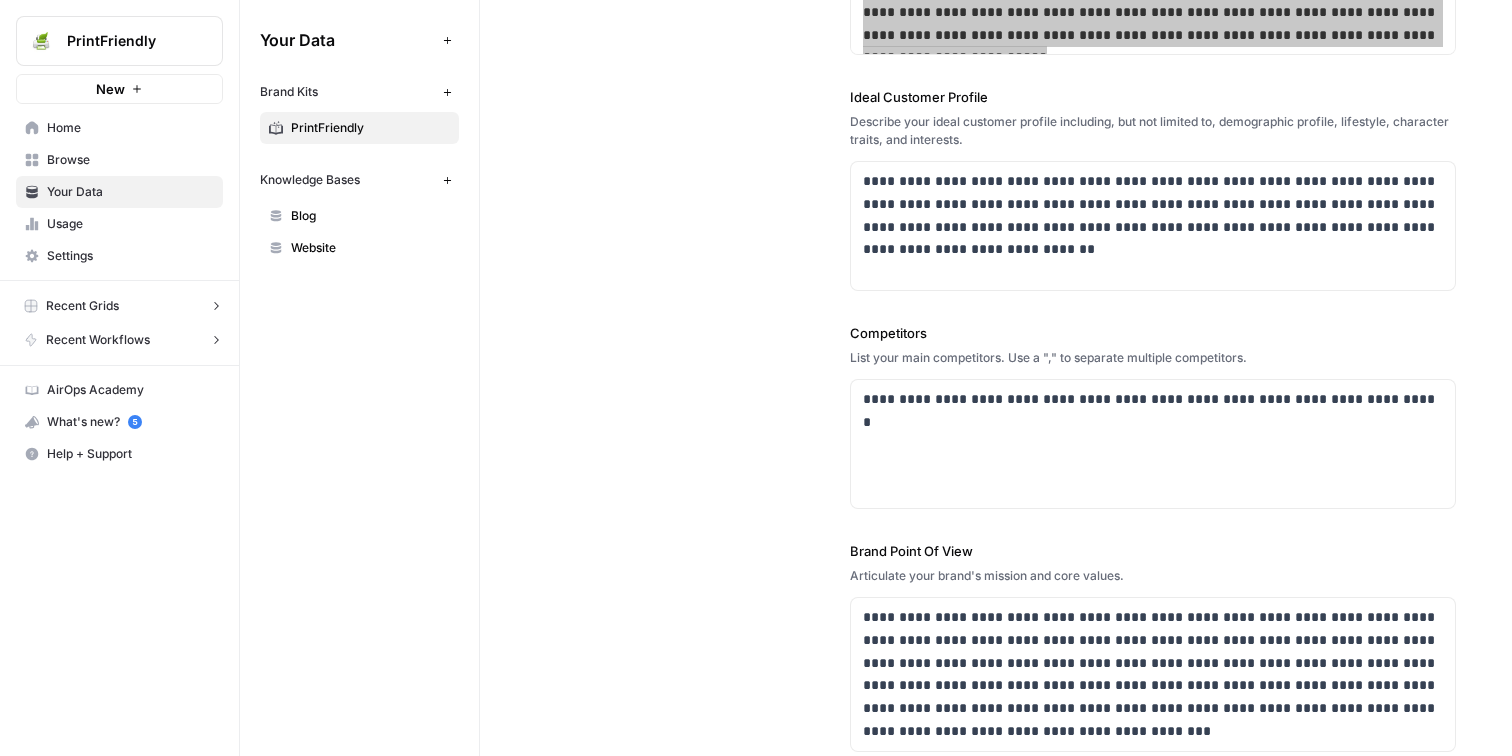 scroll, scrollTop: 525, scrollLeft: 0, axis: vertical 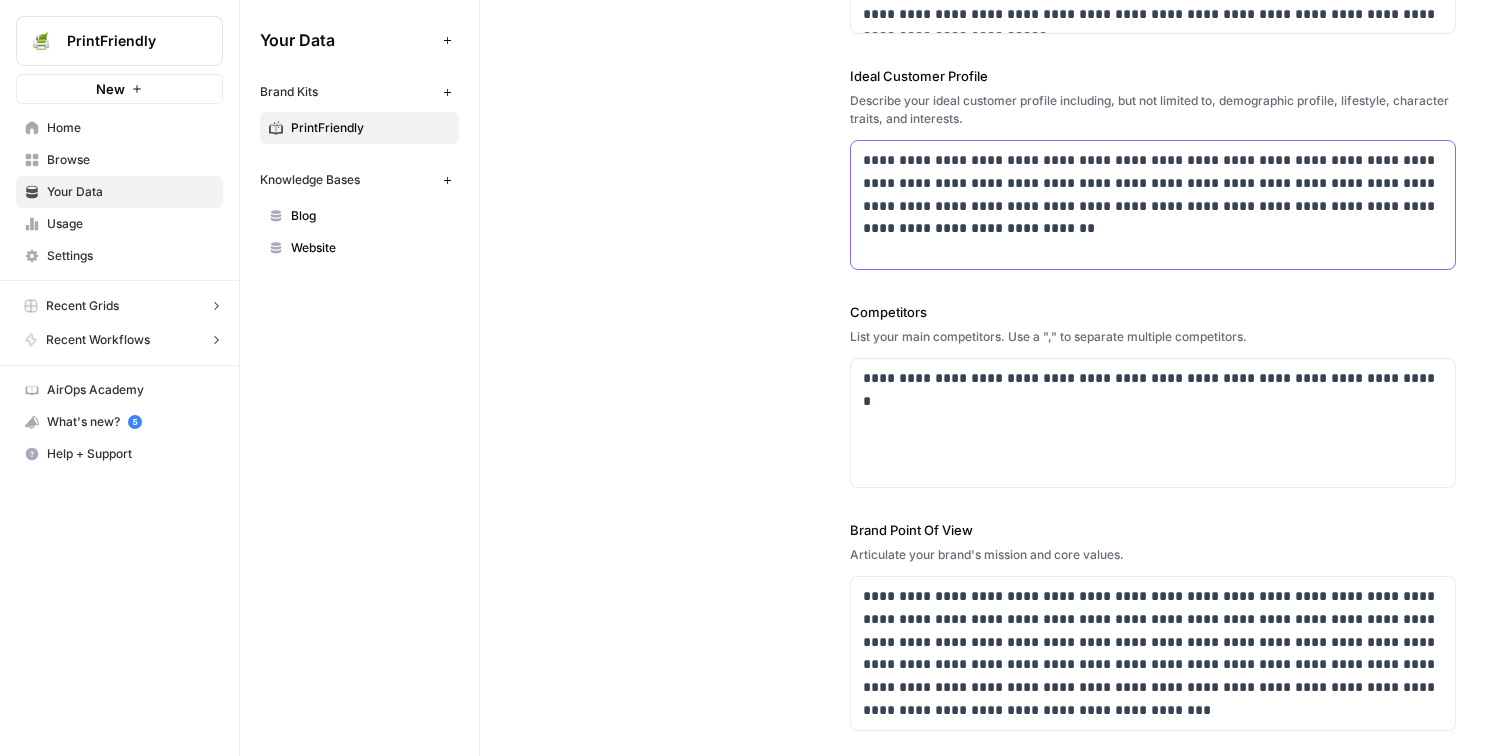 click on "**********" at bounding box center (1153, 194) 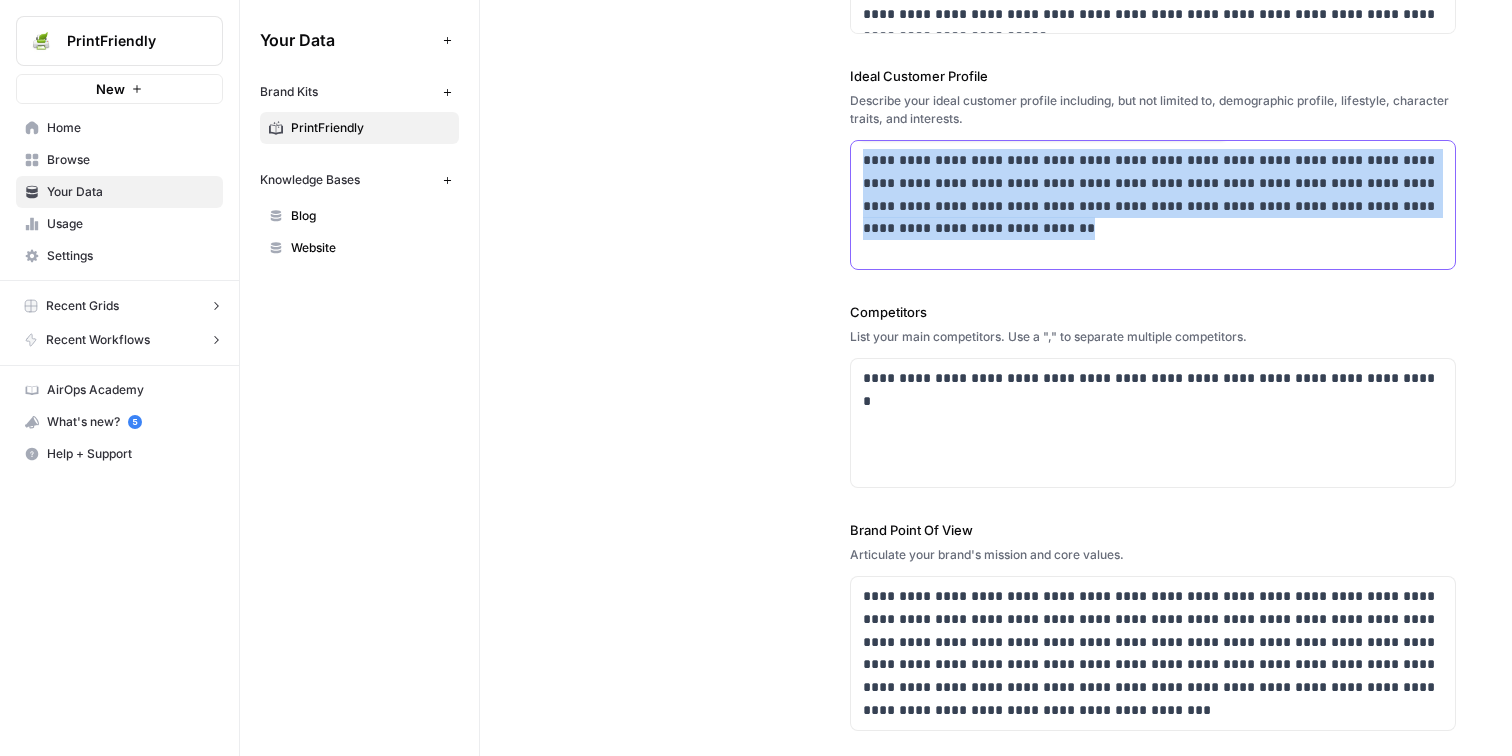 copy on "**********" 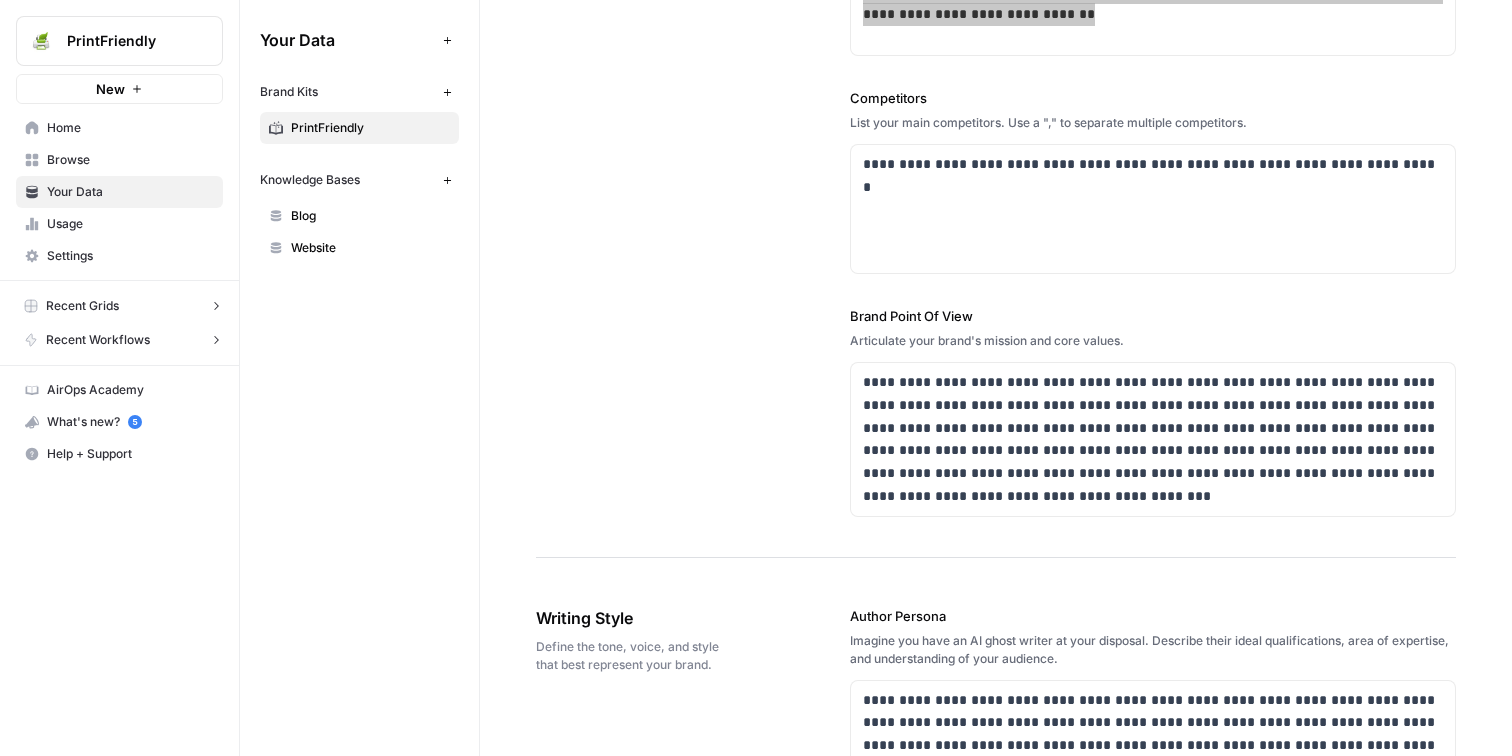 scroll, scrollTop: 746, scrollLeft: 0, axis: vertical 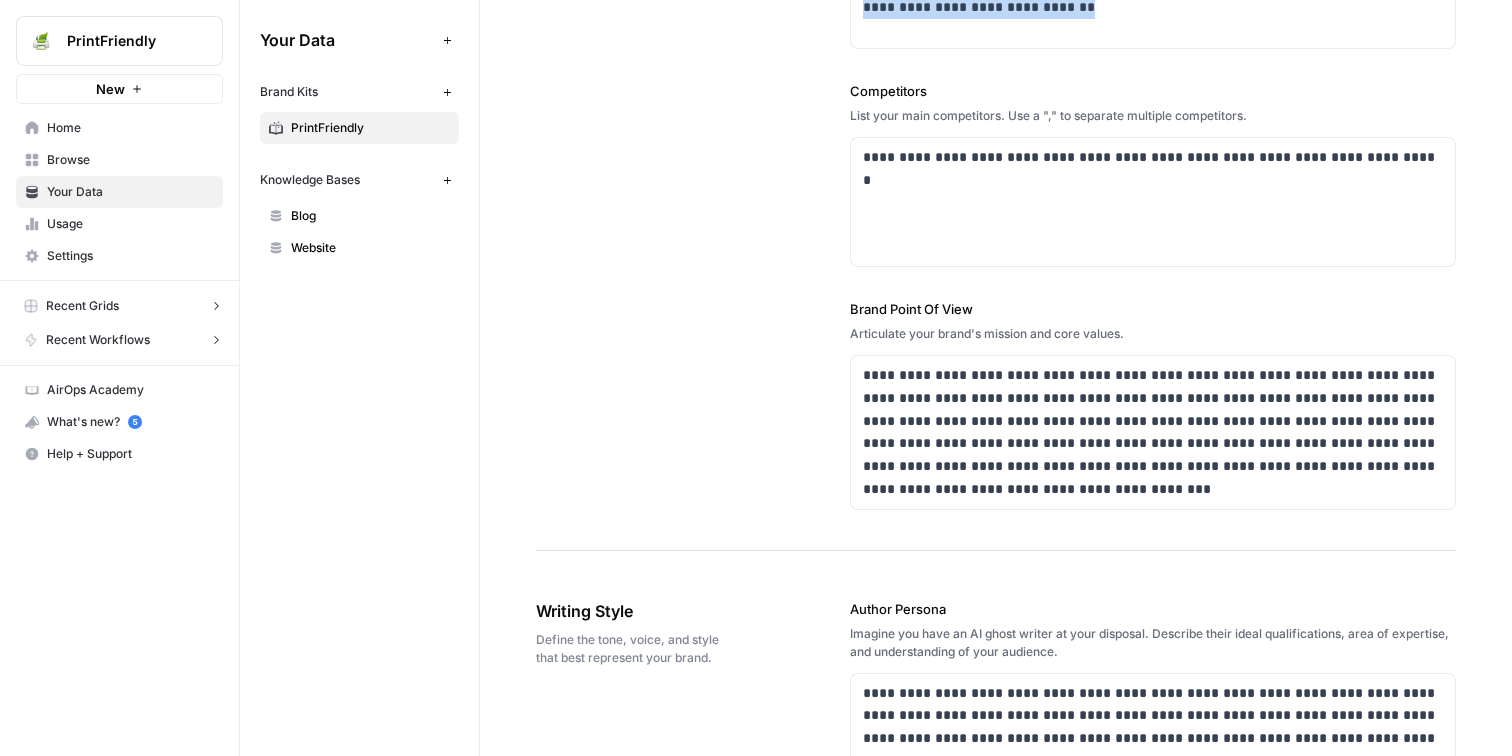 click on "Competitors" at bounding box center (1153, 91) 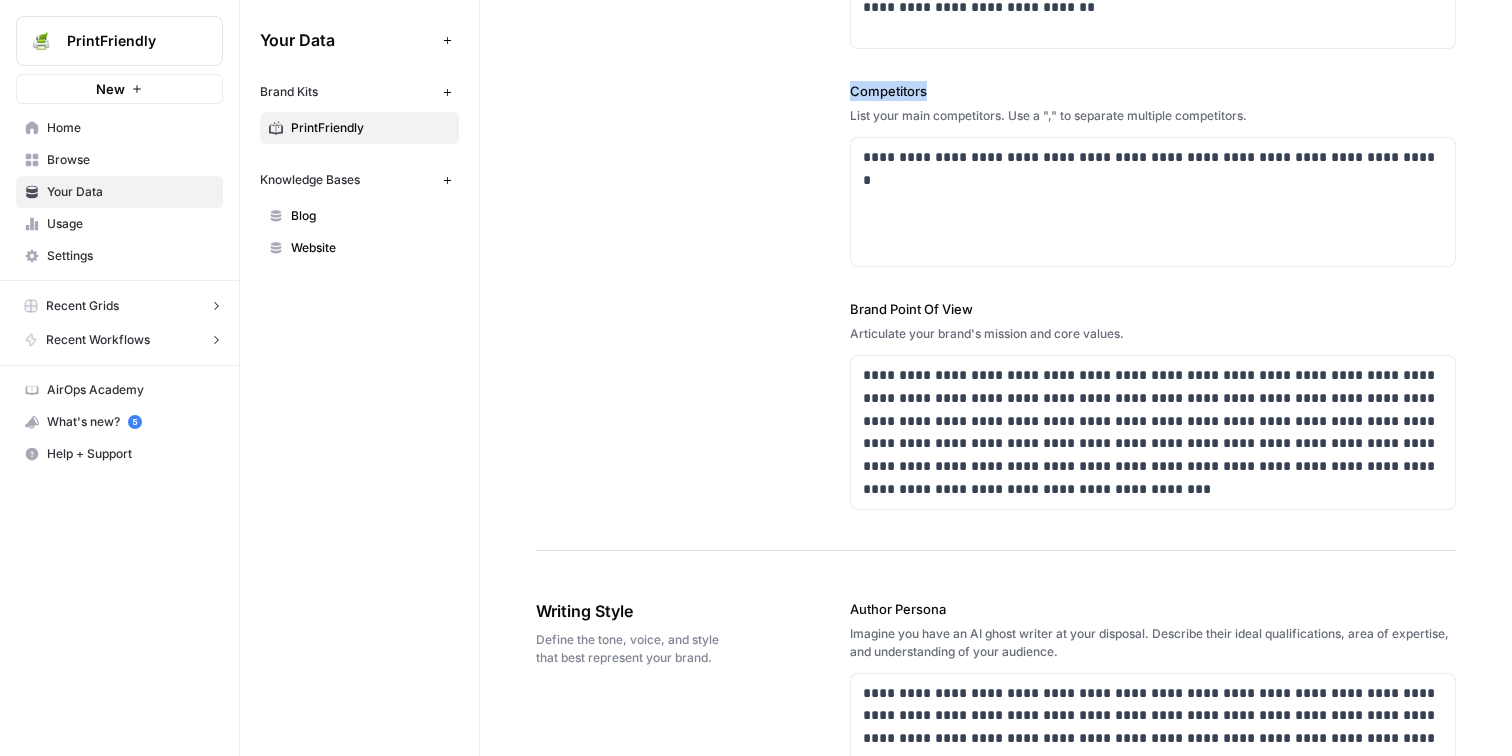 click on "Competitors" at bounding box center (1153, 91) 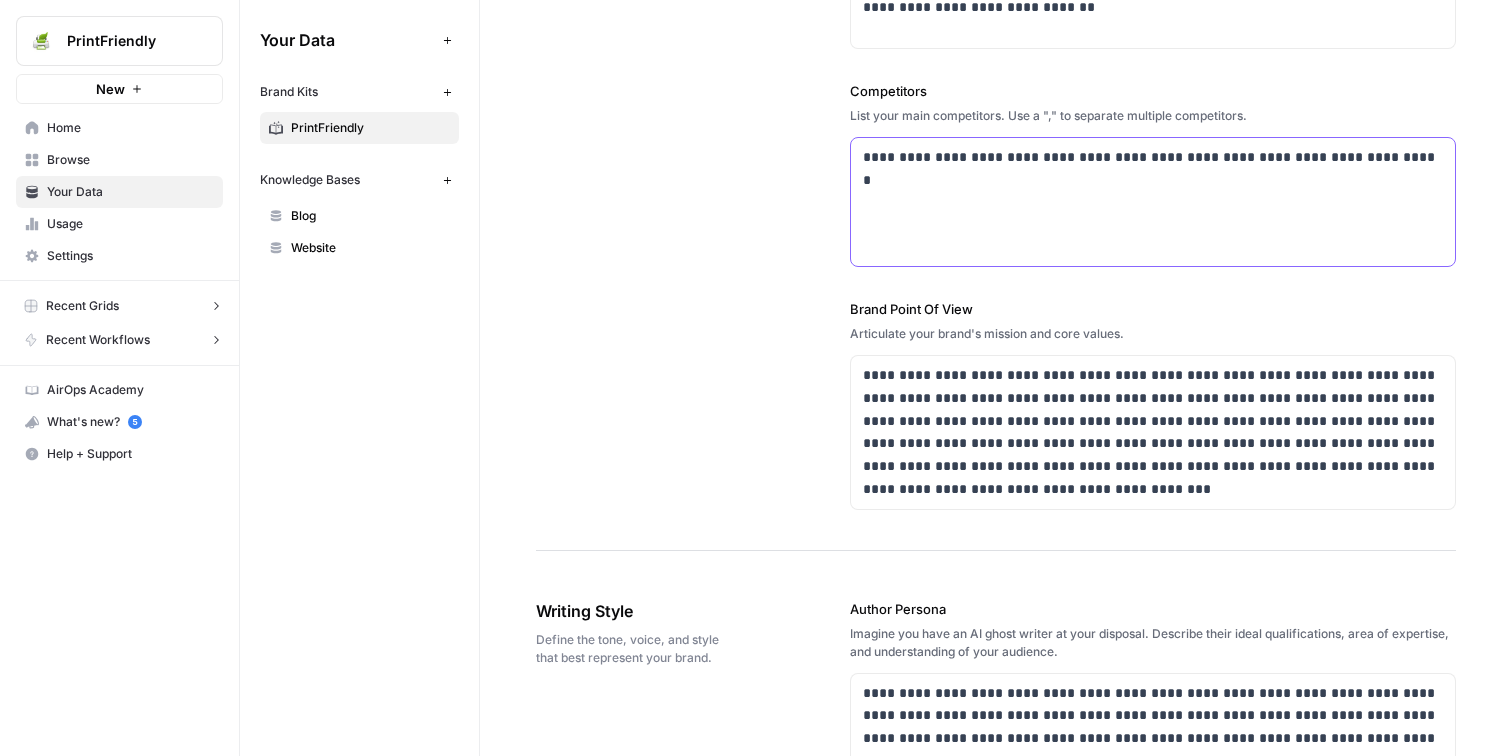 click on "**********" at bounding box center (1153, 157) 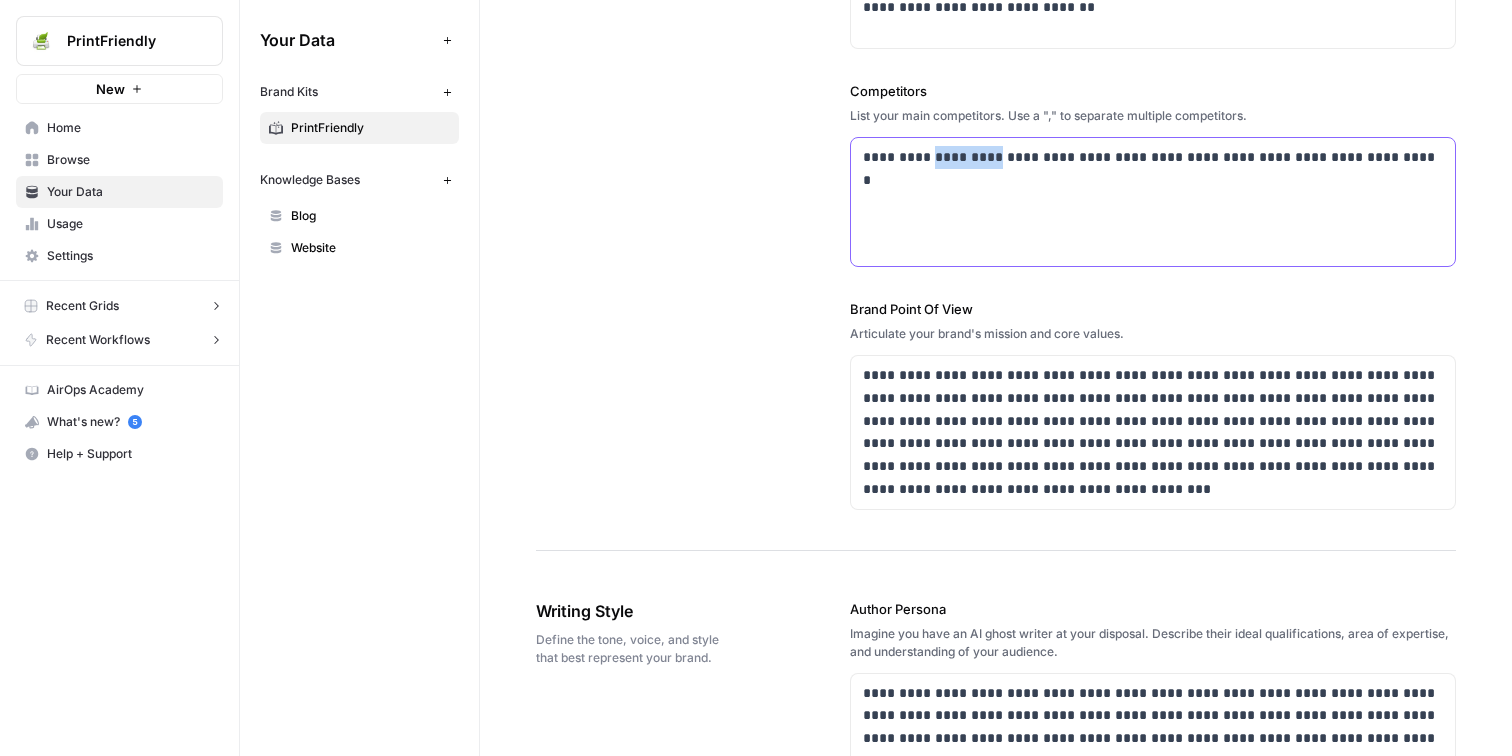 click on "**********" at bounding box center [1153, 157] 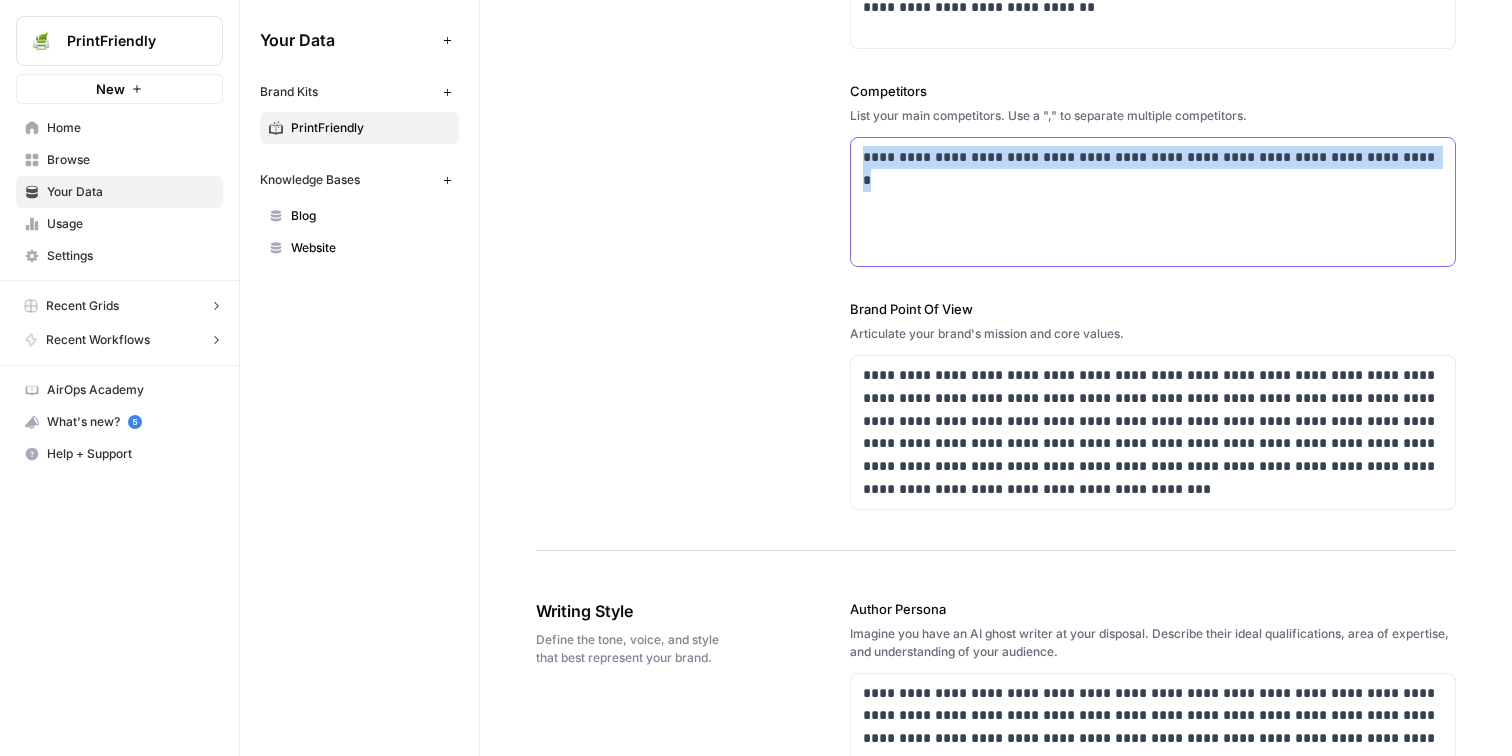 click on "**********" at bounding box center [1153, 157] 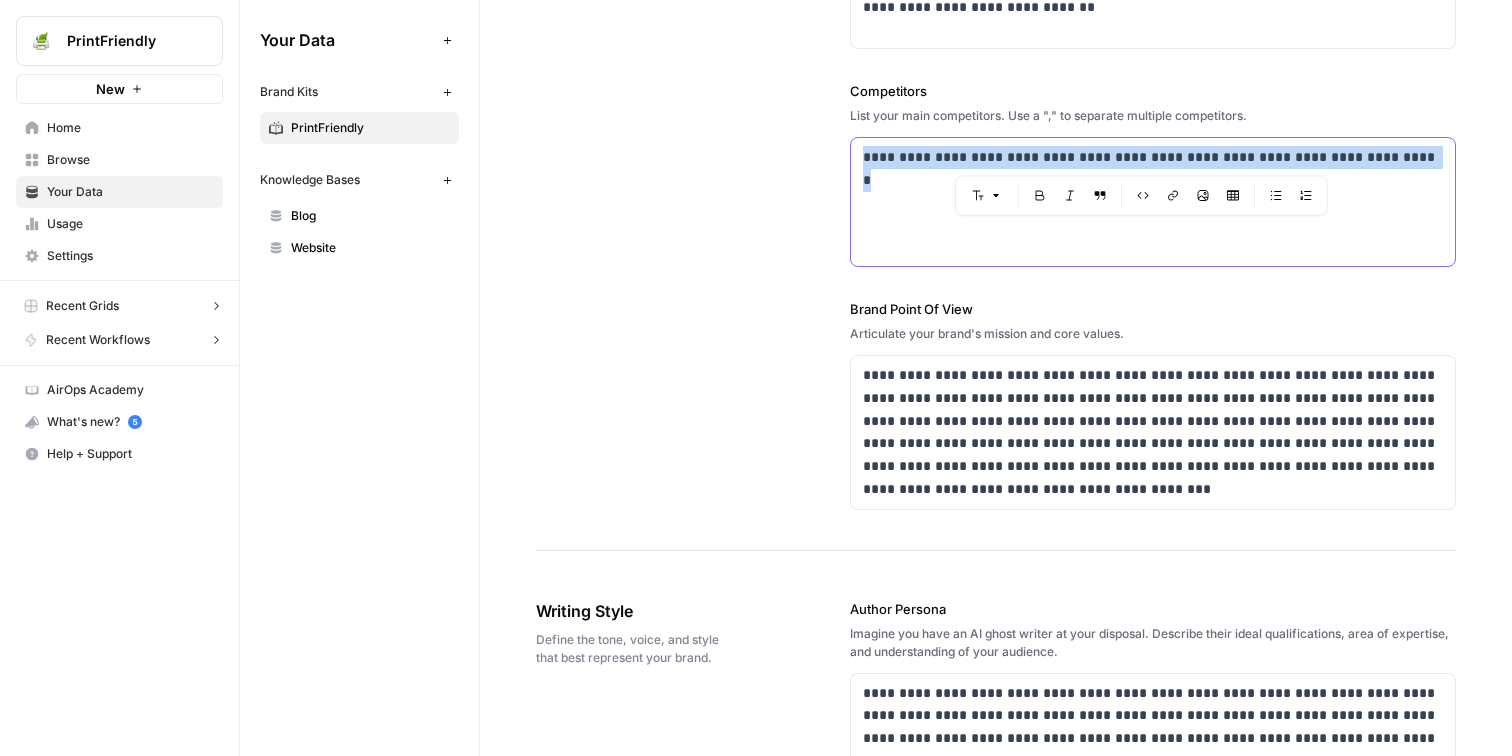 copy on "**********" 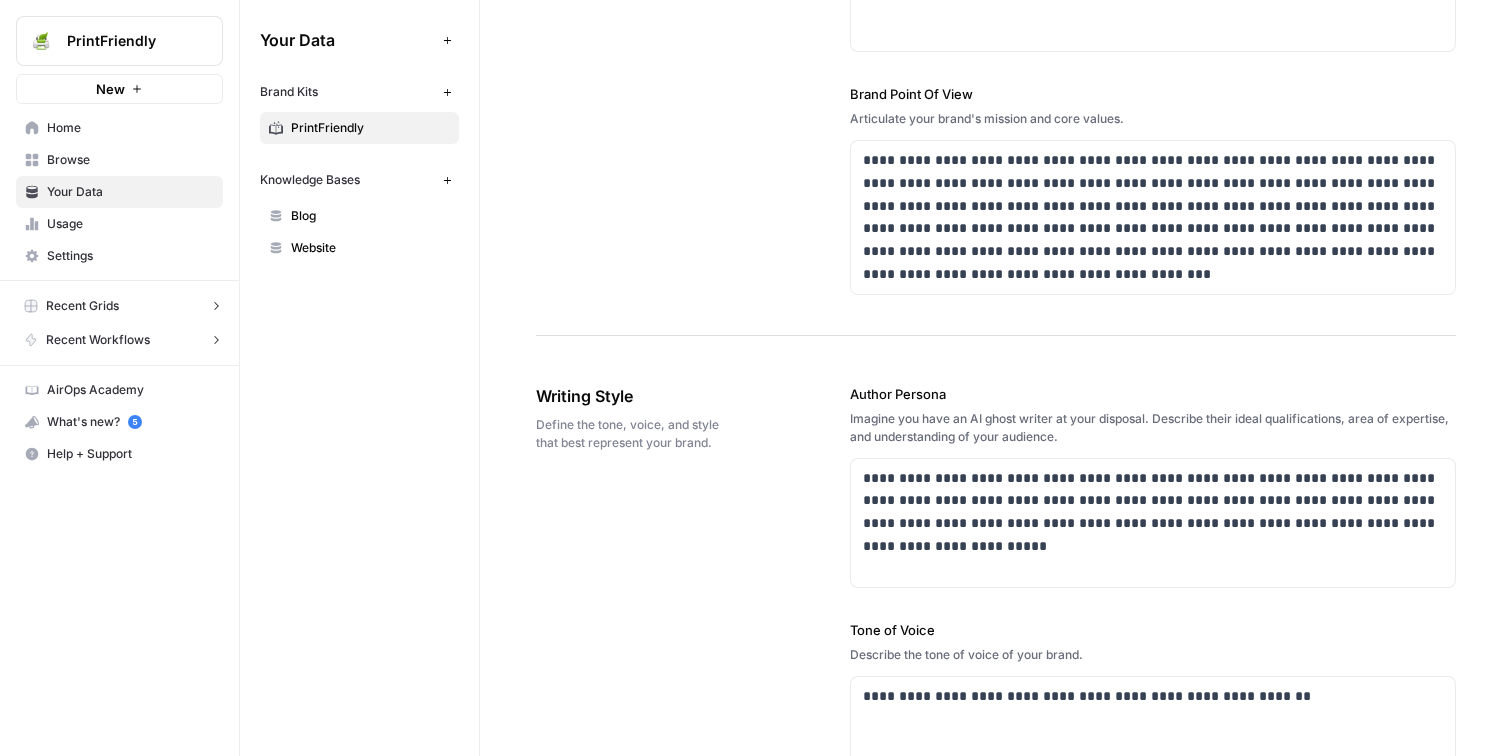 scroll, scrollTop: 976, scrollLeft: 0, axis: vertical 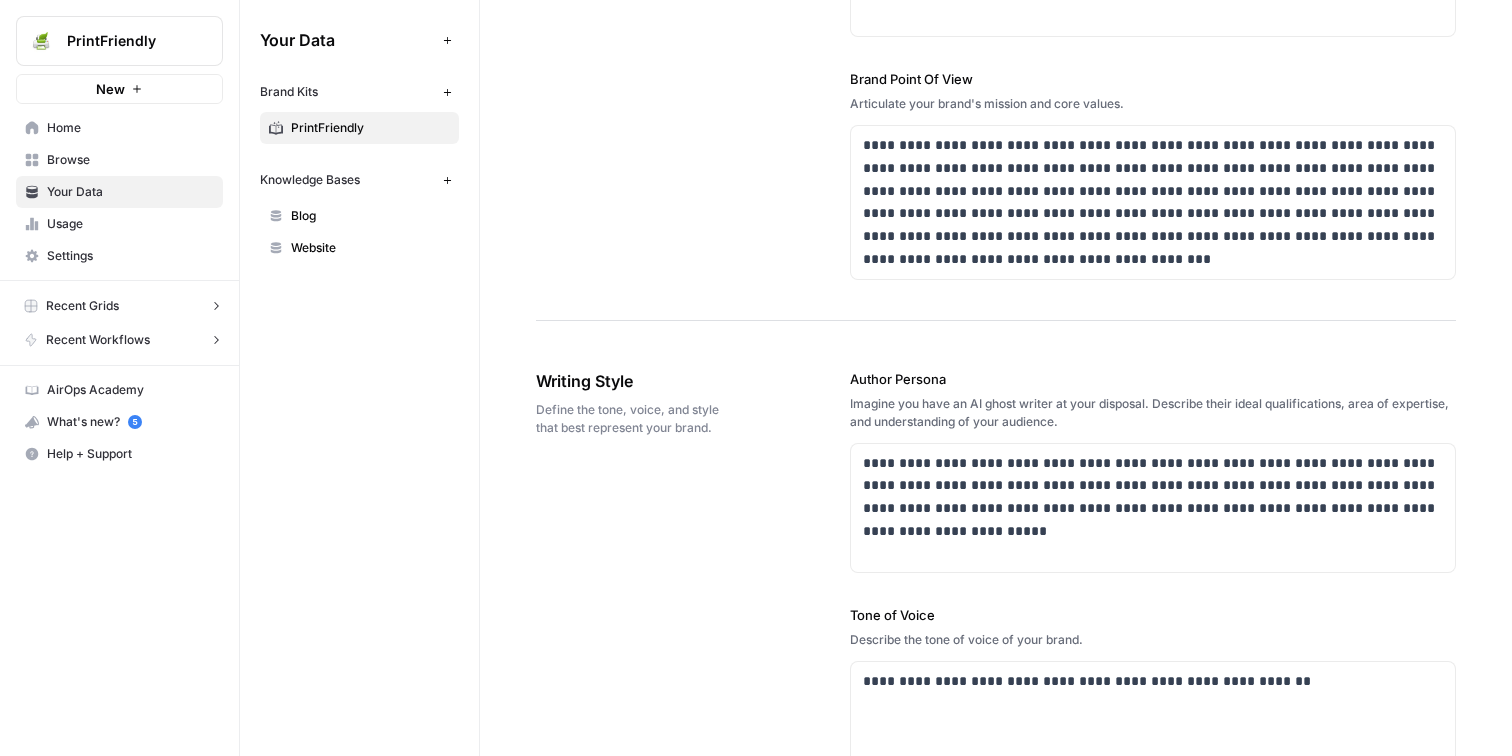 click on "Brand Point Of View" at bounding box center [1153, 79] 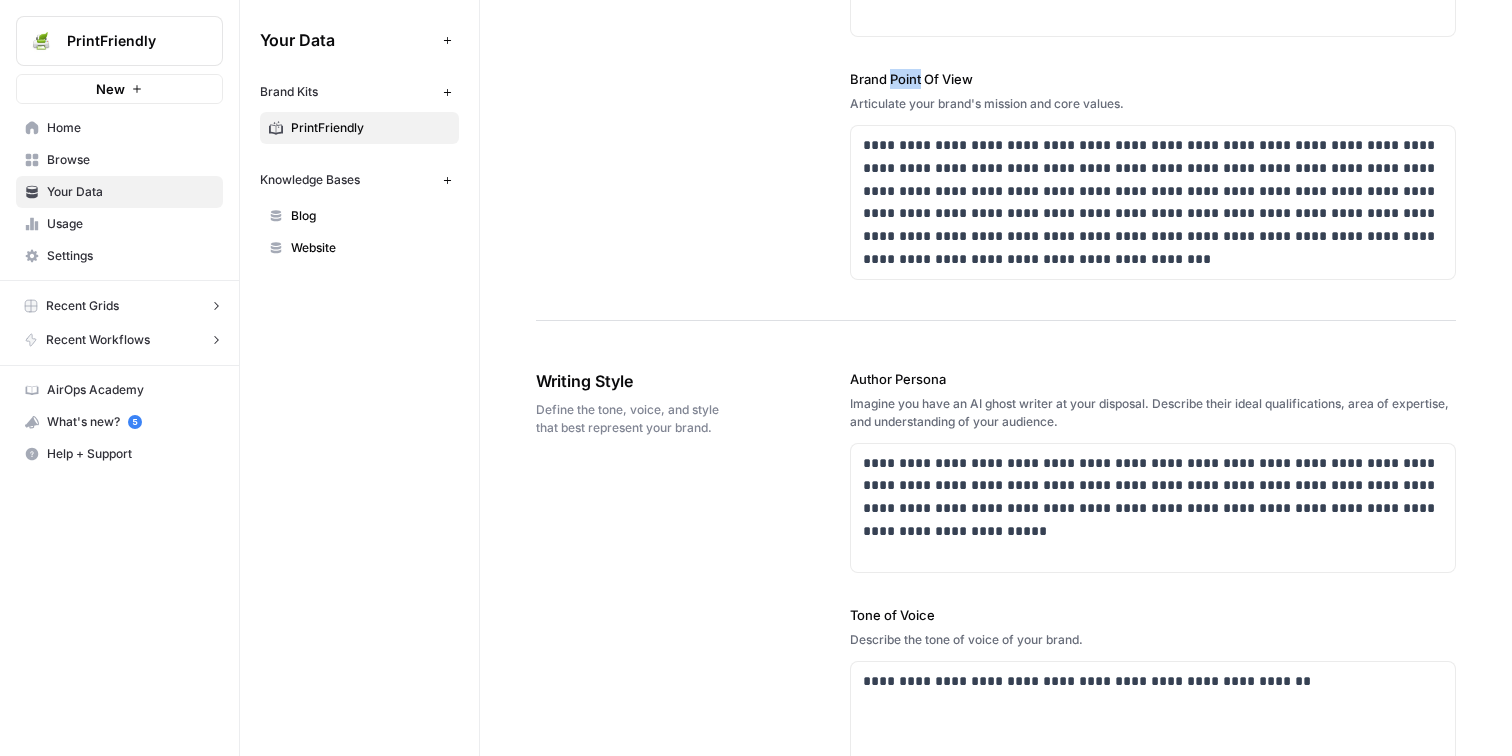 click on "Brand Point Of View" at bounding box center (1153, 79) 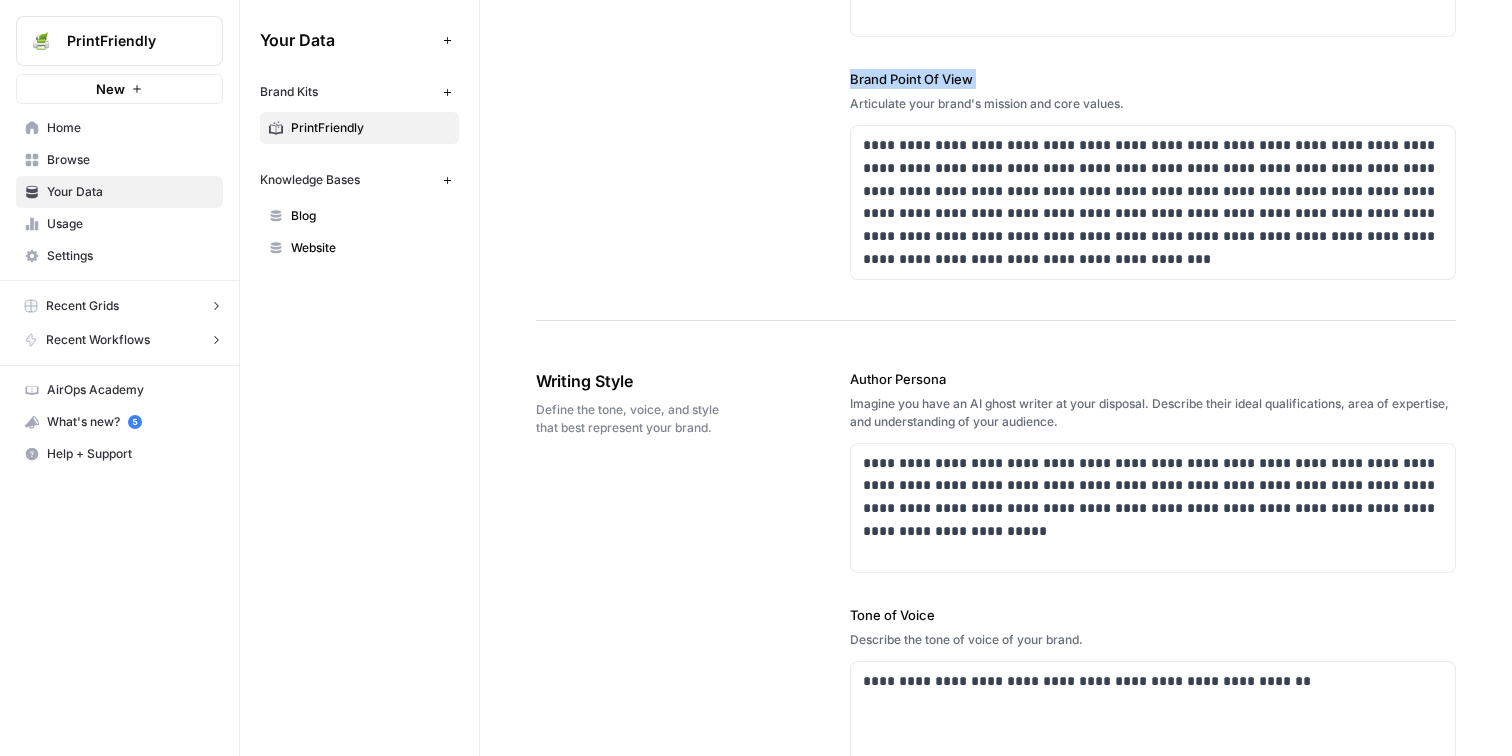 click on "Brand Point Of View" at bounding box center [1153, 79] 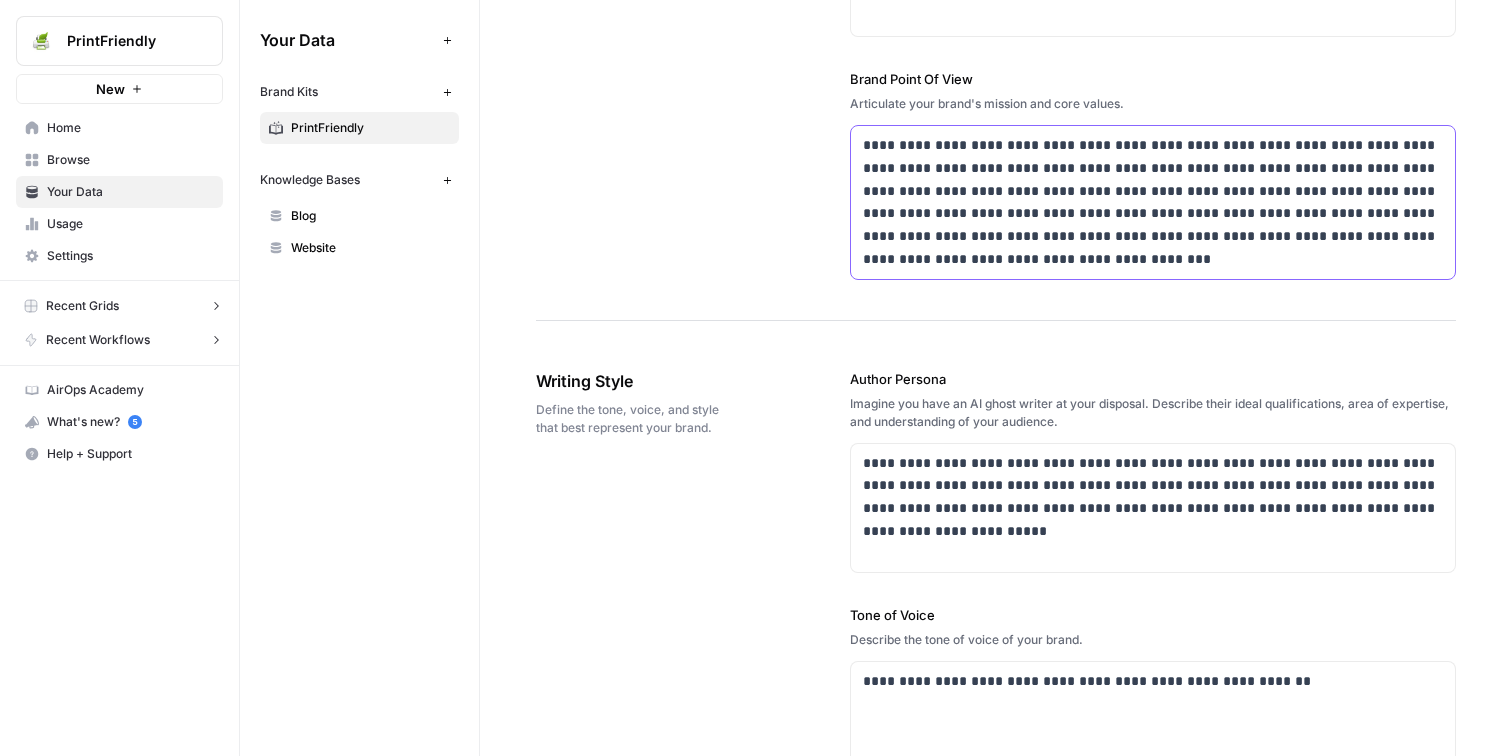 click on "**********" at bounding box center [1153, 202] 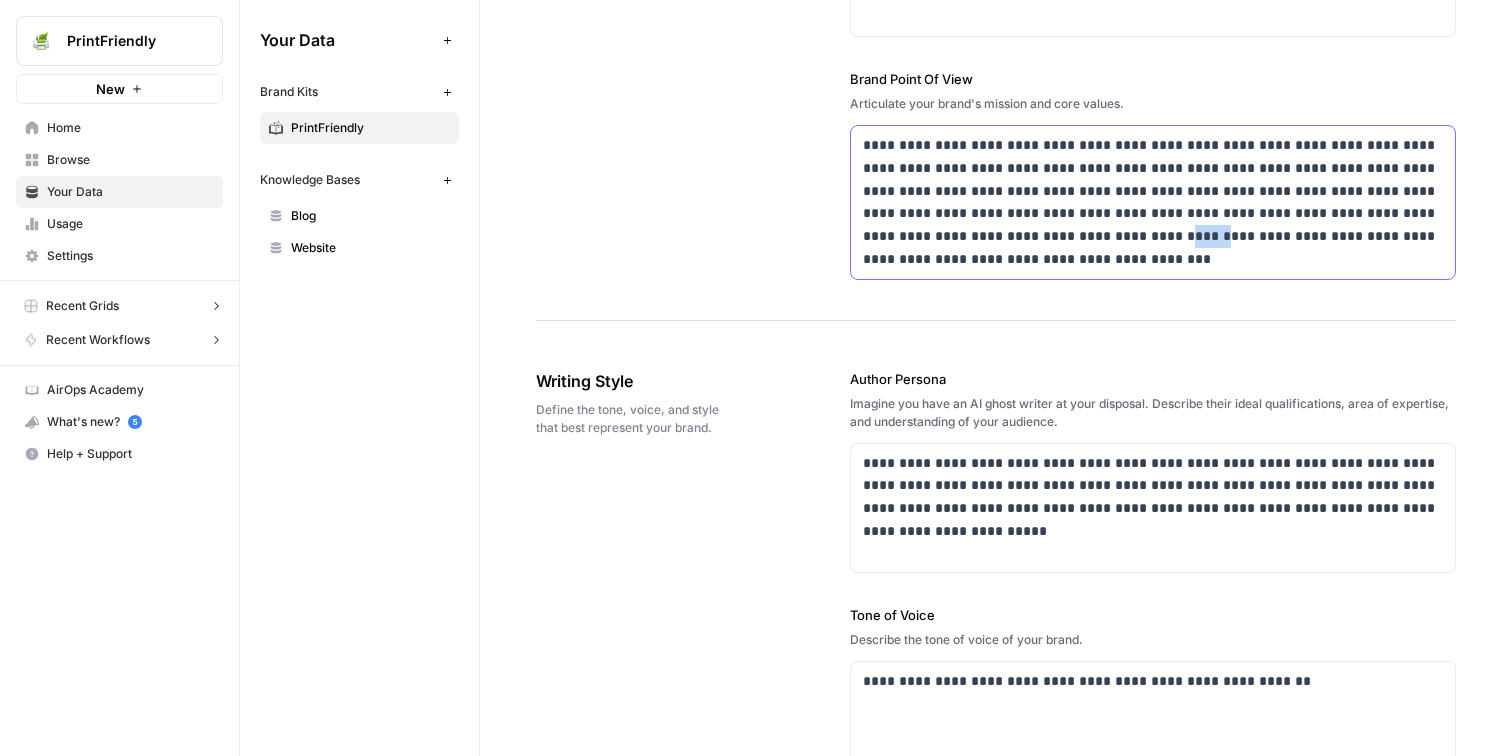 click on "**********" at bounding box center [1153, 202] 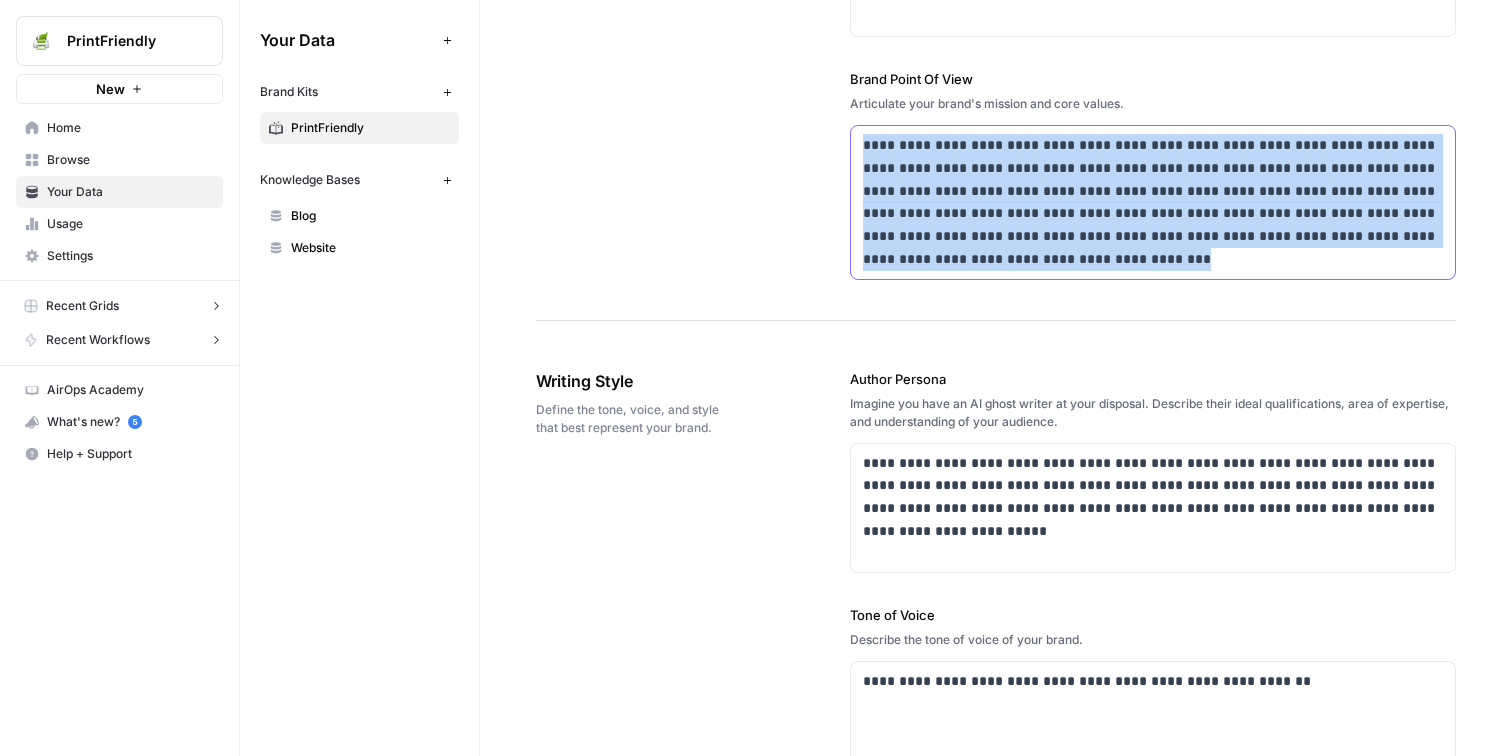 click on "**********" at bounding box center (1153, 202) 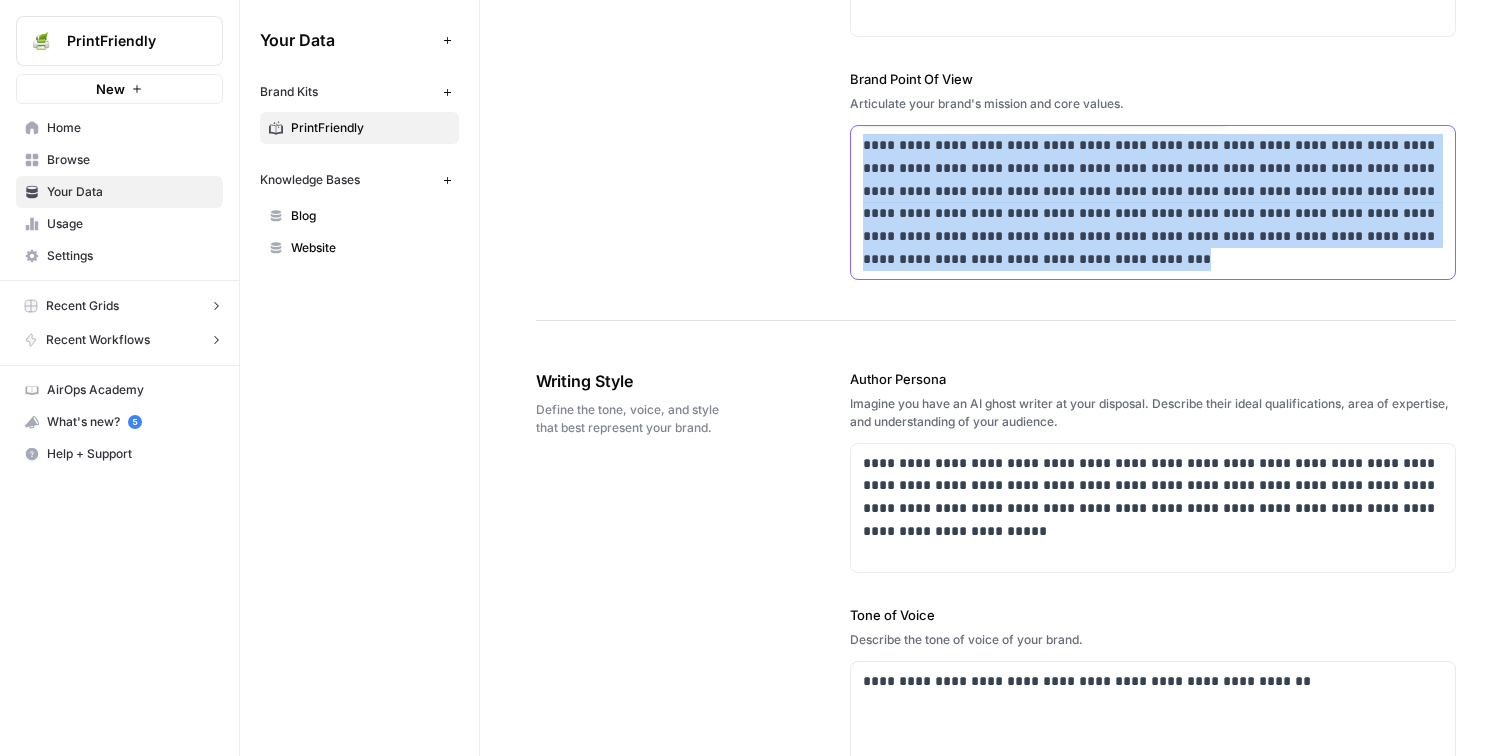 copy on "**********" 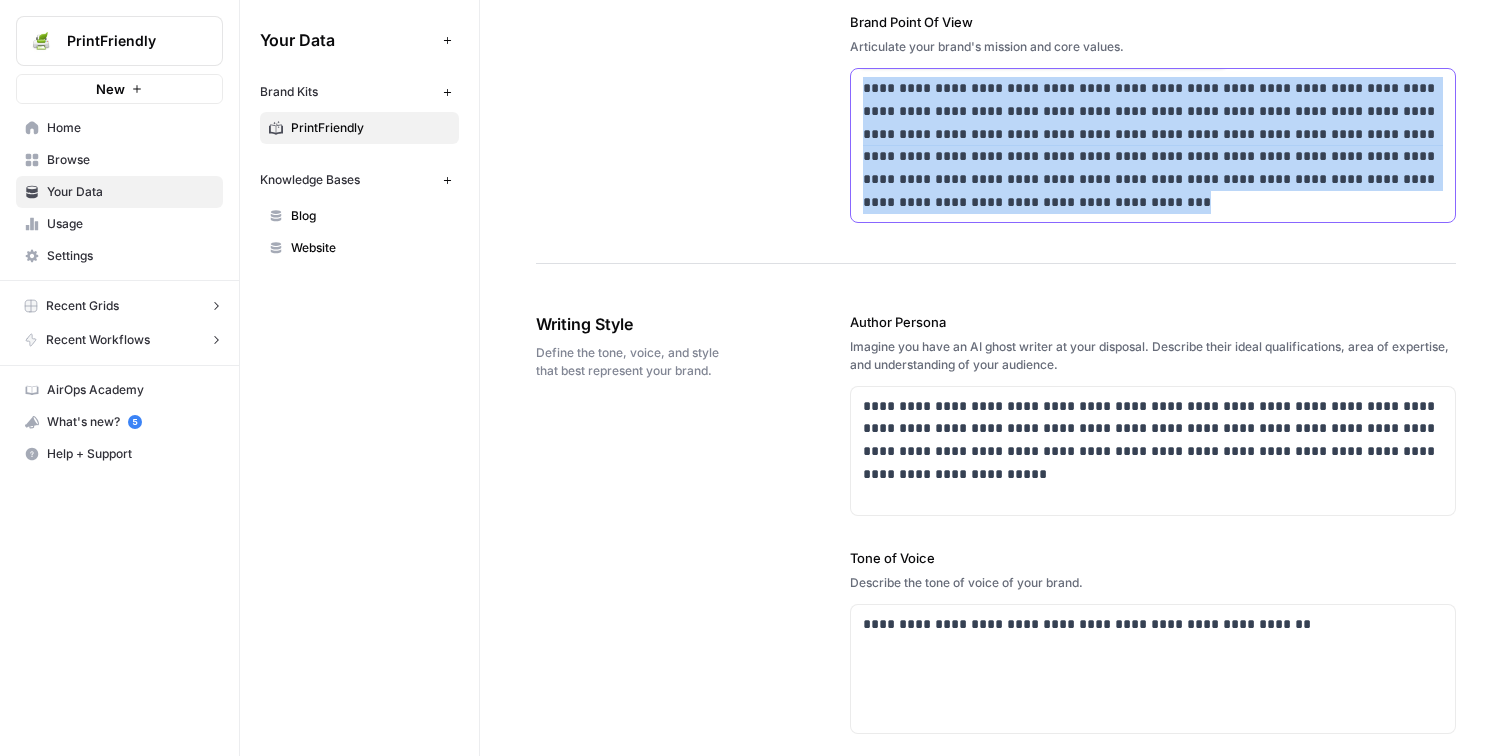scroll, scrollTop: 1097, scrollLeft: 0, axis: vertical 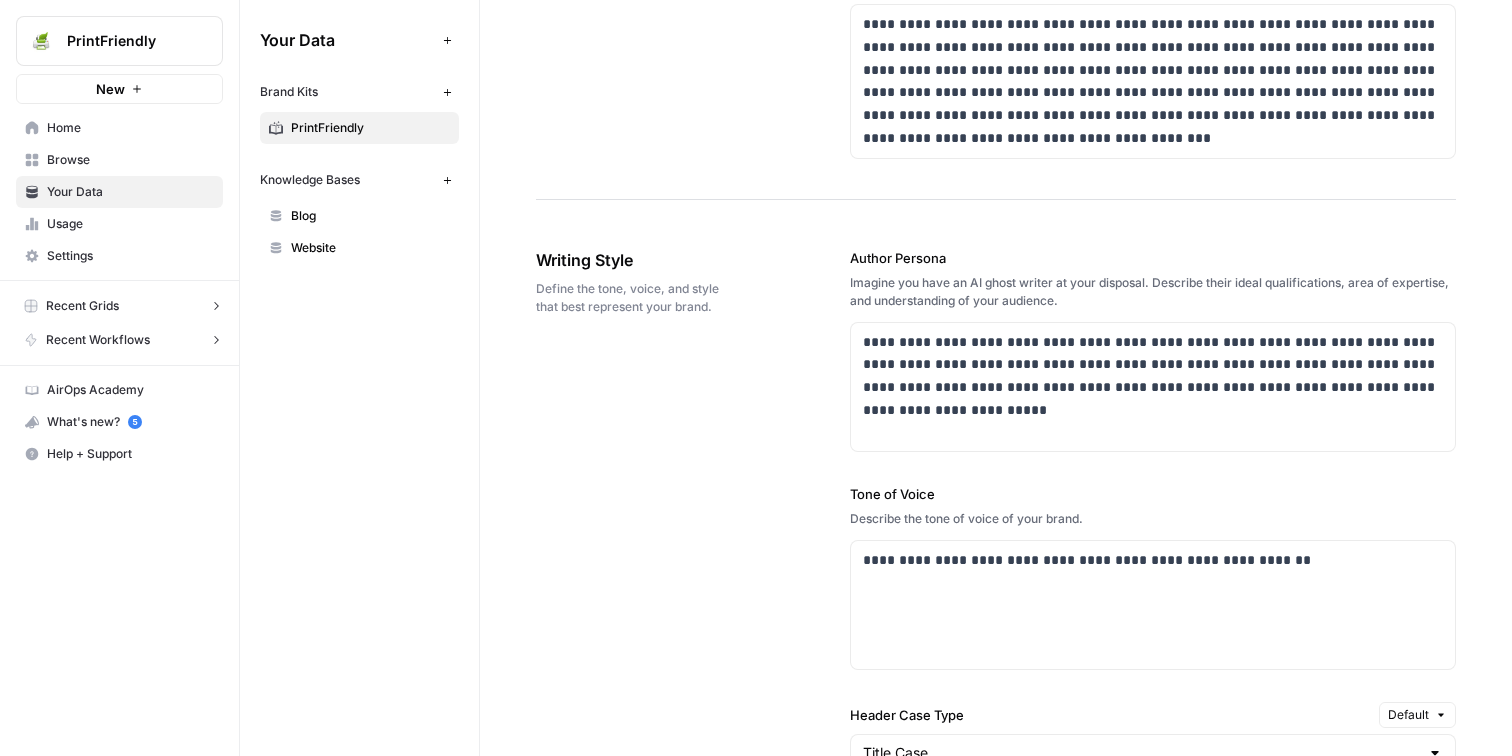 click on "Author Persona" at bounding box center (1153, 258) 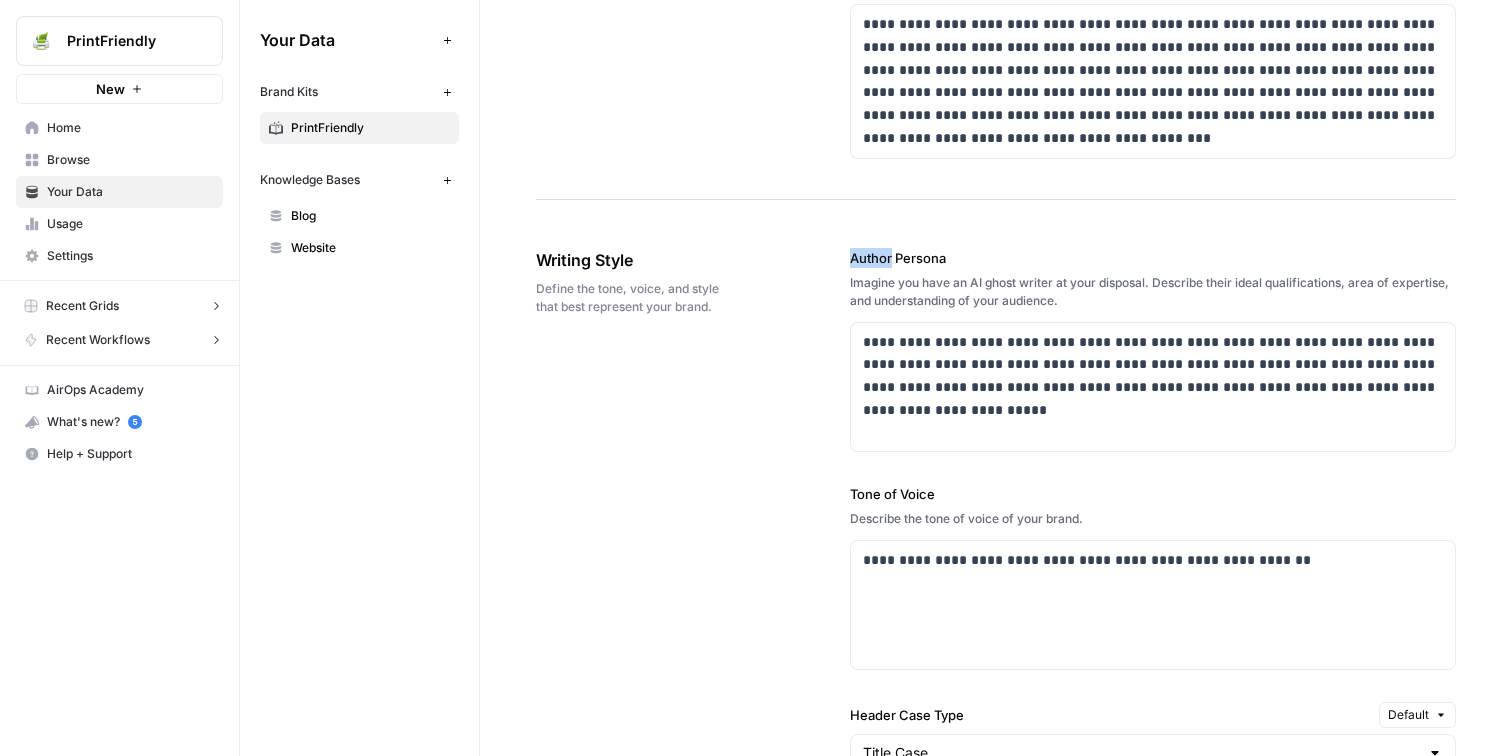 click on "Author Persona" at bounding box center [1153, 258] 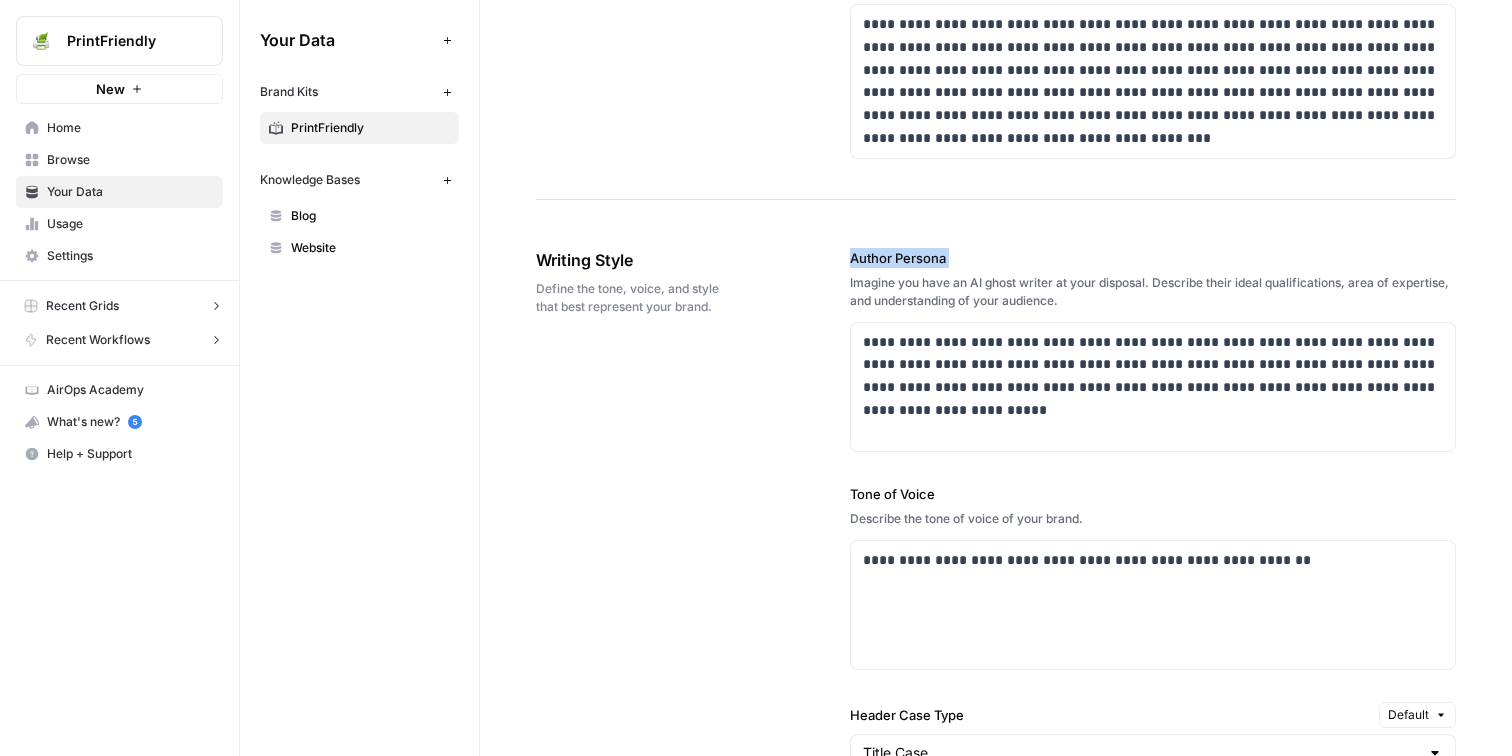 click on "Author Persona" at bounding box center [1153, 258] 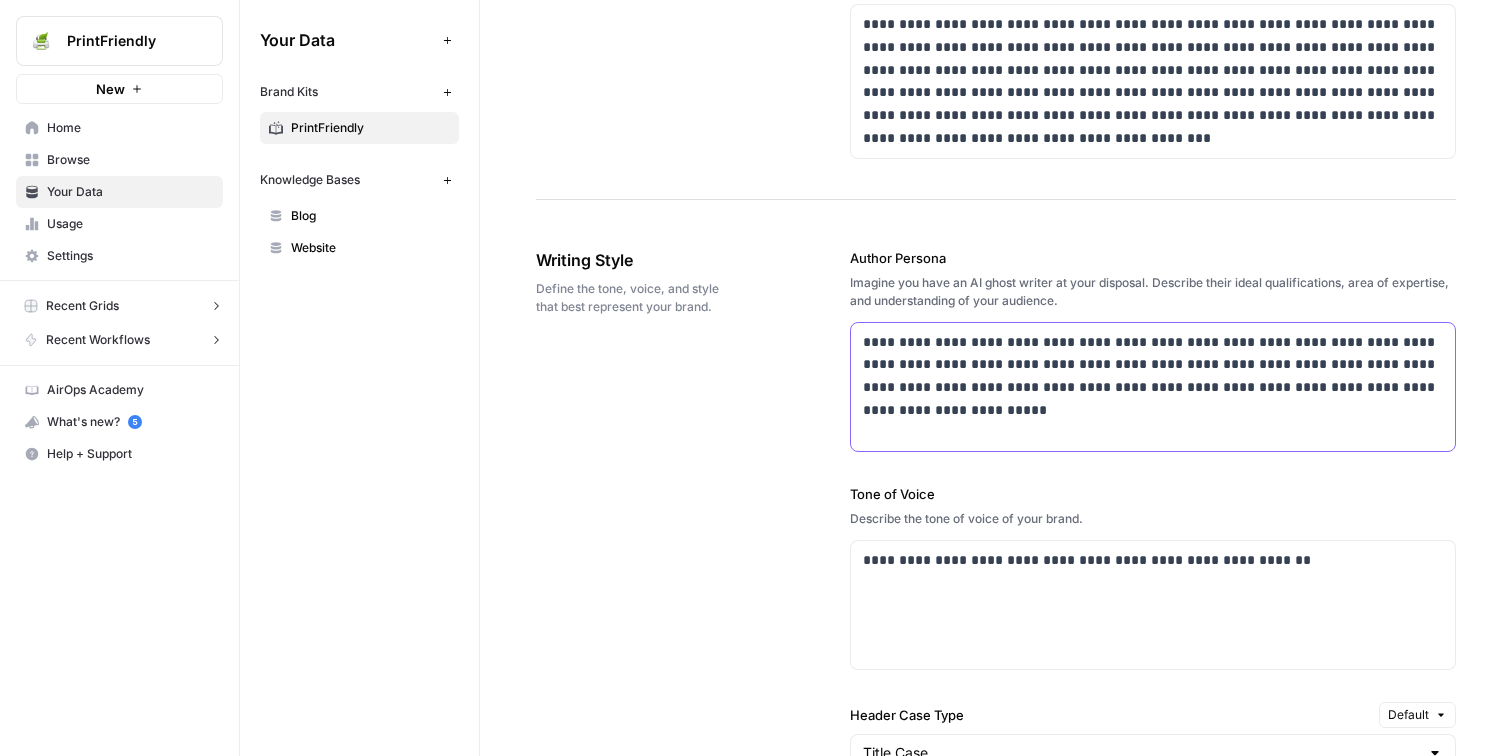click on "**********" at bounding box center [1153, 365] 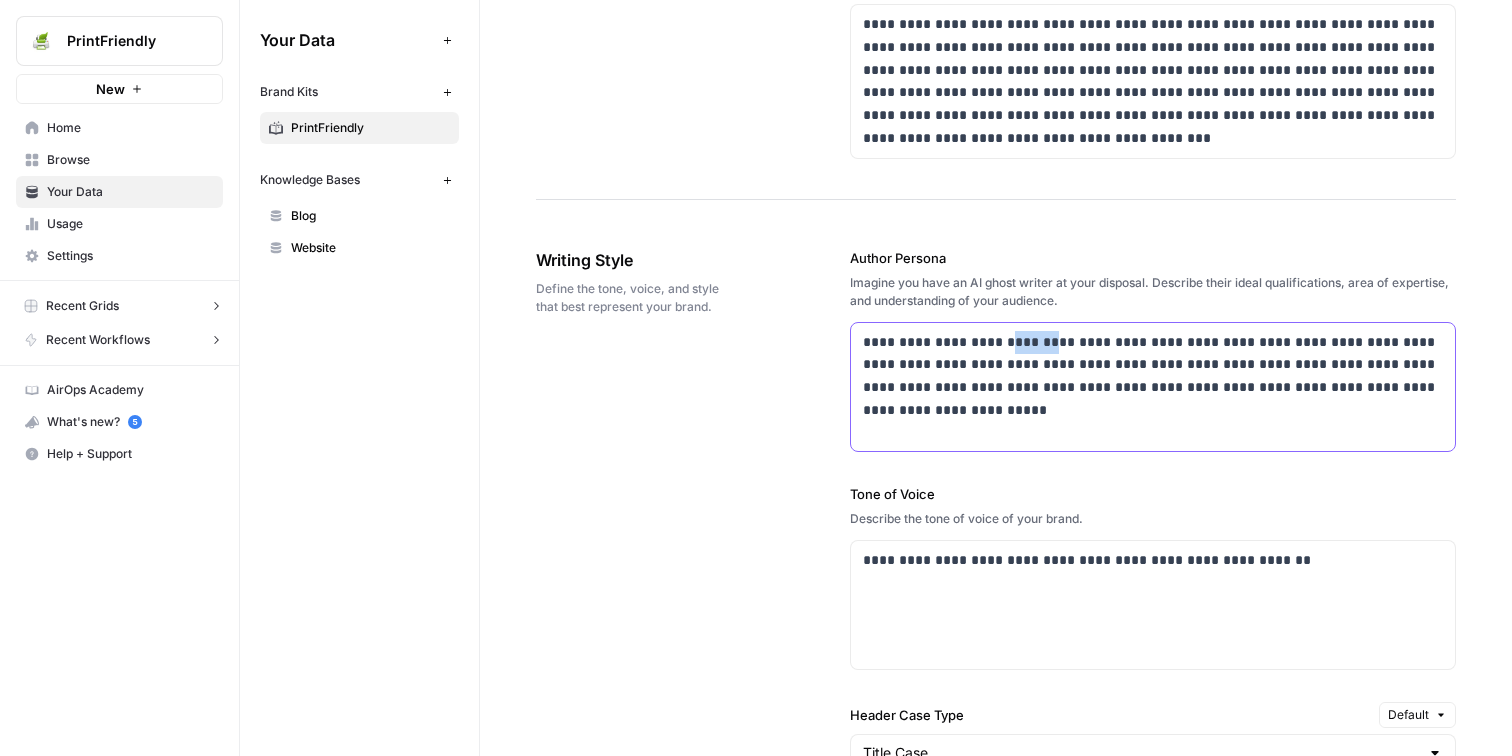 click on "**********" at bounding box center [1153, 365] 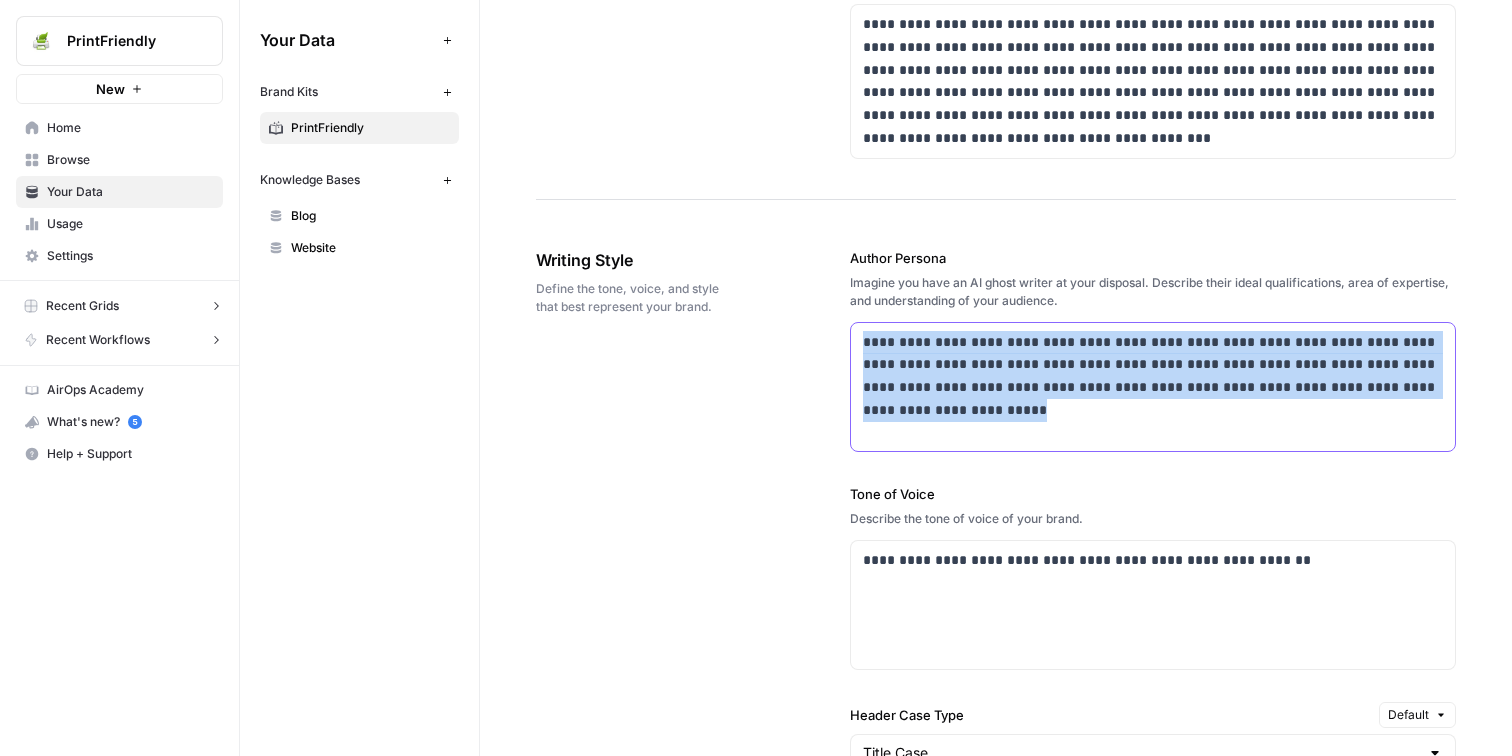 click on "**********" at bounding box center [1153, 365] 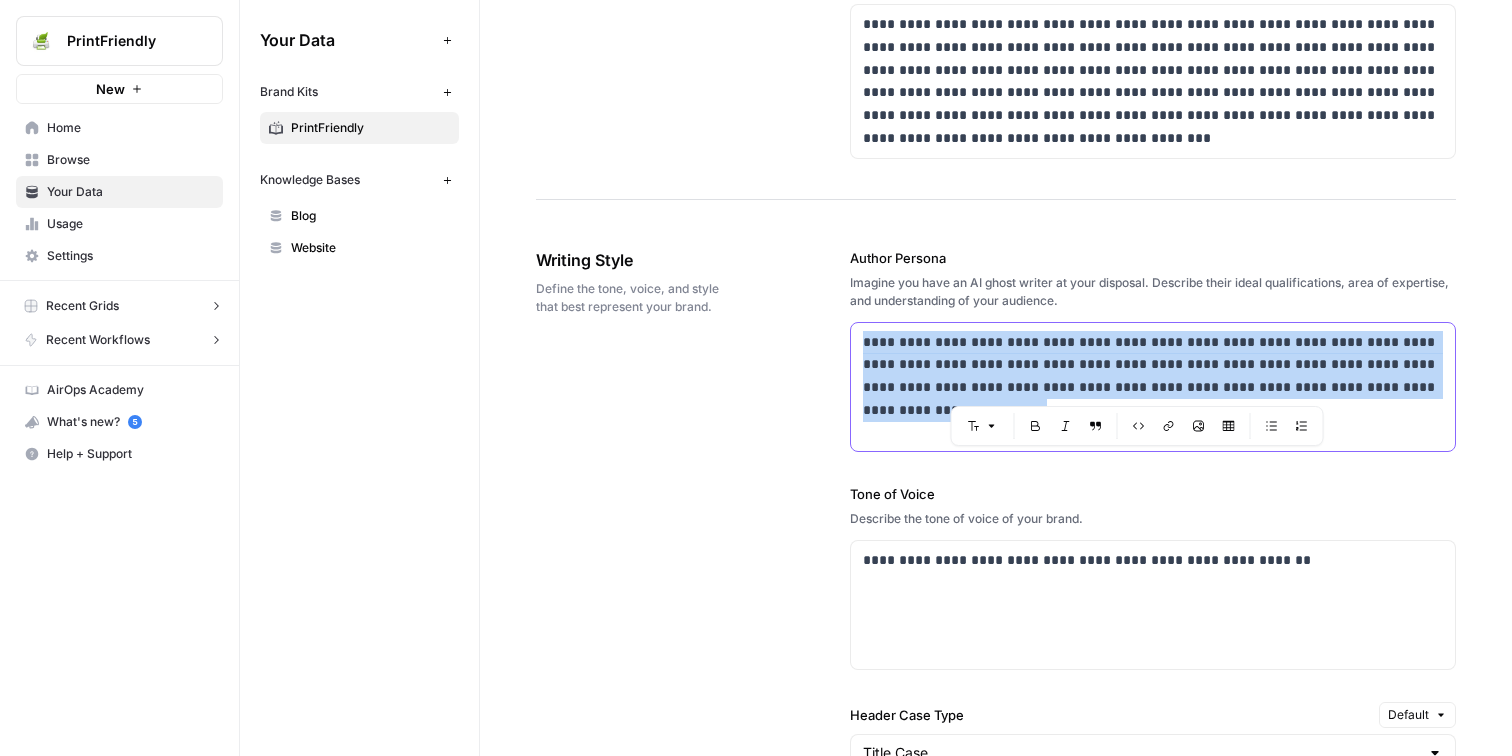 copy on "**********" 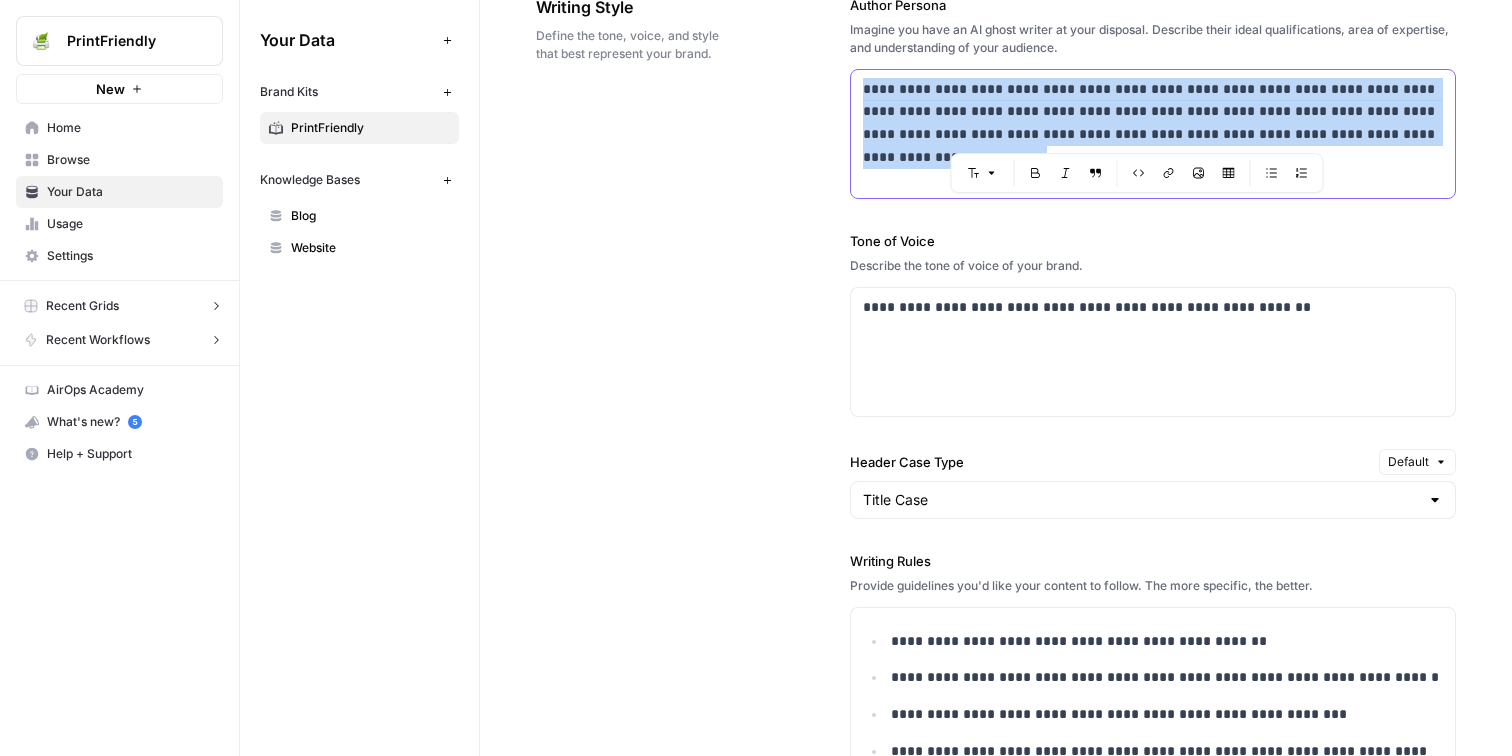 scroll, scrollTop: 1358, scrollLeft: 0, axis: vertical 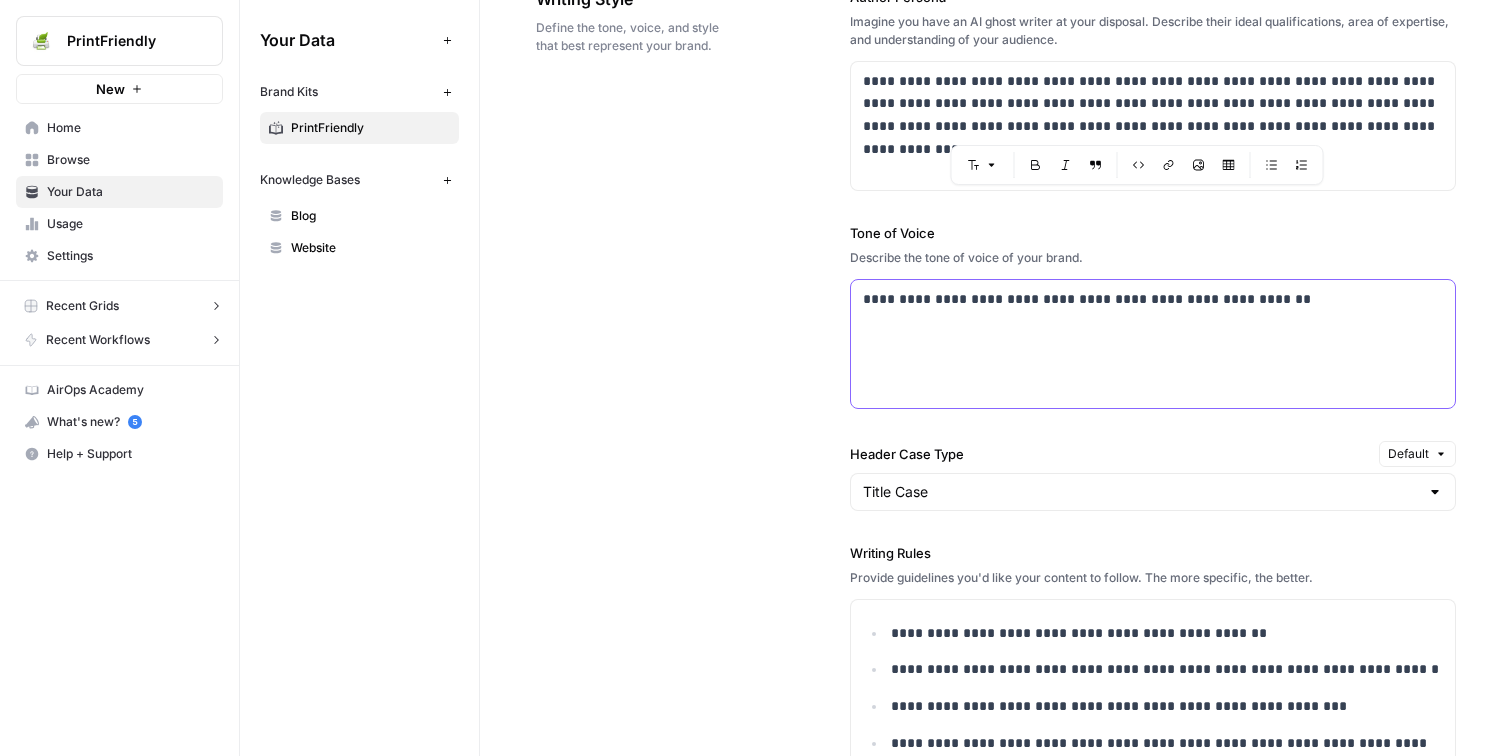 click on "**********" at bounding box center [1153, 344] 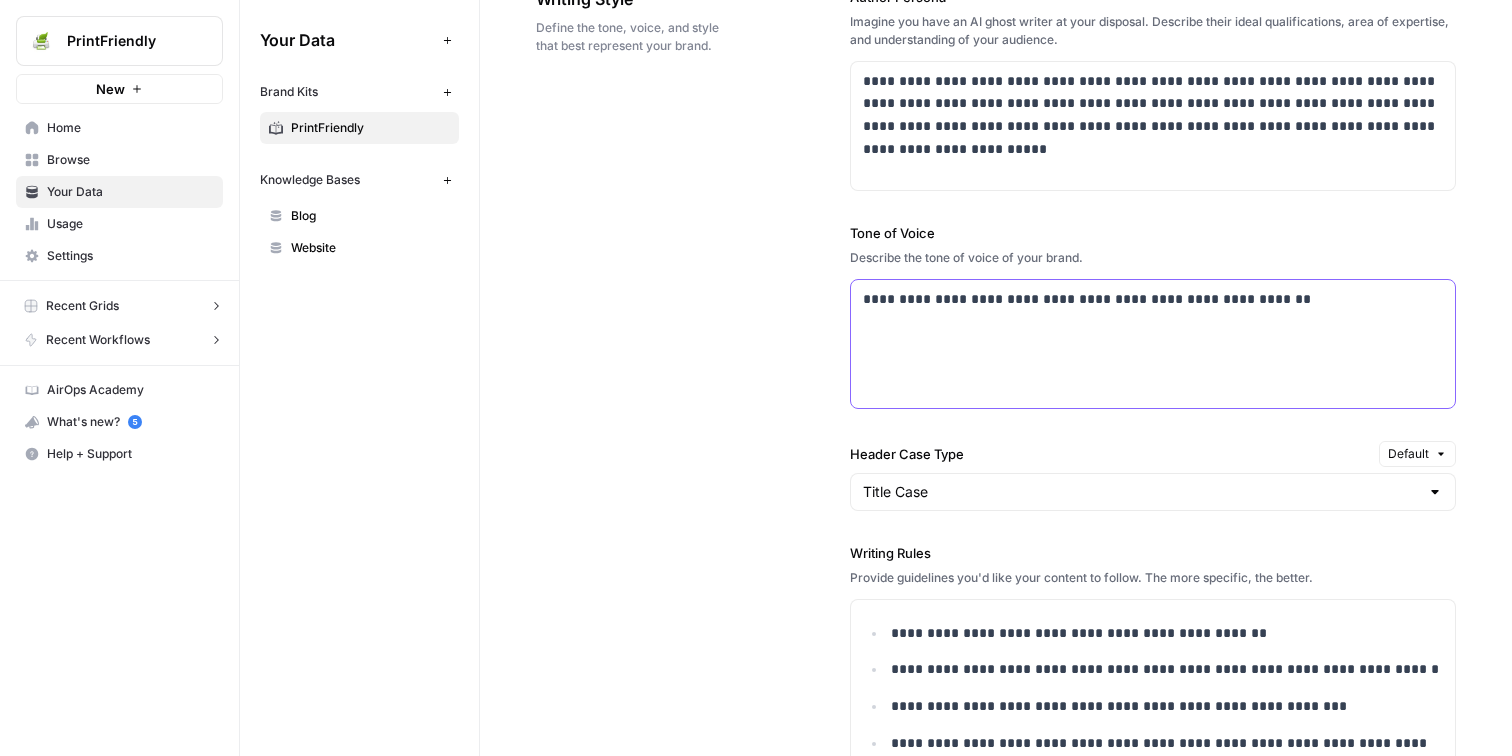 click on "**********" at bounding box center [1153, 344] 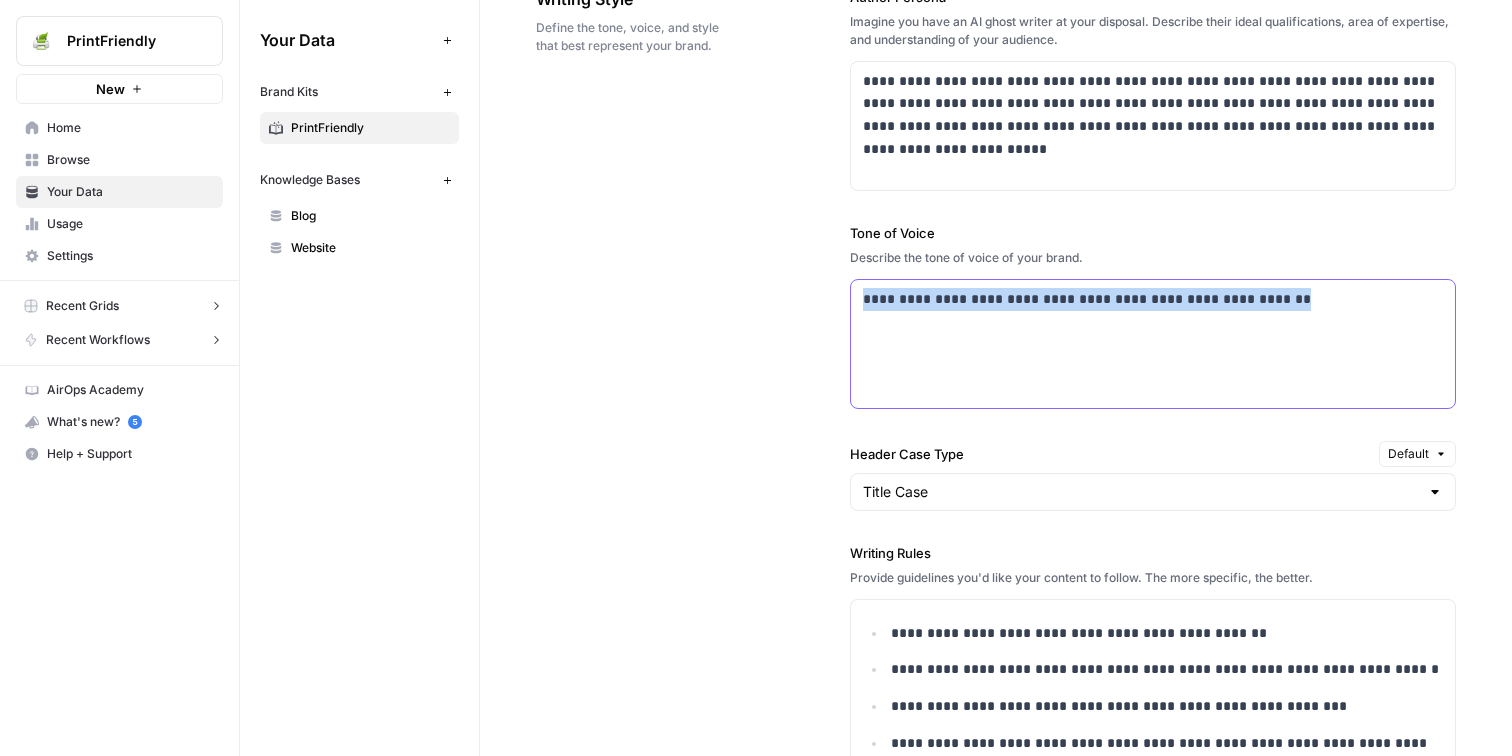click on "**********" at bounding box center [1153, 344] 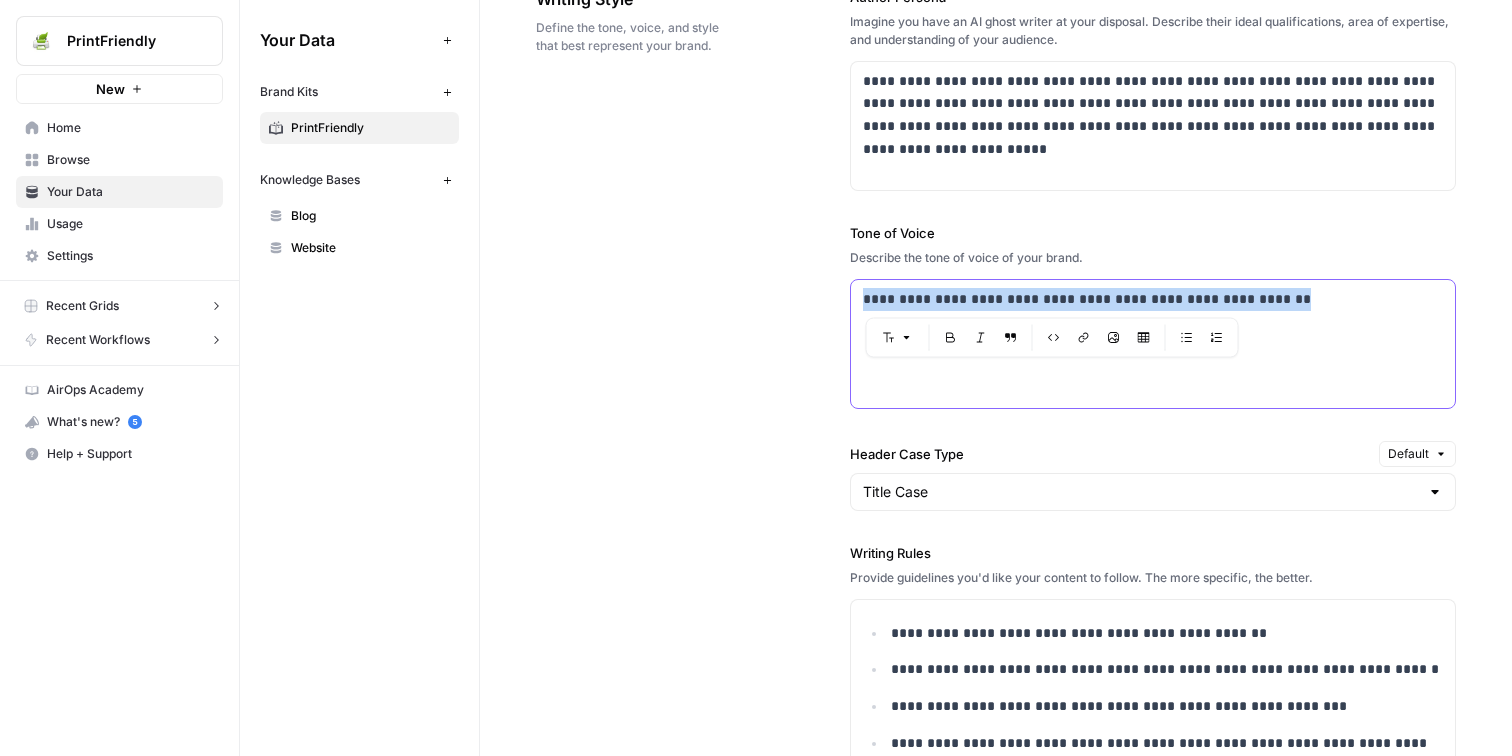 copy on "**********" 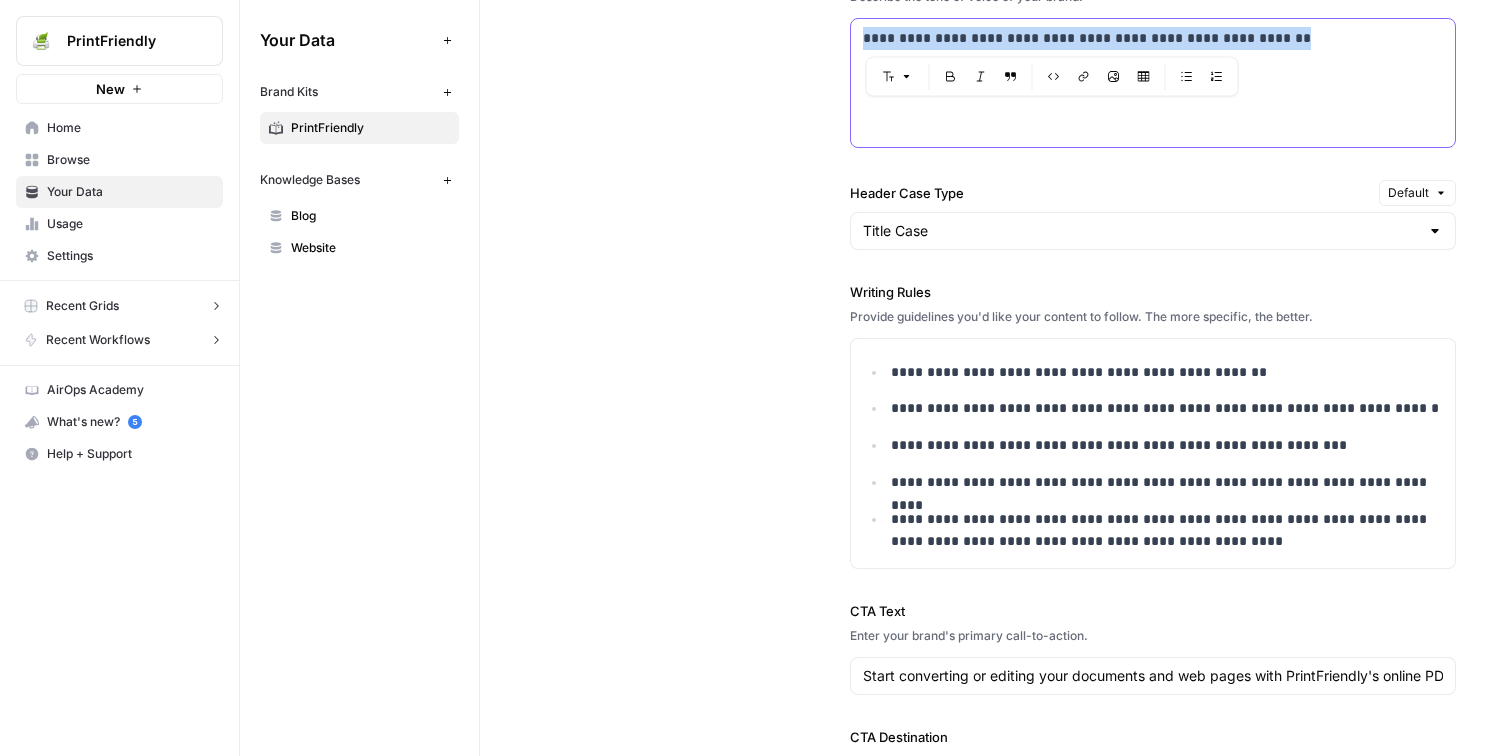 scroll, scrollTop: 1624, scrollLeft: 0, axis: vertical 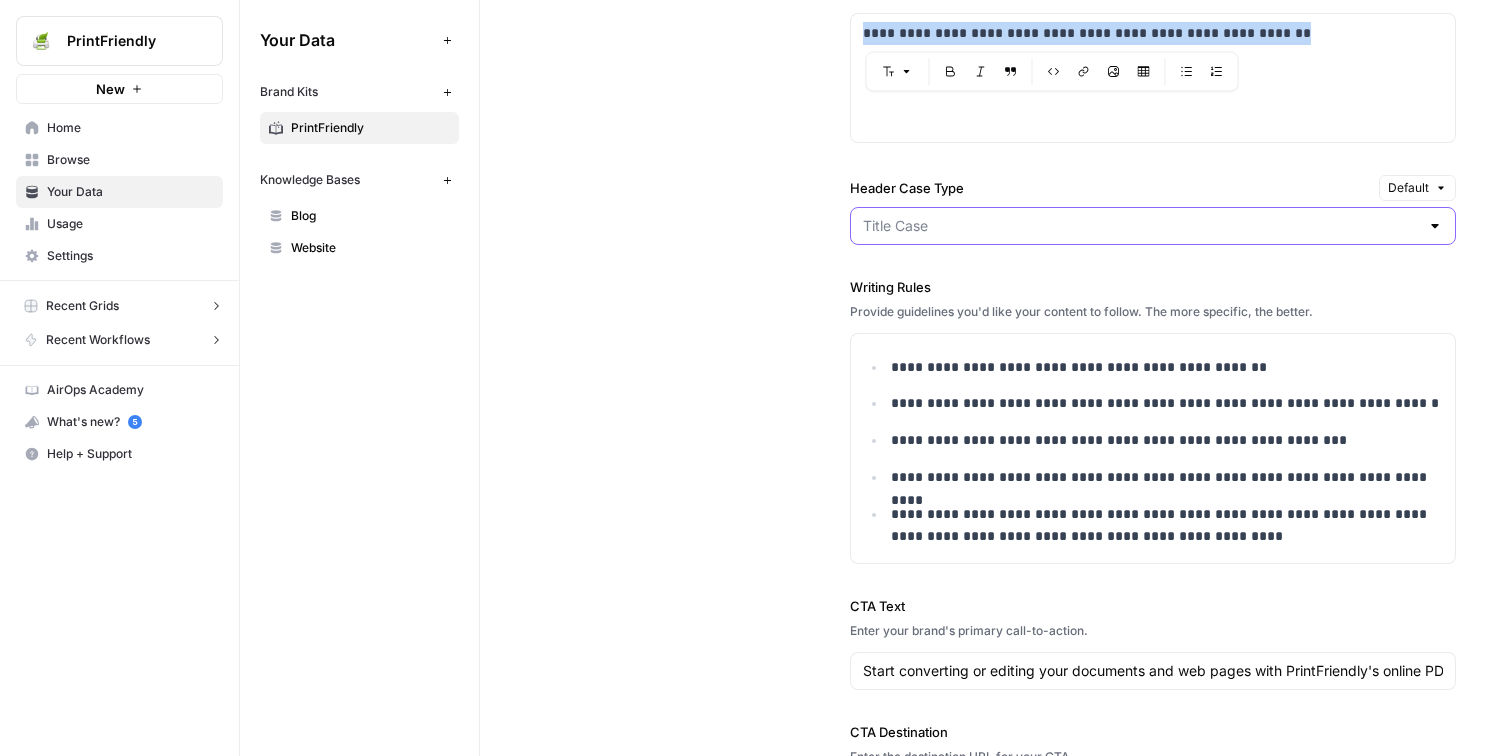 click on "Header Case Type" at bounding box center [1141, 226] 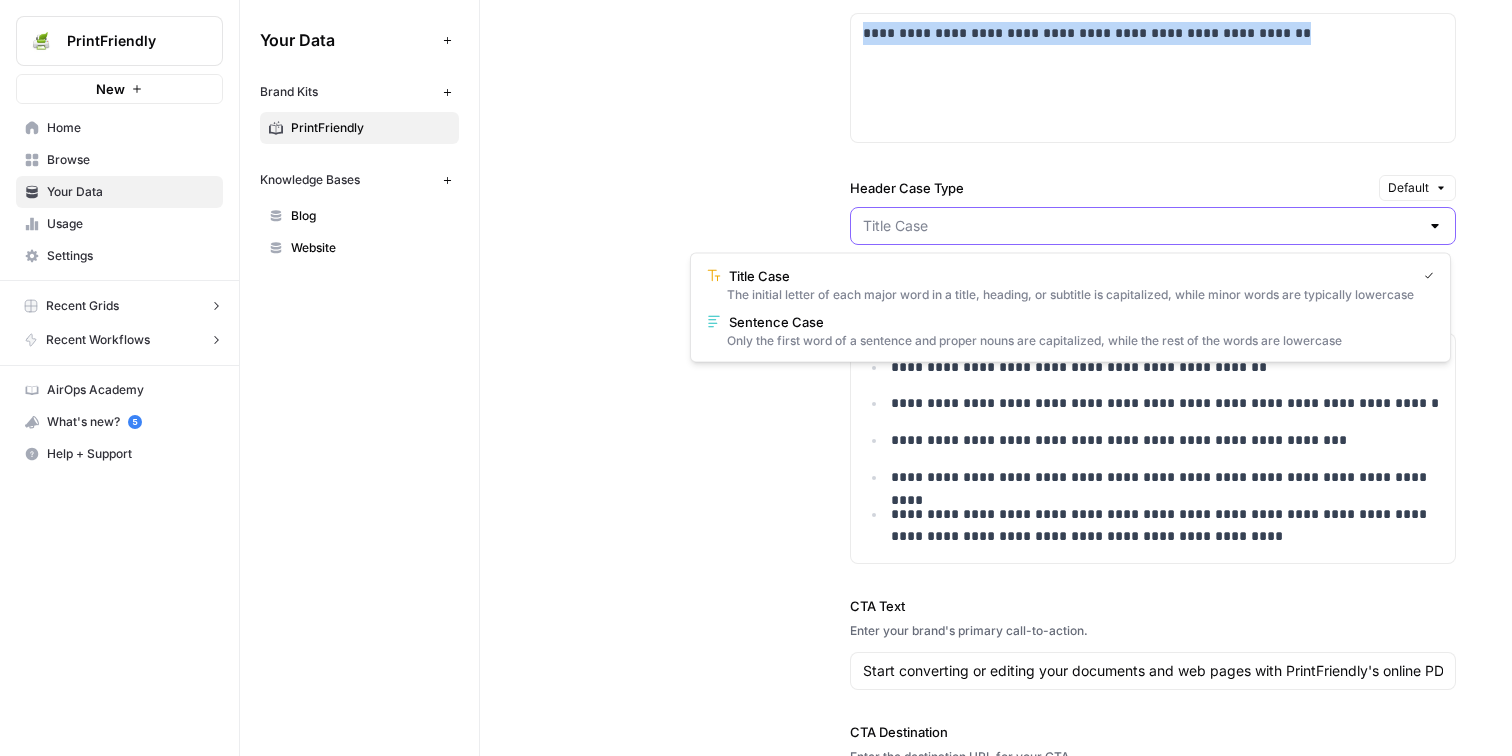 click on "Header Case Type" at bounding box center [1141, 226] 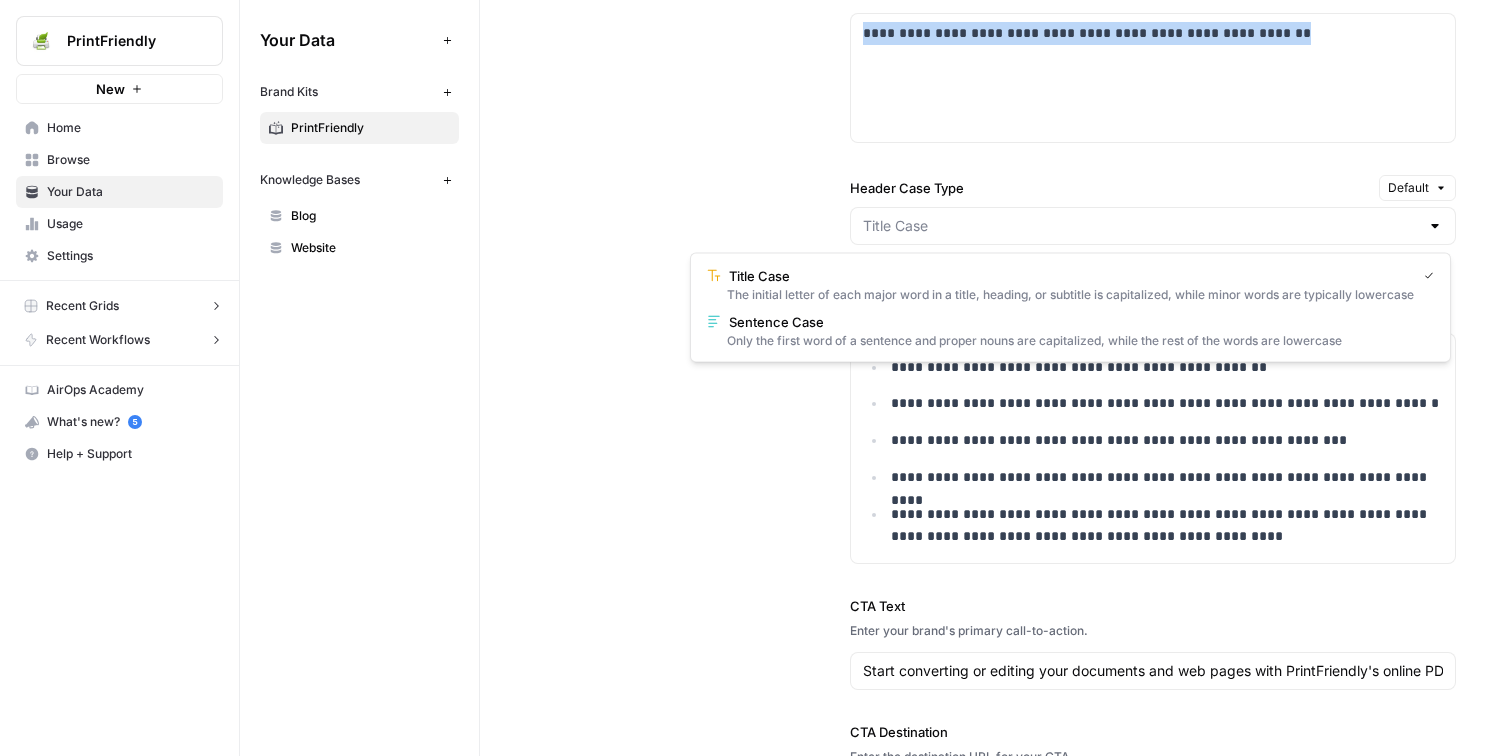 type on "Title Case" 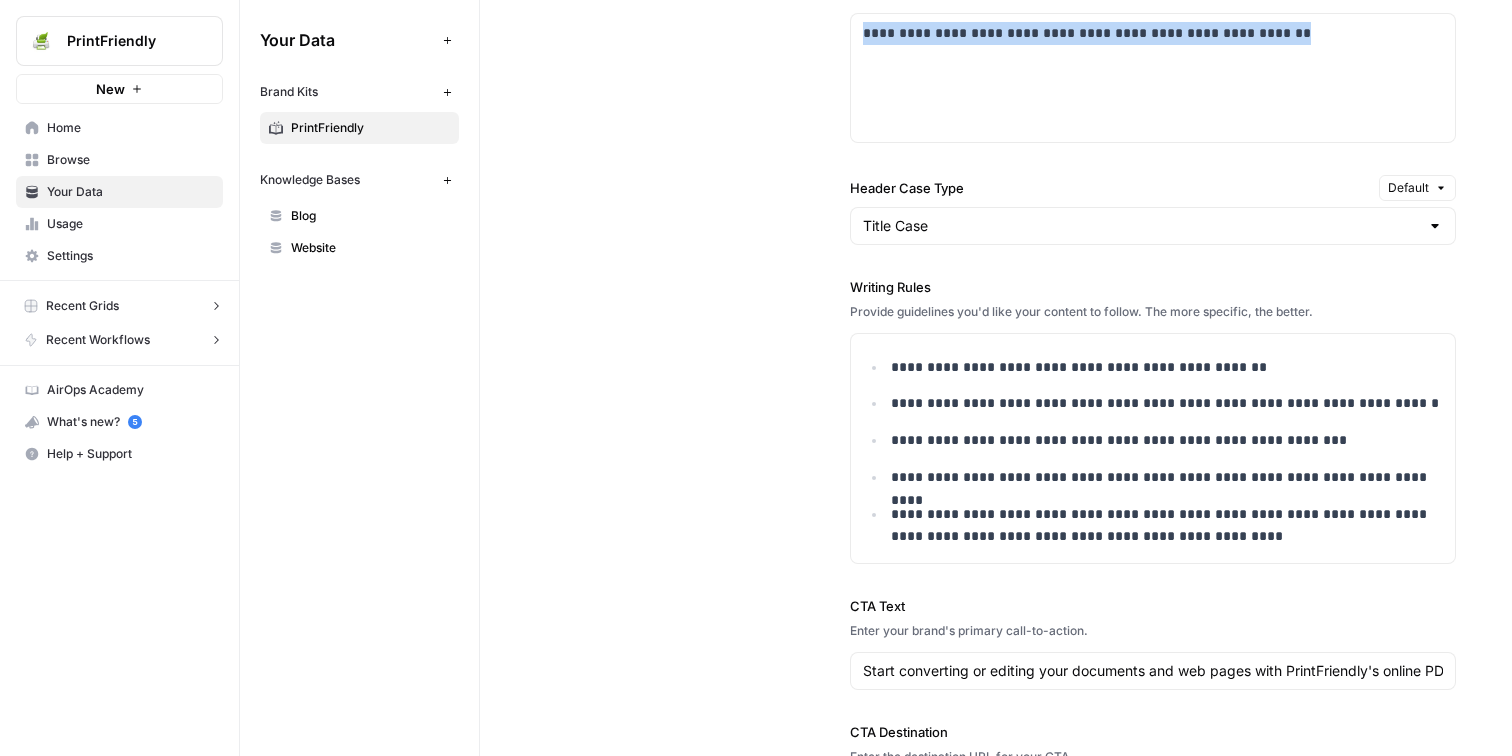 click on "**********" at bounding box center [1153, 269] 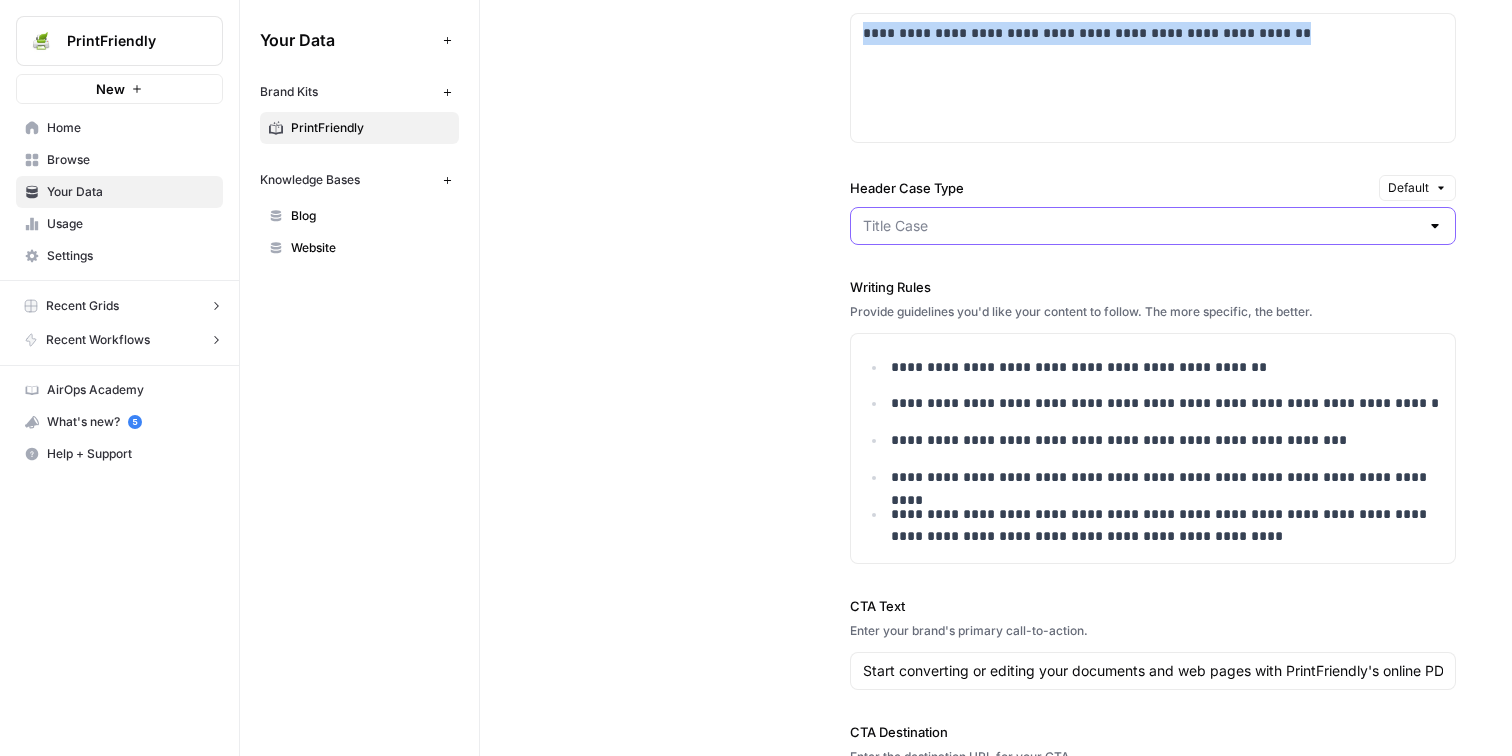 click on "Header Case Type" at bounding box center [1141, 226] 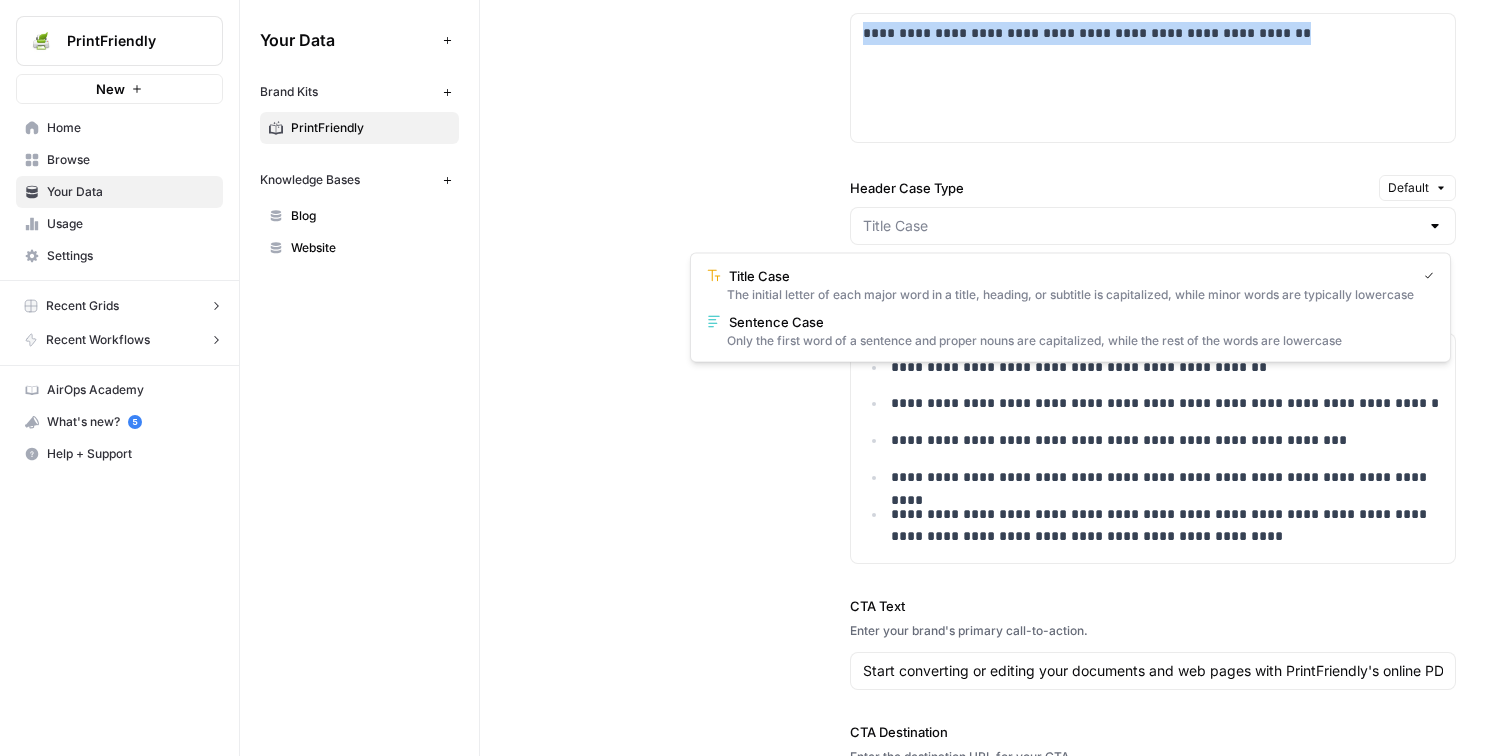 type on "Title Case" 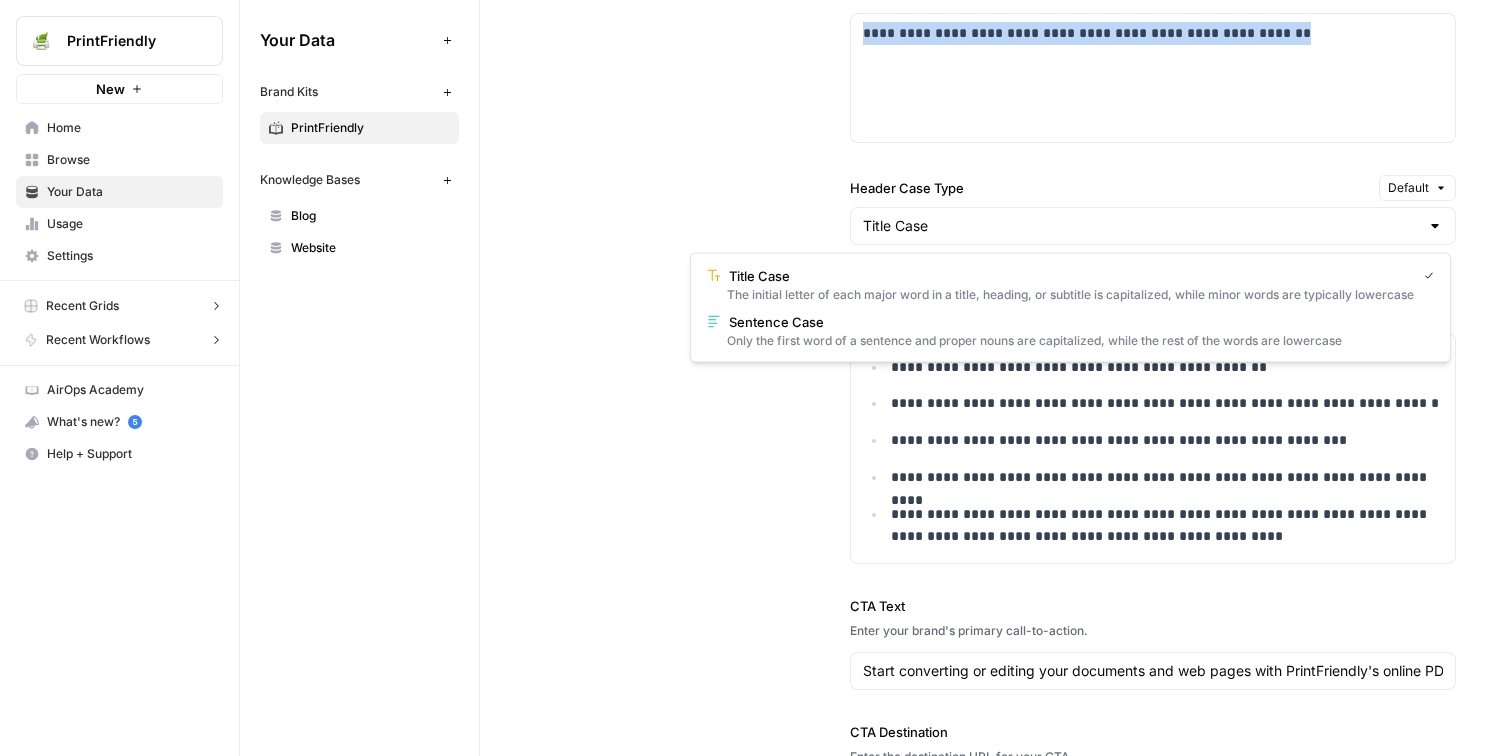 click on "**********" at bounding box center [996, 269] 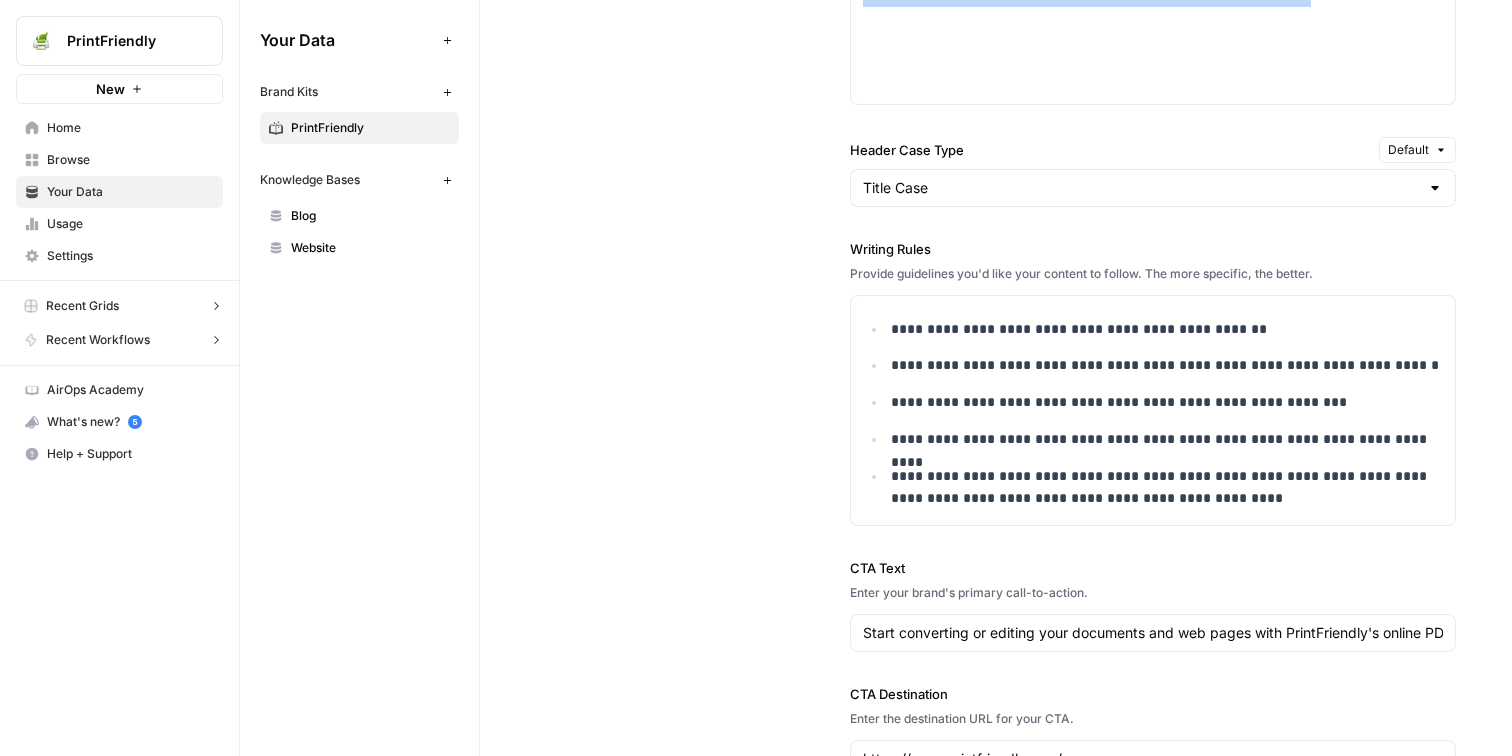 scroll, scrollTop: 1672, scrollLeft: 0, axis: vertical 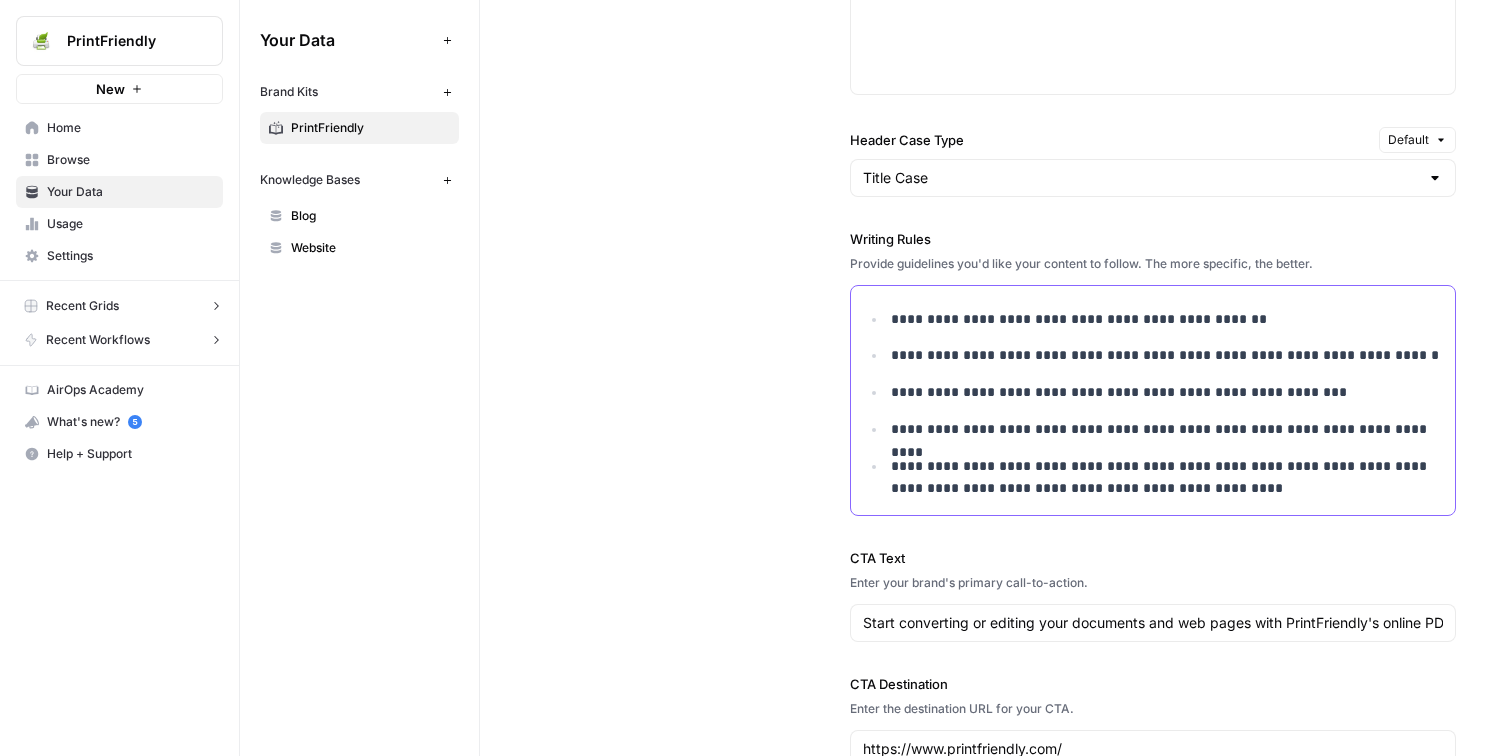 click on "**********" at bounding box center [1167, 392] 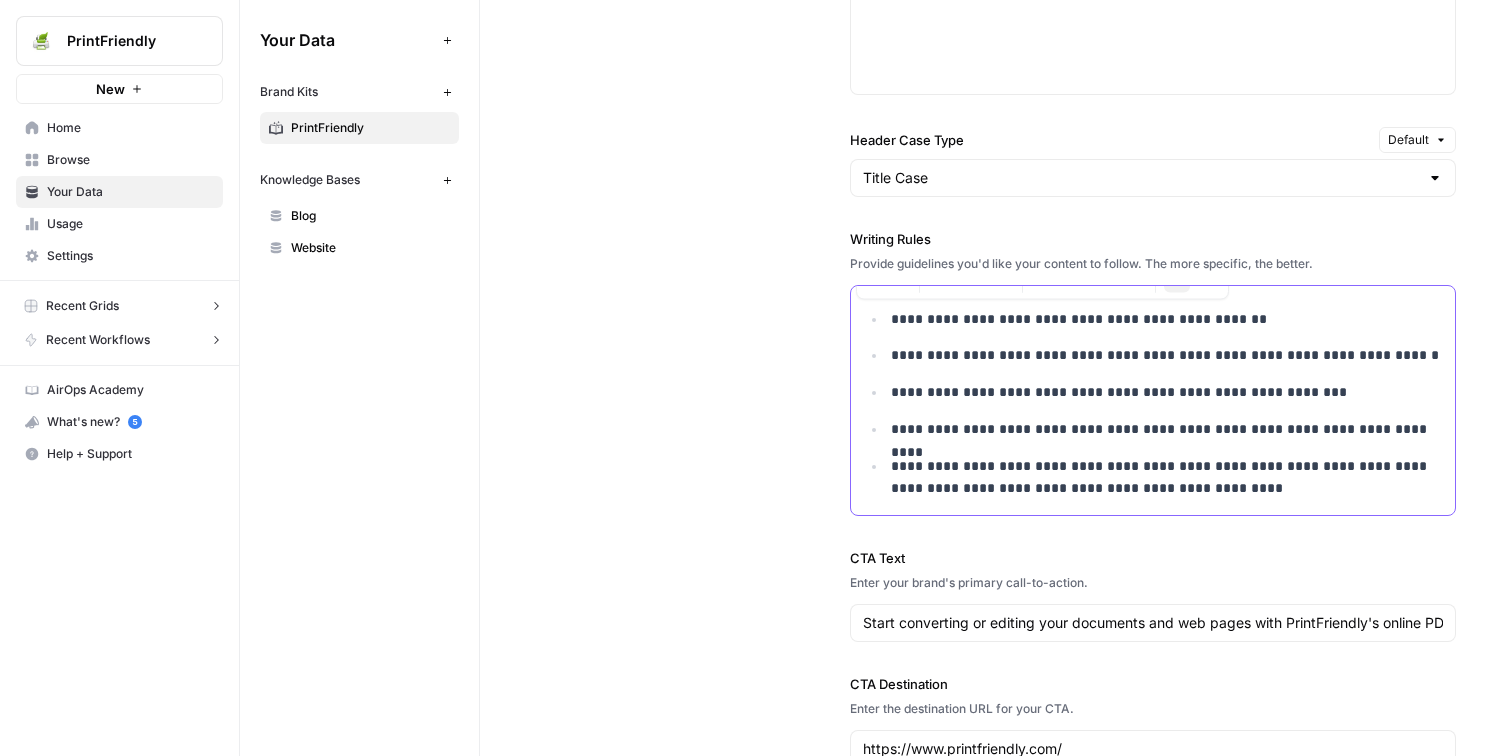 copy on "**********" 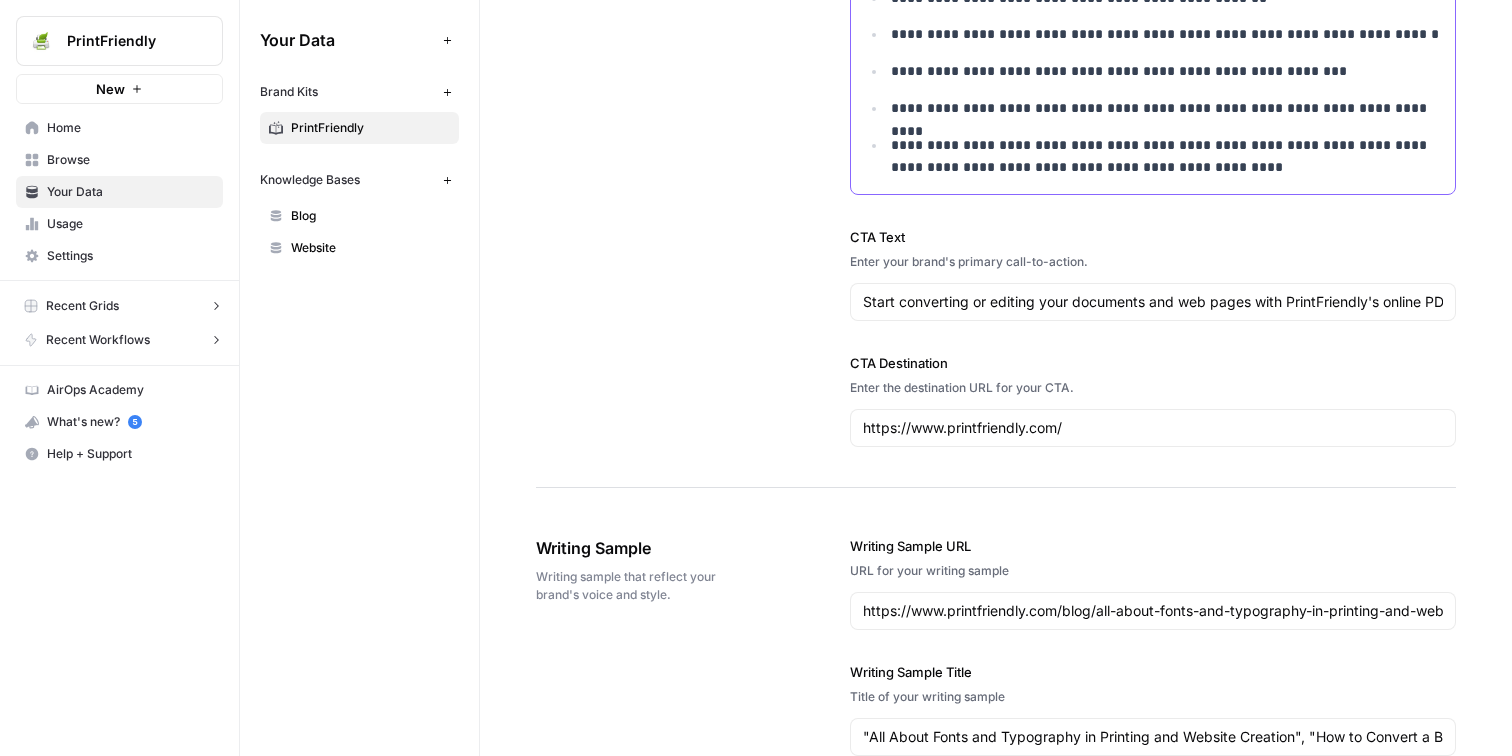 scroll, scrollTop: 1997, scrollLeft: 0, axis: vertical 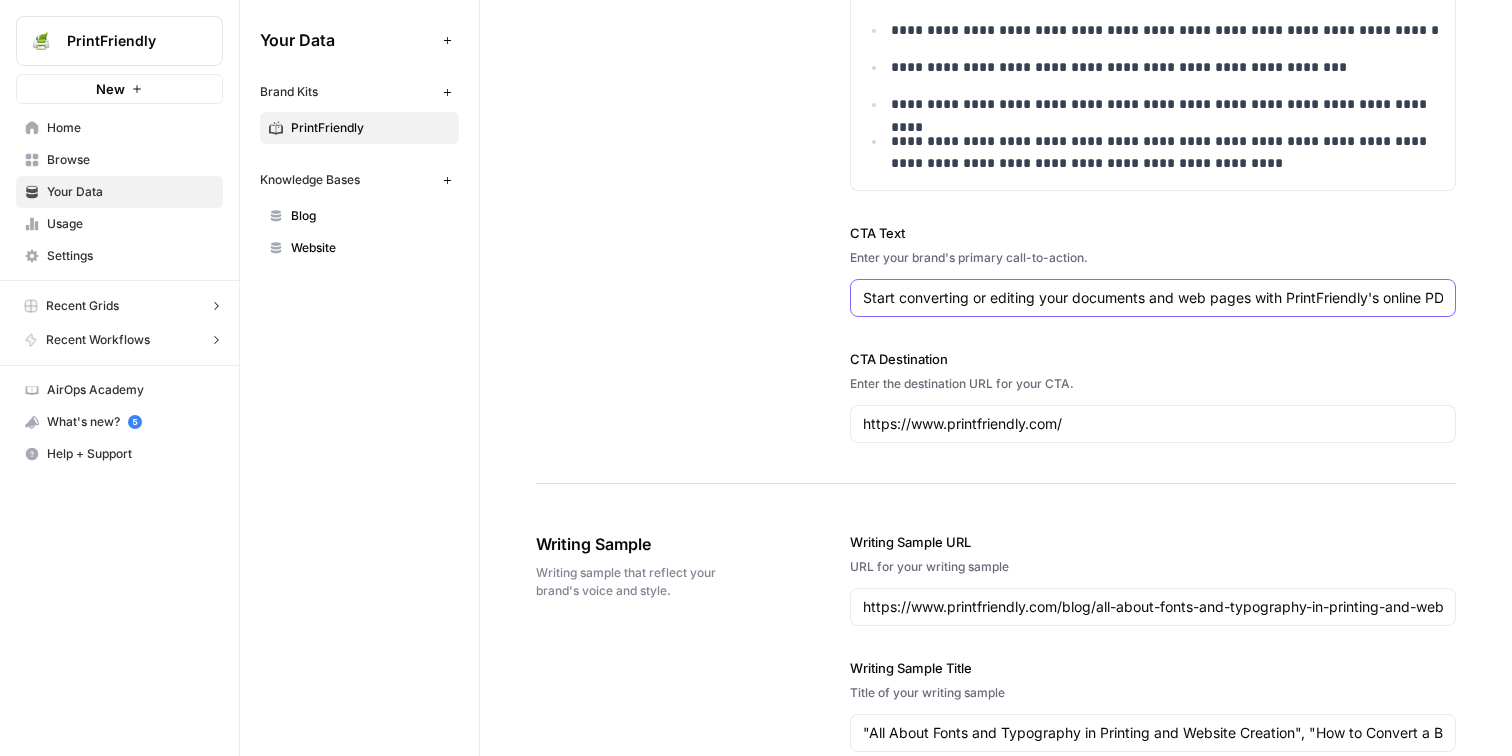 click on "Start converting or editing your documents and web pages with PrintFriendly's online PDF tools and browser extensions." at bounding box center (1153, 298) 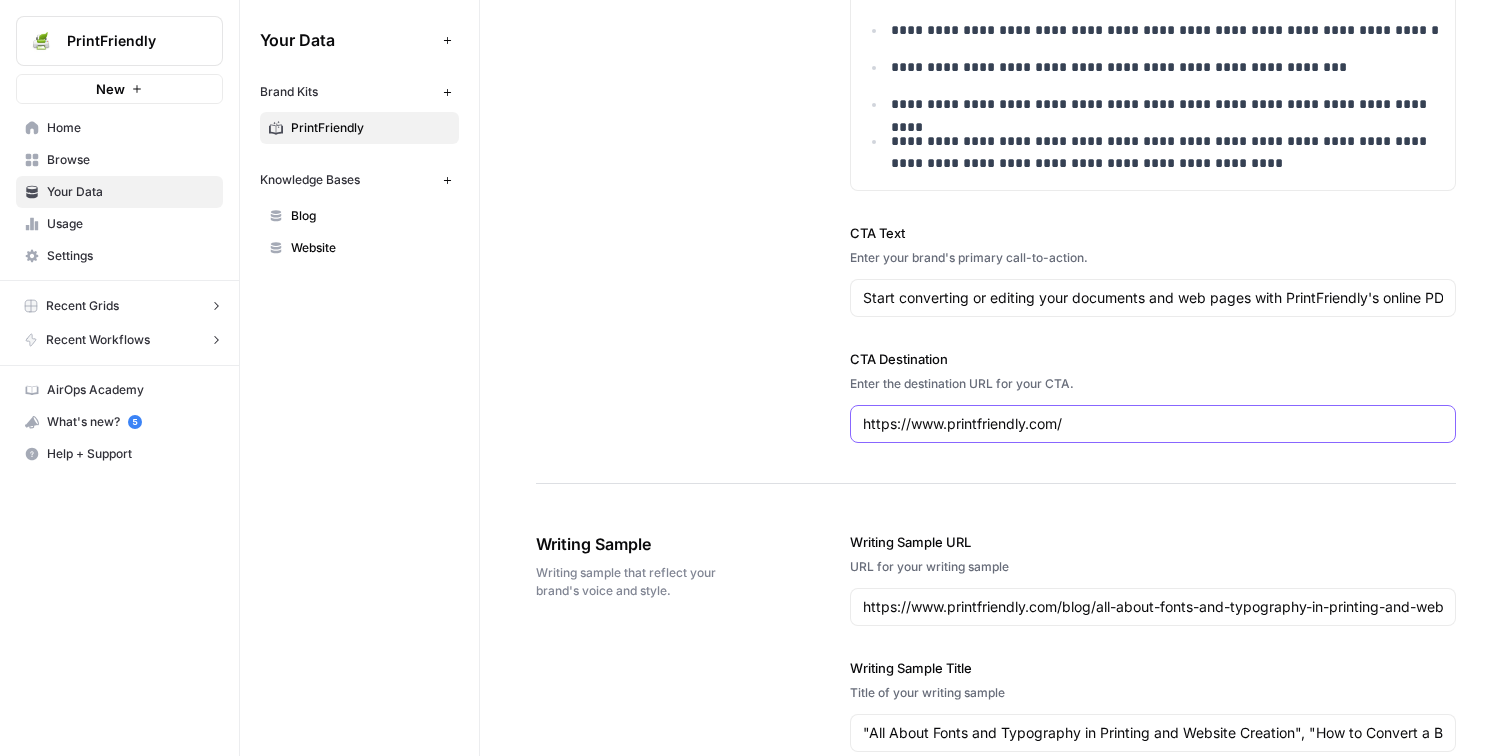 click on "https://www.printfriendly.com/" at bounding box center (1153, 424) 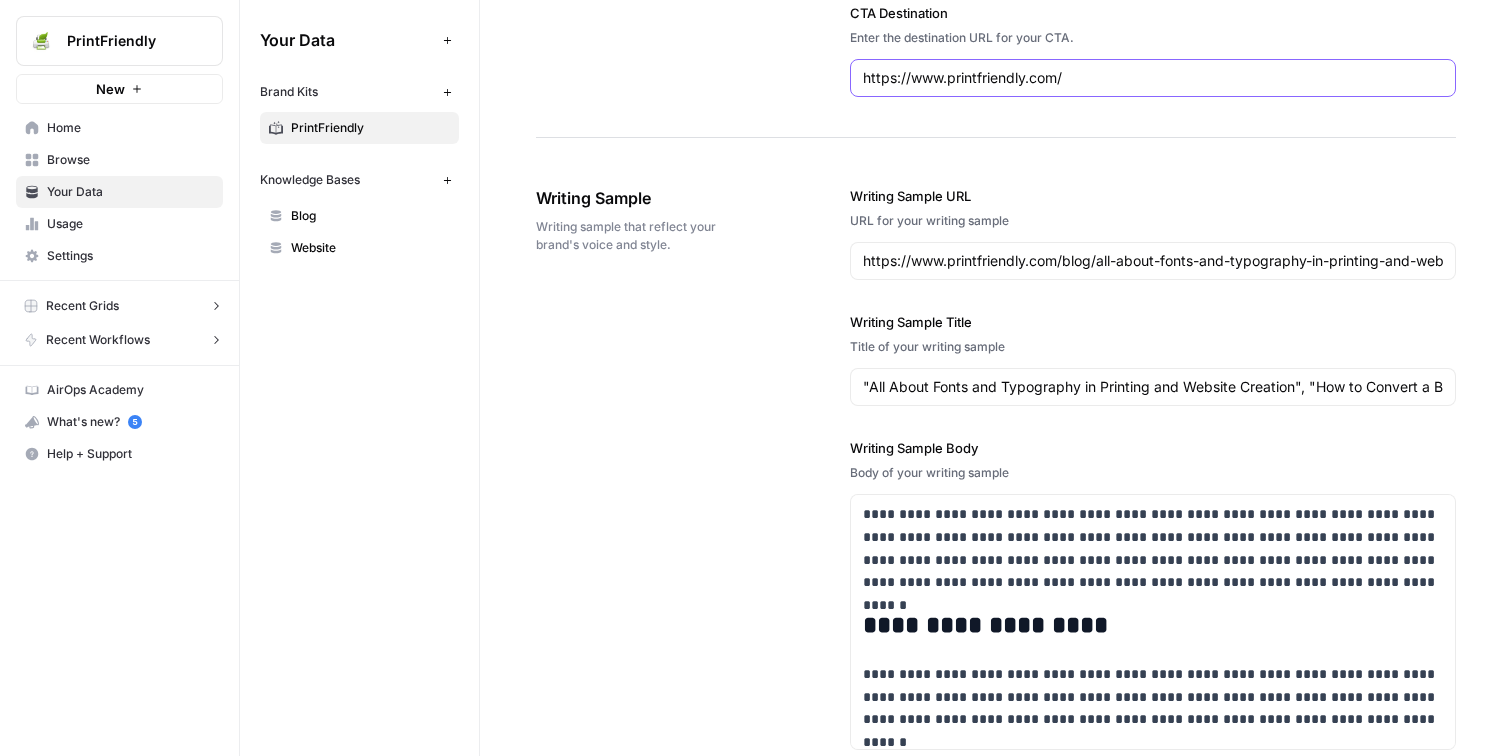 scroll, scrollTop: 2350, scrollLeft: 0, axis: vertical 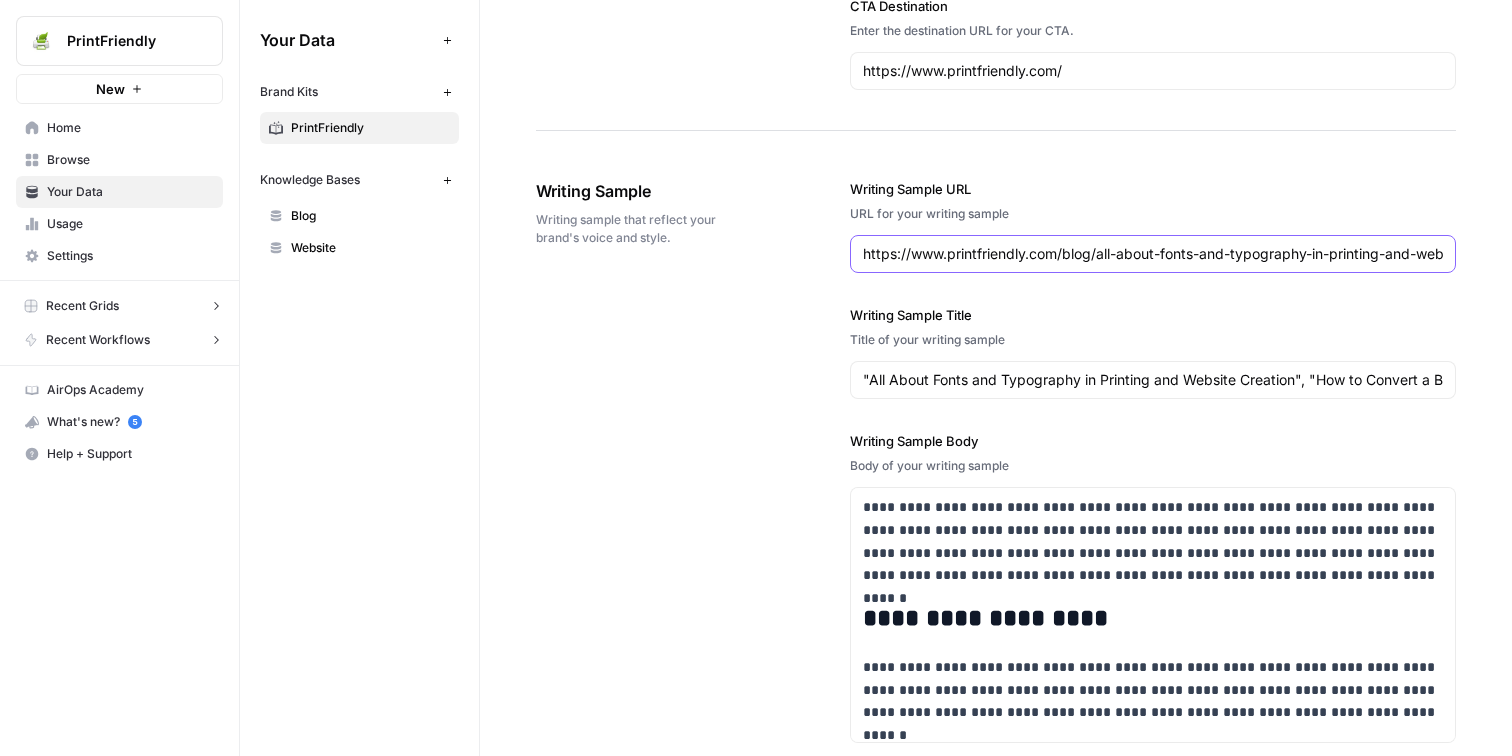 click on "https://www.printfriendly.com/blog/all-about-fonts-and-typography-in-printing-and-website-creation" at bounding box center (1153, 254) 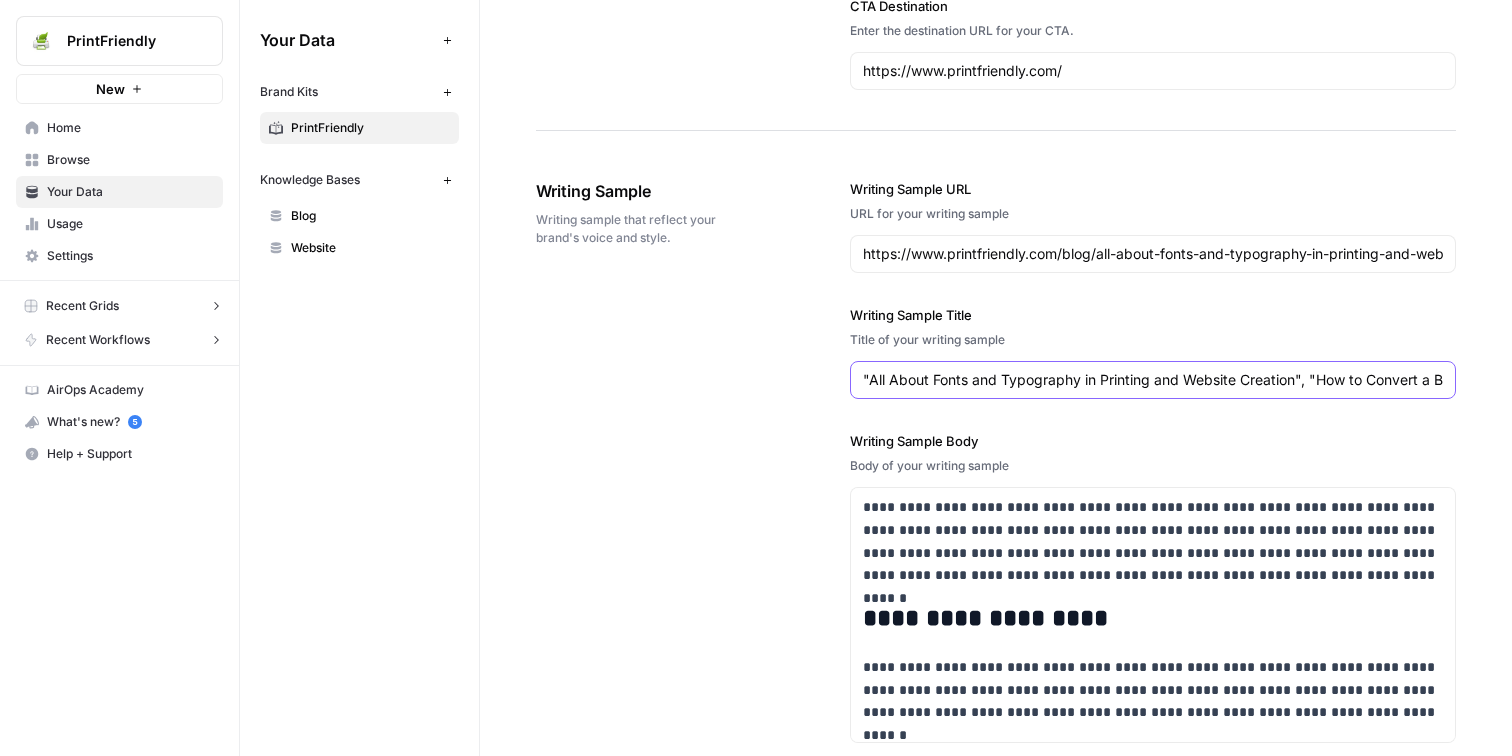click on ""All About Fonts and Typography in Printing and Website Creation", "How to Convert a BMP File to PDF", "How to Read Text from an Image Using OCR Technology"" at bounding box center (1153, 380) 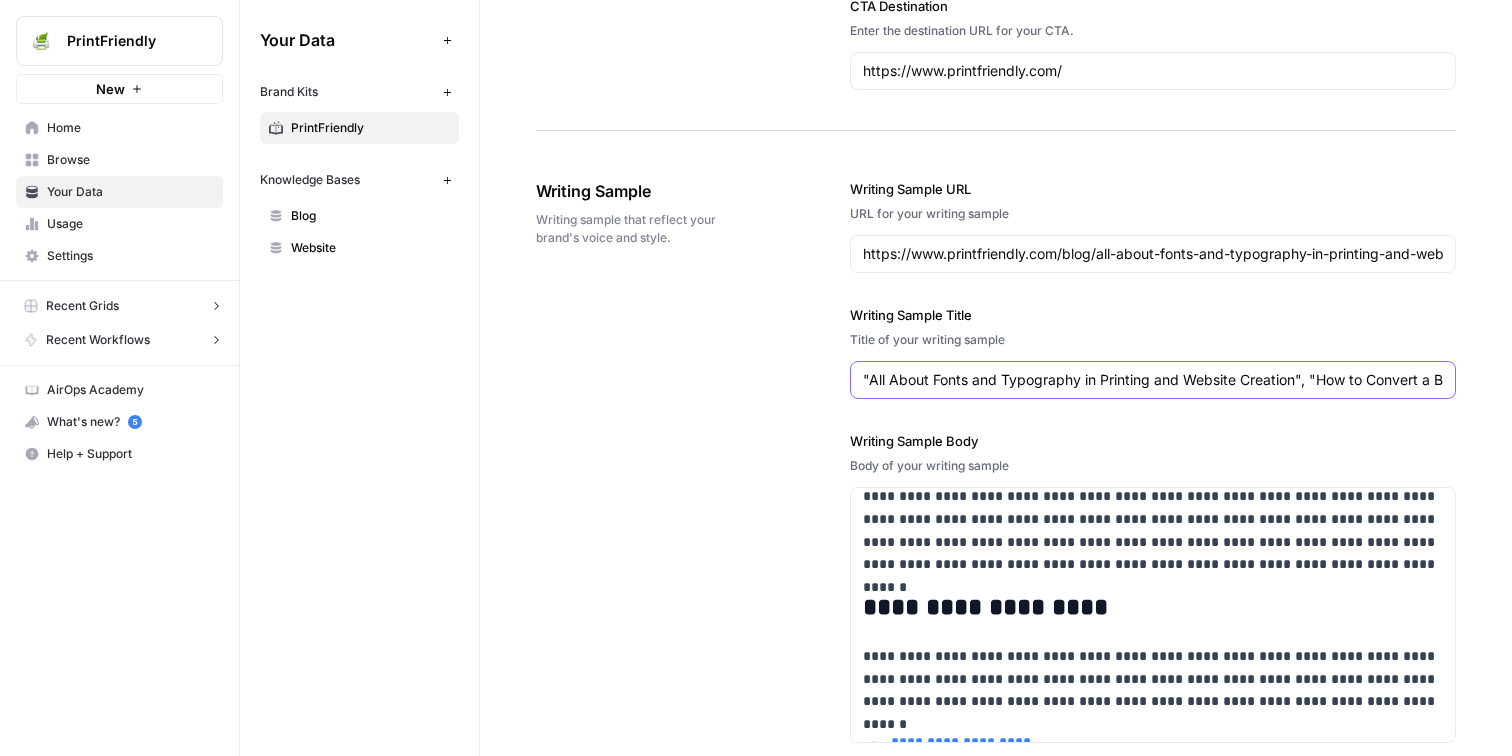 scroll, scrollTop: 0, scrollLeft: 0, axis: both 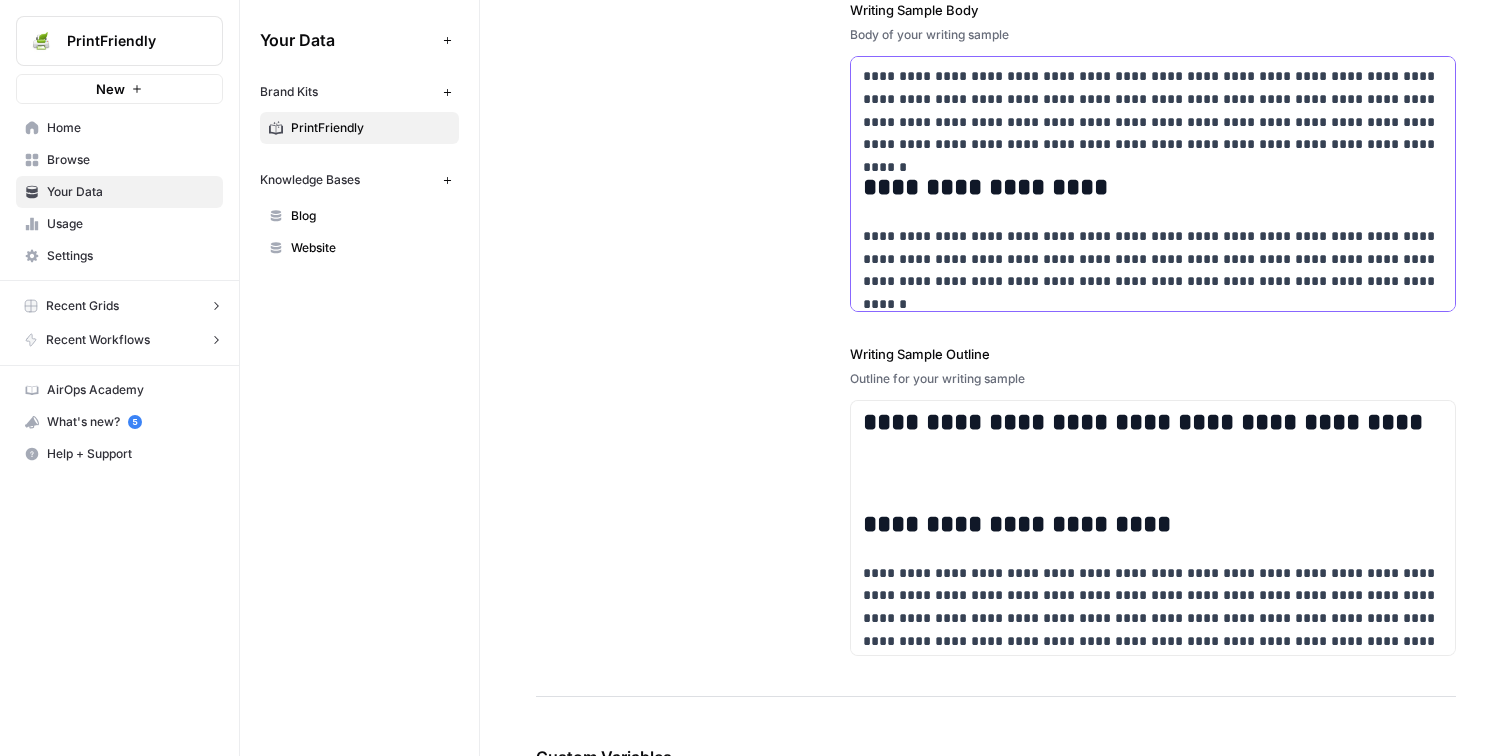 click on "**********" at bounding box center (1153, 259) 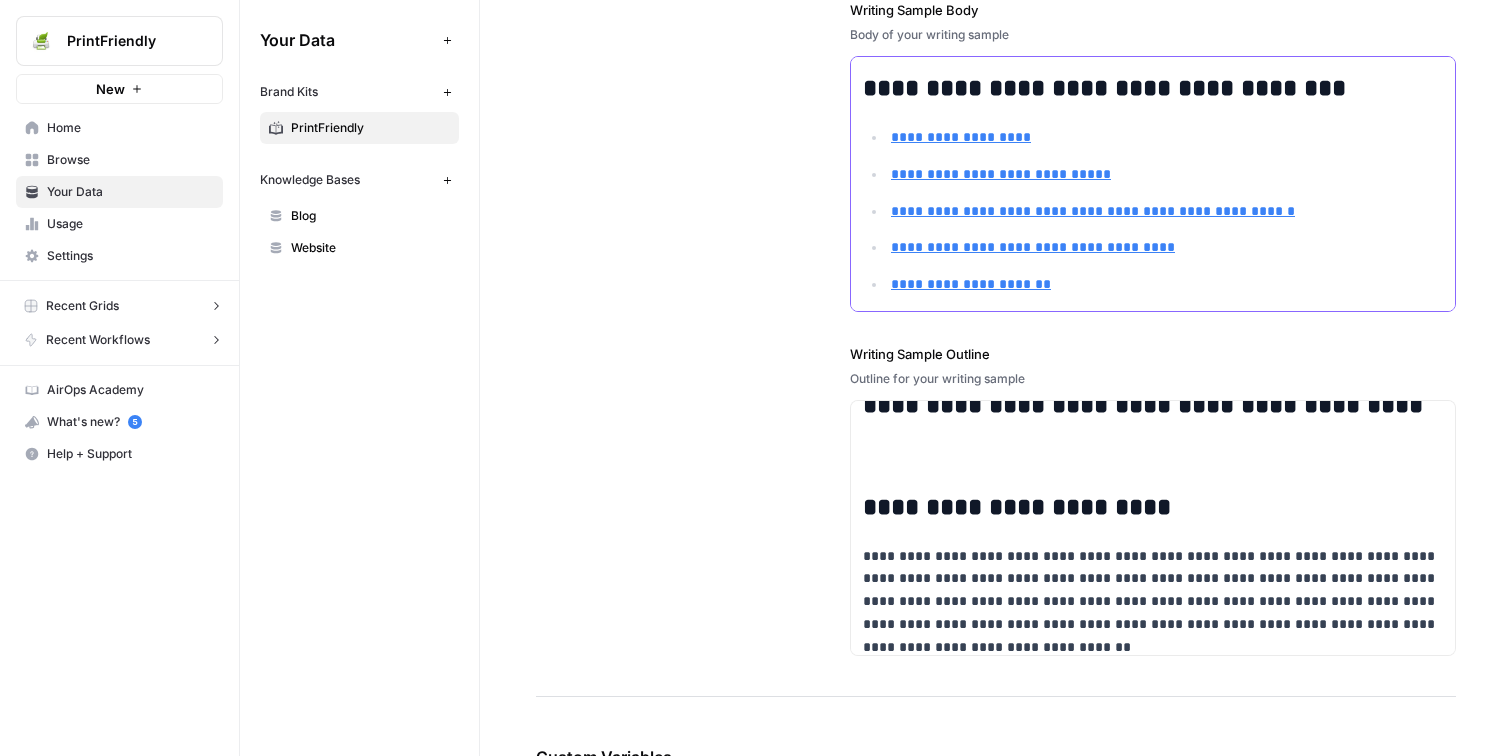 scroll, scrollTop: 0, scrollLeft: 0, axis: both 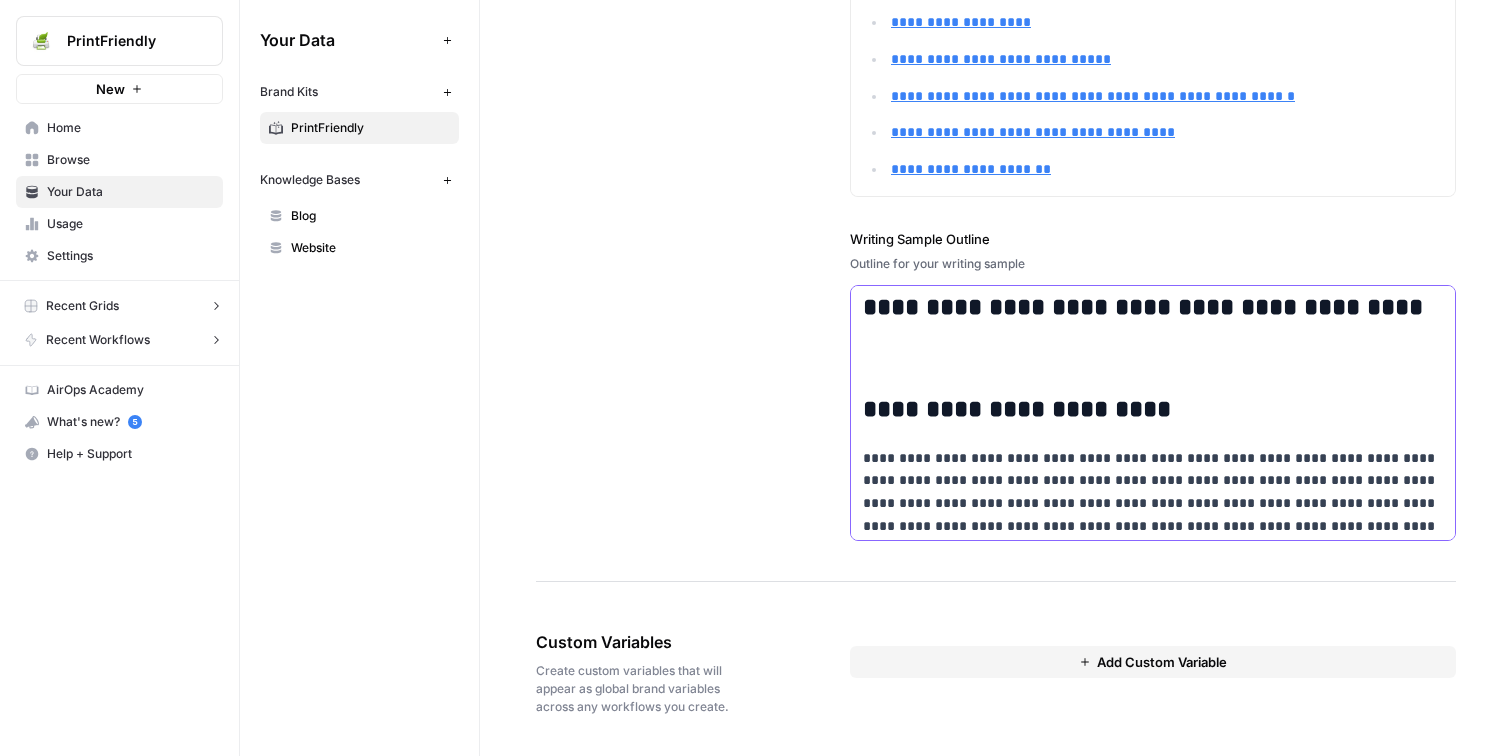 click on "**********" at bounding box center (1143, 307) 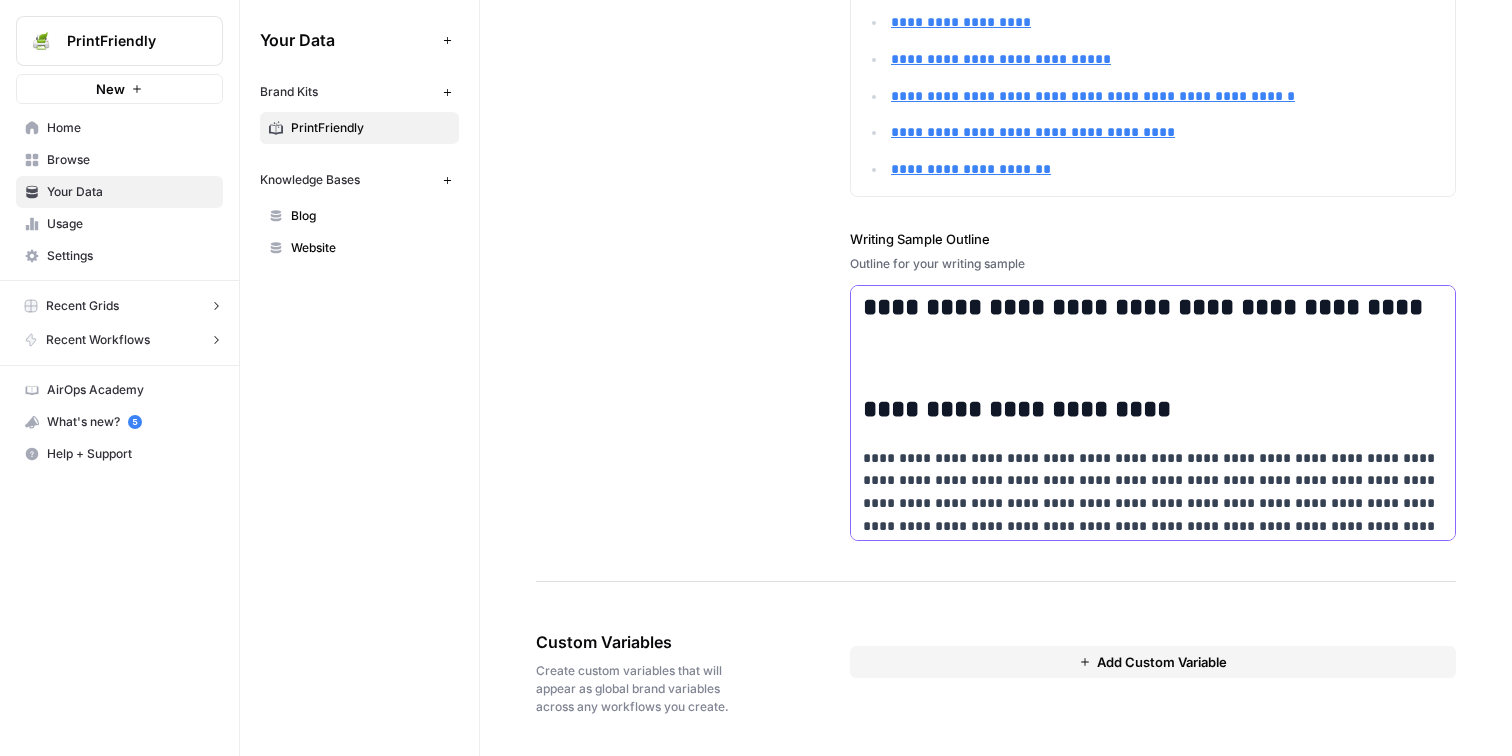 scroll, scrollTop: 826, scrollLeft: 0, axis: vertical 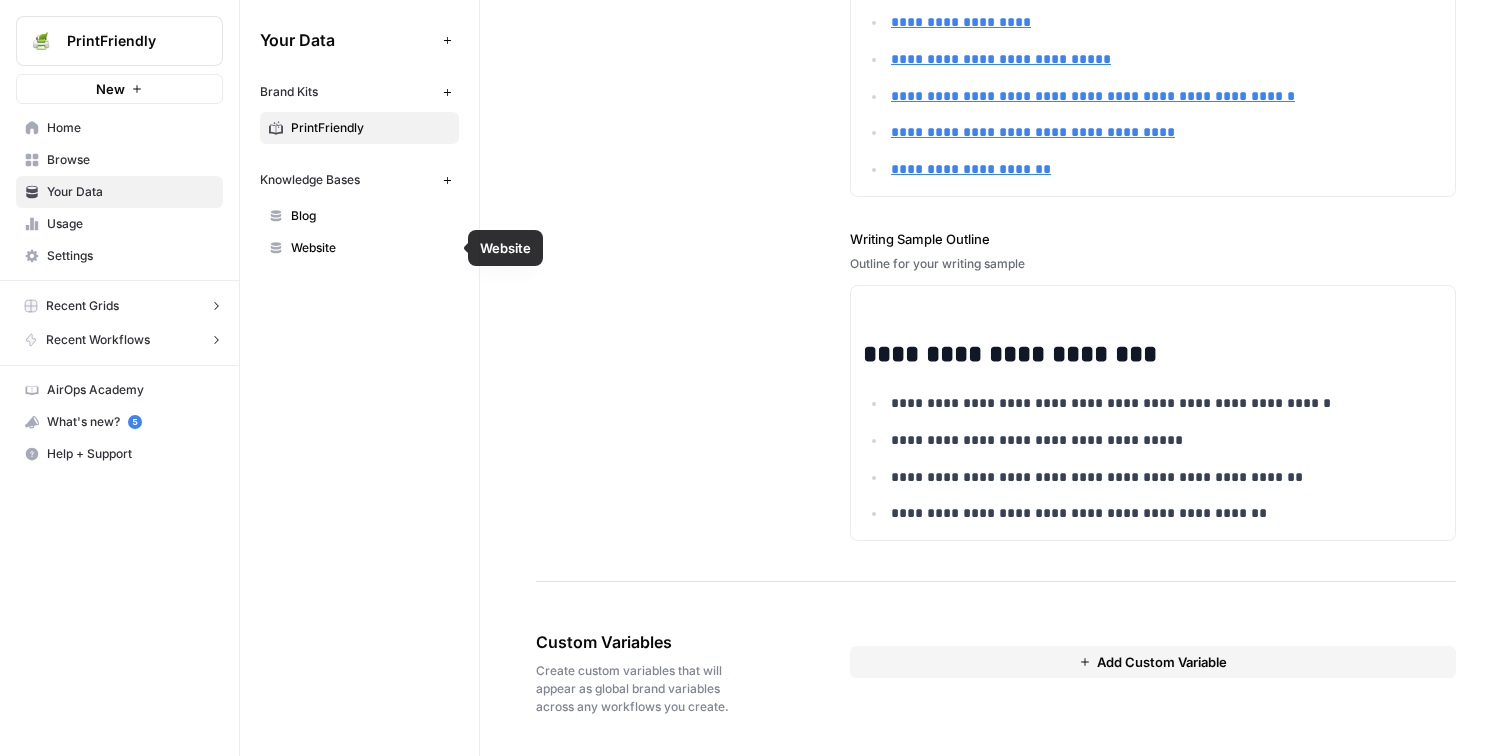 click on "Blog" at bounding box center [370, 216] 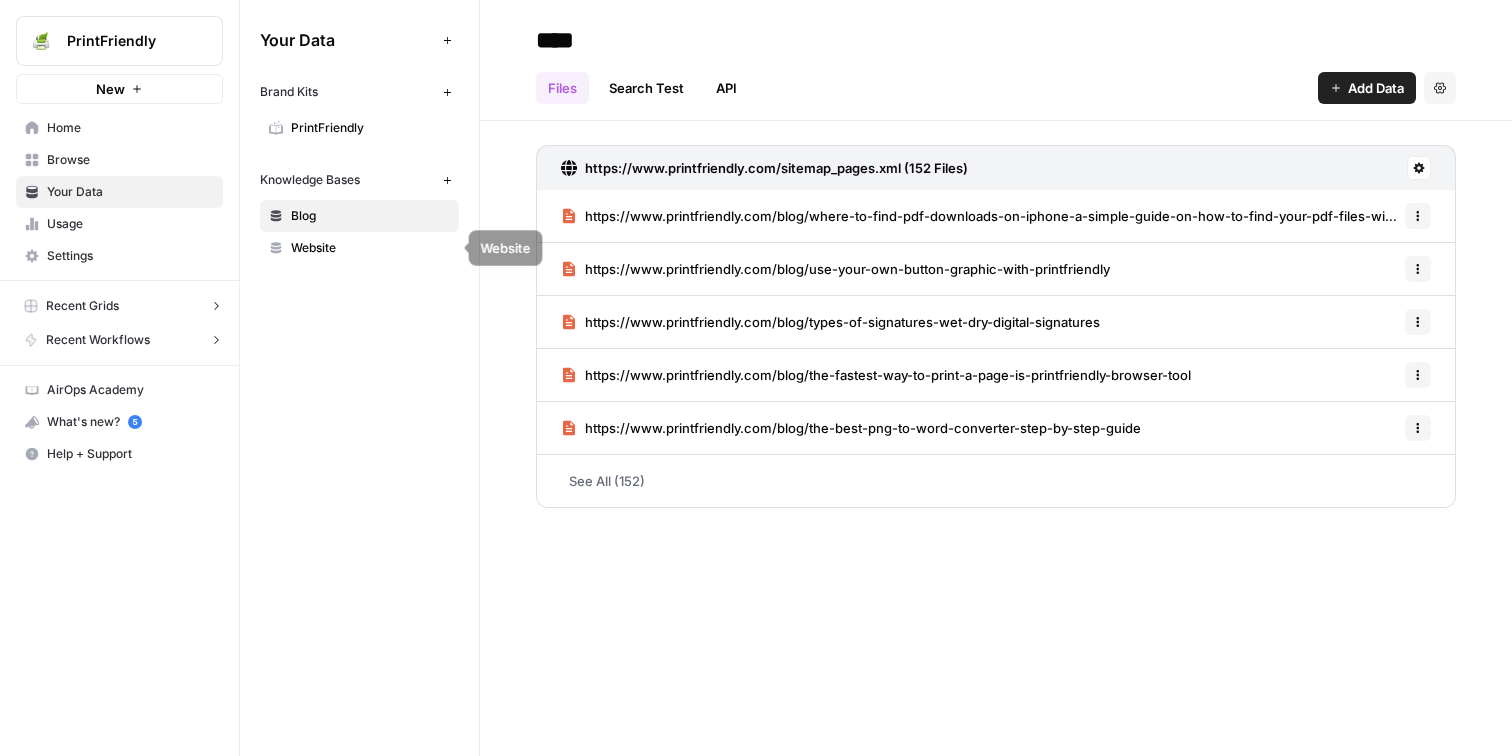 click on "Website" at bounding box center [370, 248] 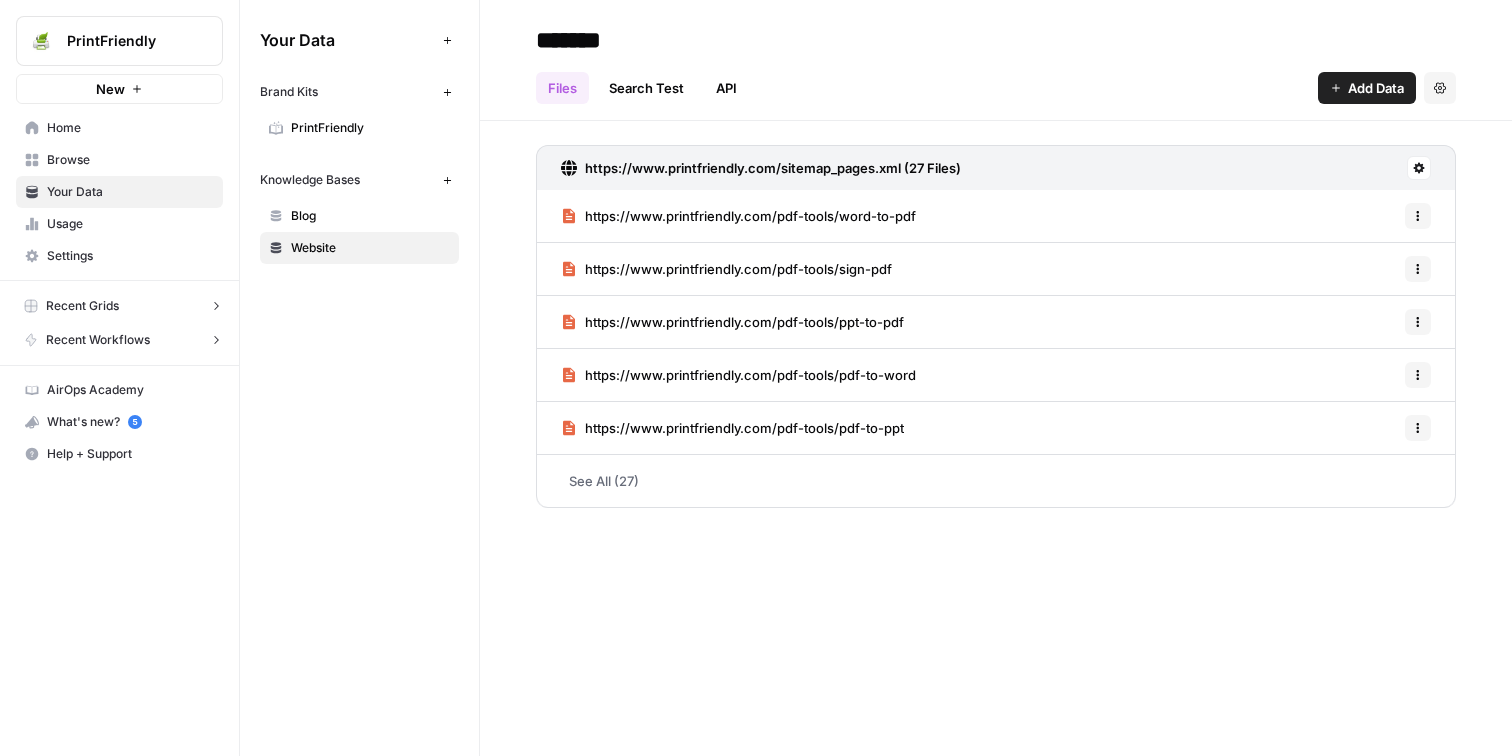 click on "See All (27)" at bounding box center [996, 481] 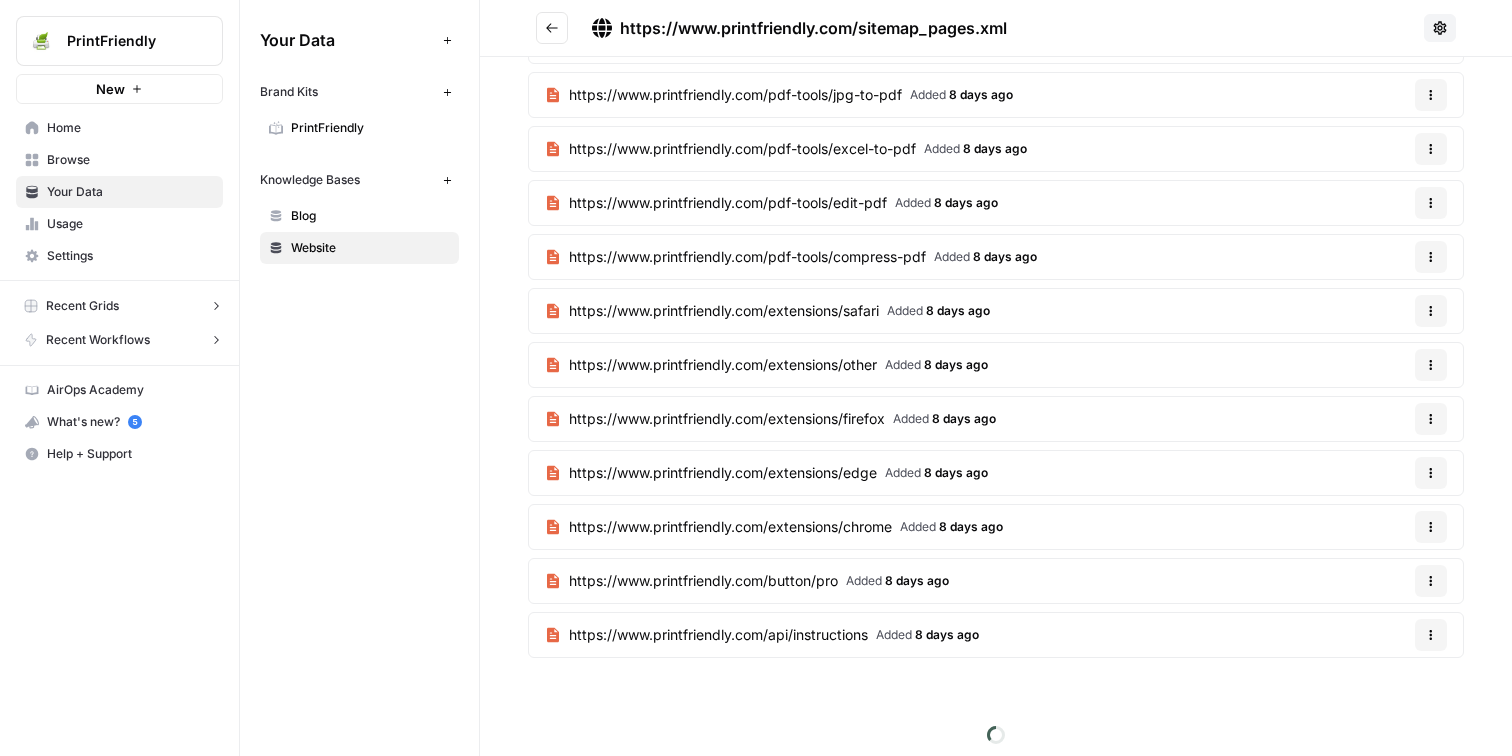 scroll, scrollTop: 863, scrollLeft: 0, axis: vertical 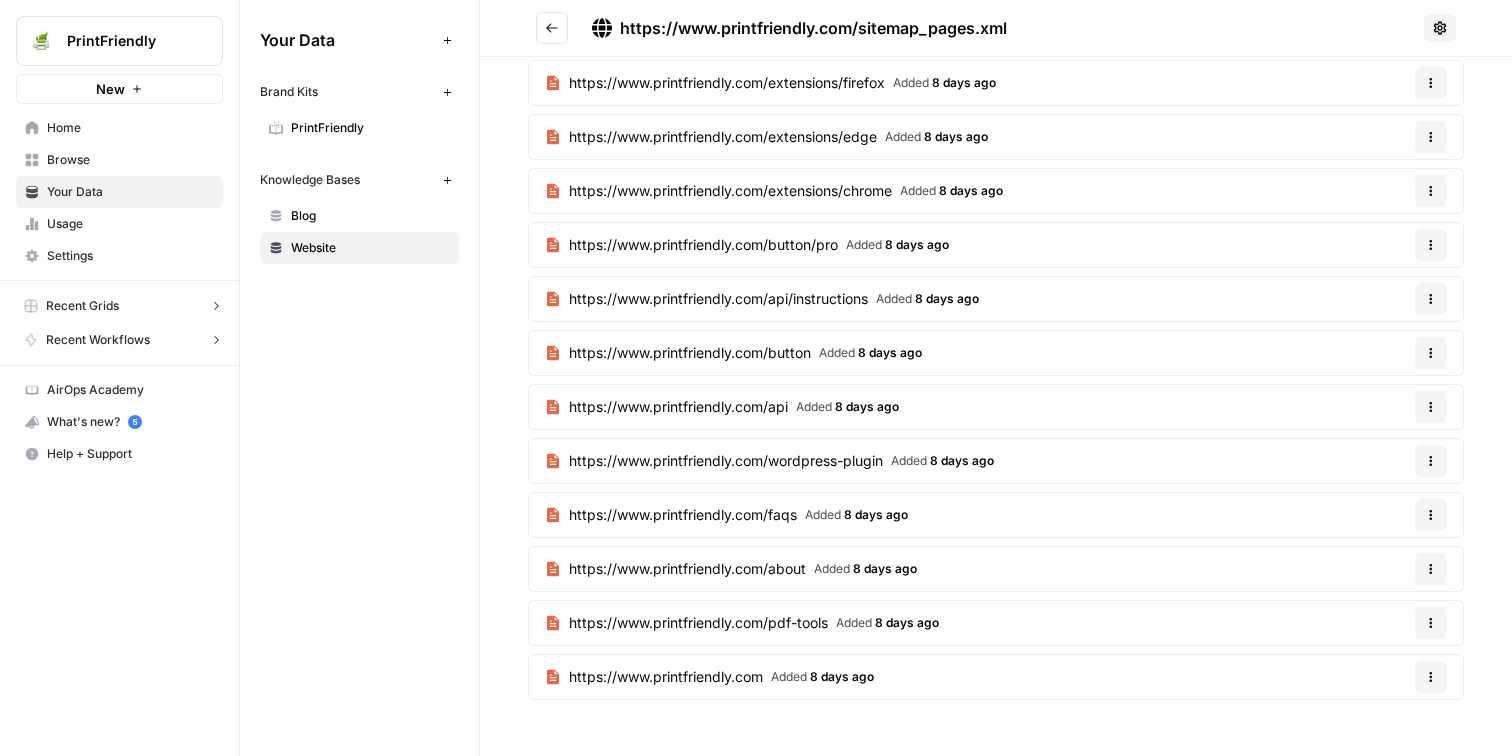 drag, startPoint x: 527, startPoint y: 84, endPoint x: 934, endPoint y: 680, distance: 721.7098 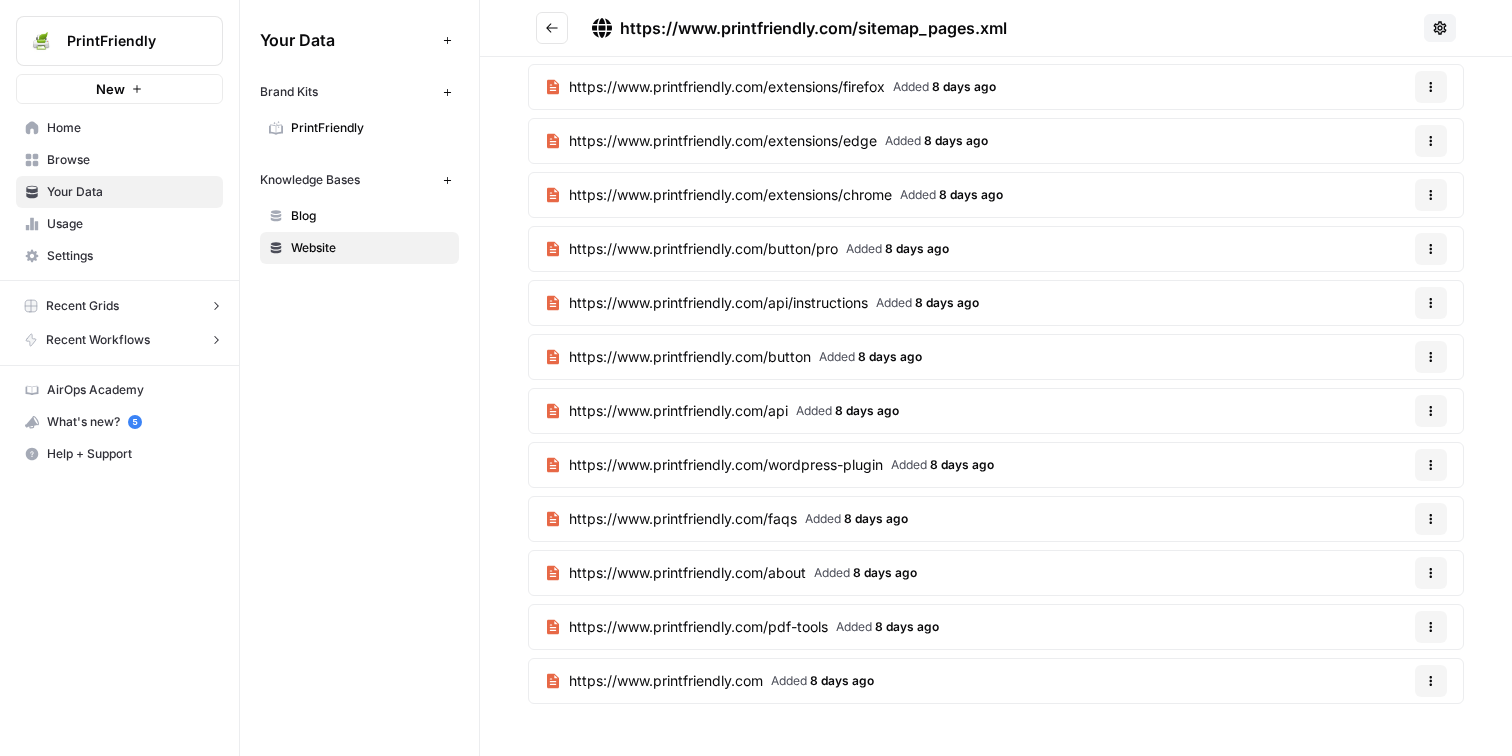 click on "Options" at bounding box center [1431, 195] 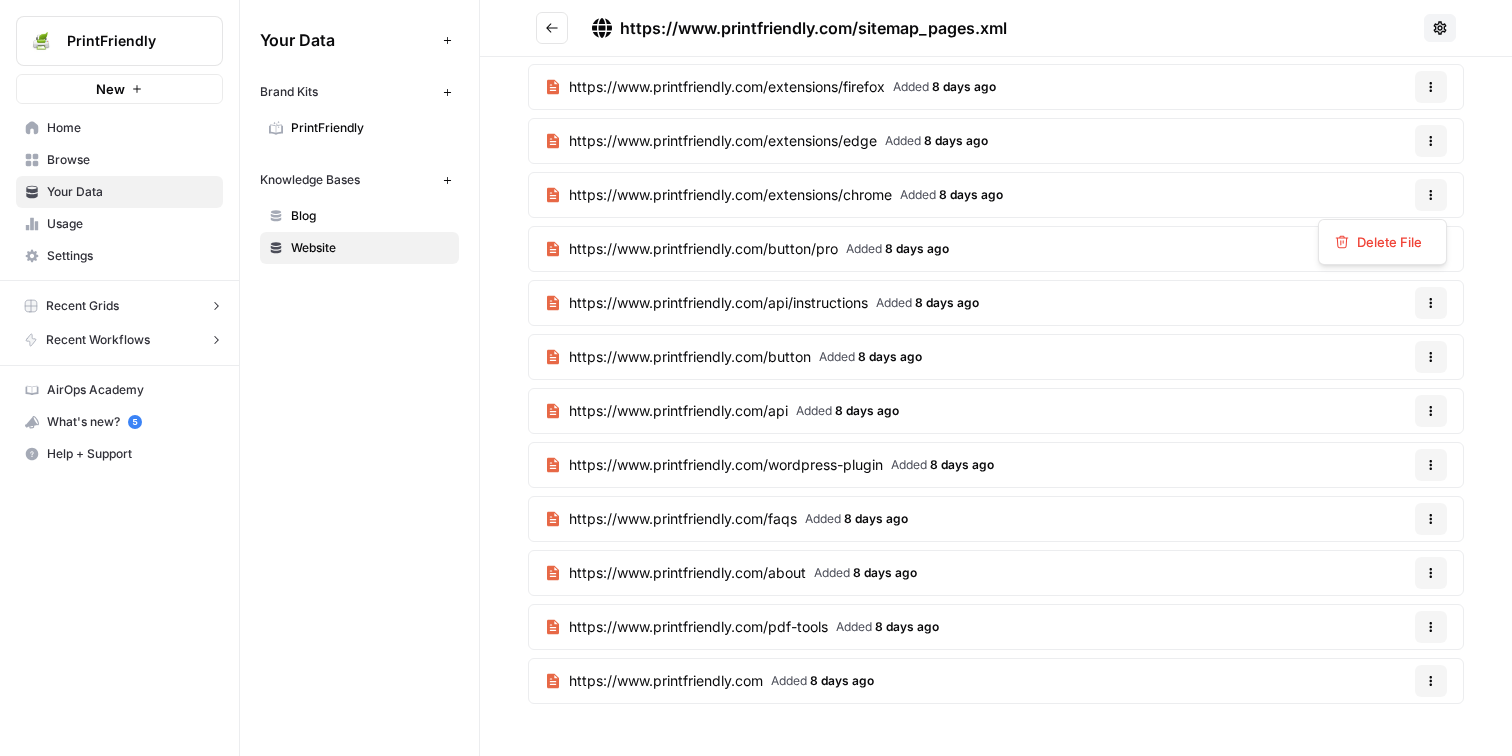 click on "Your Data Add Data Brand Kits New PrintFriendly Knowledge Bases New Blog Website" at bounding box center [359, 378] 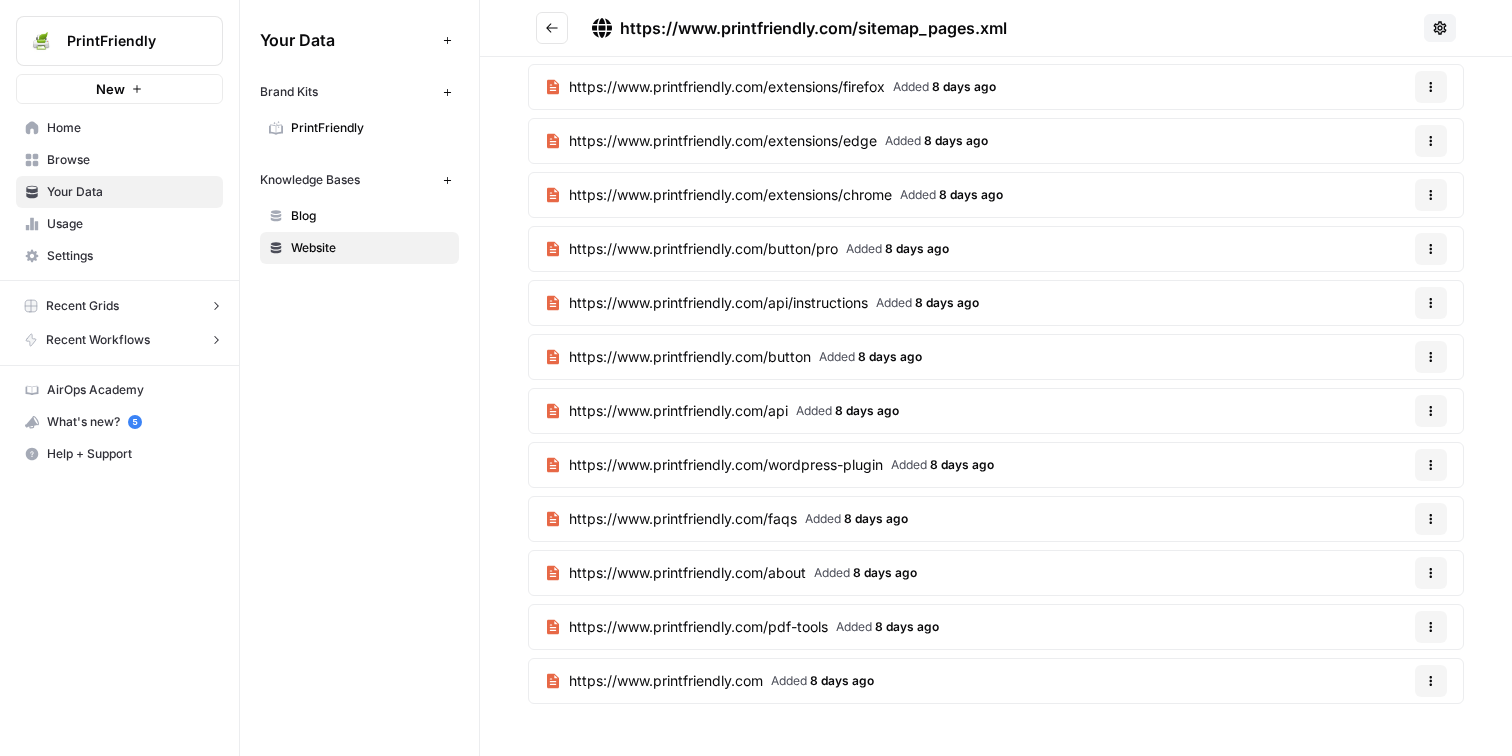 scroll, scrollTop: 0, scrollLeft: 0, axis: both 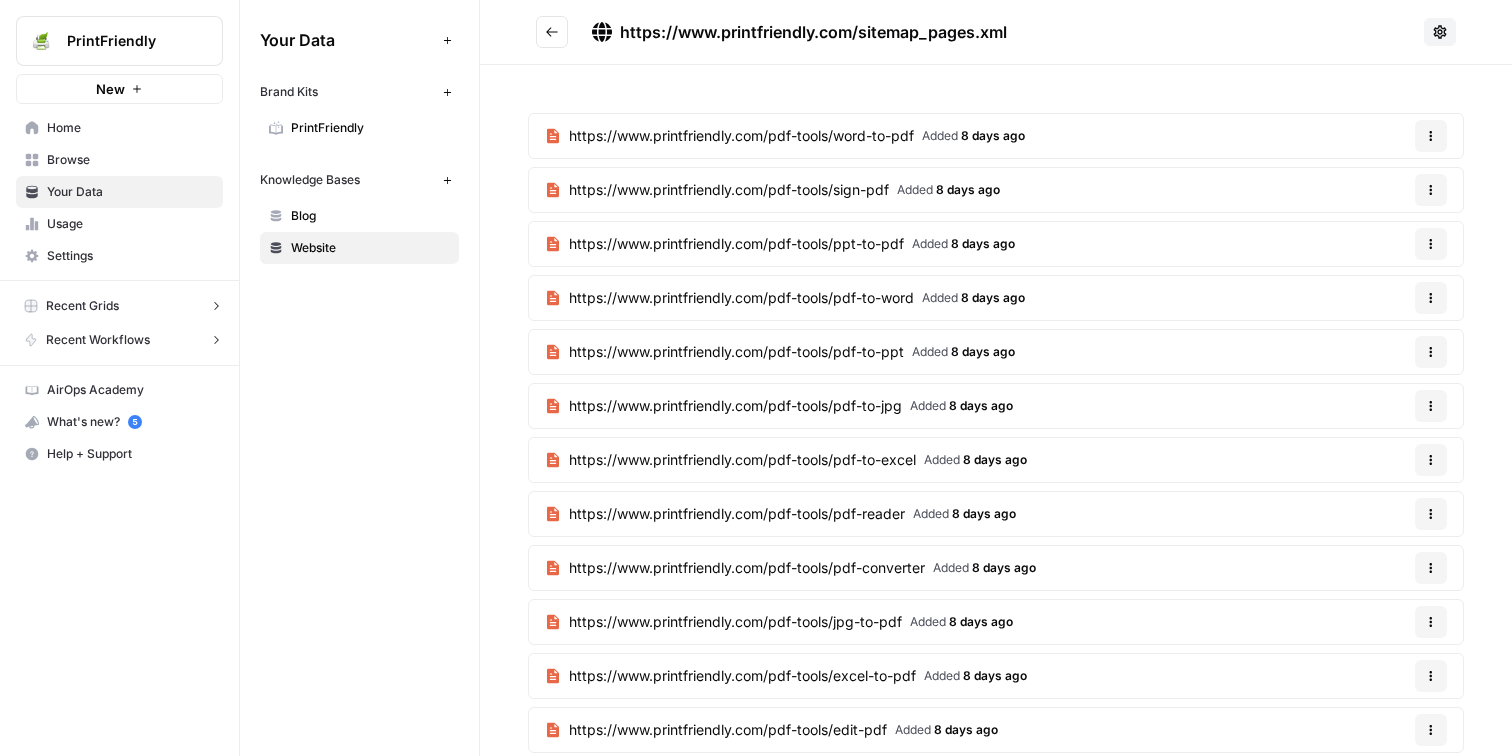 click on "Blog" at bounding box center (370, 216) 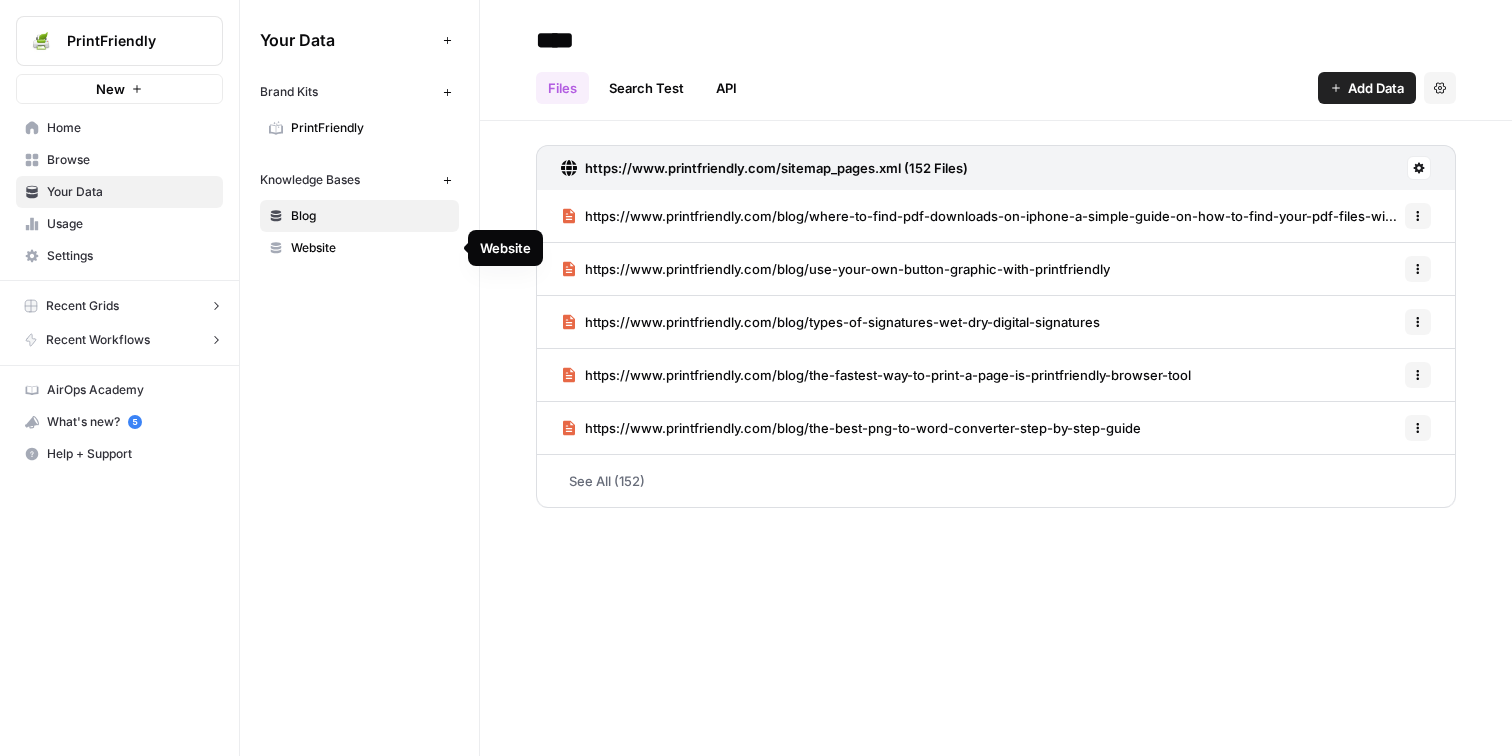 click on "Website" at bounding box center [370, 248] 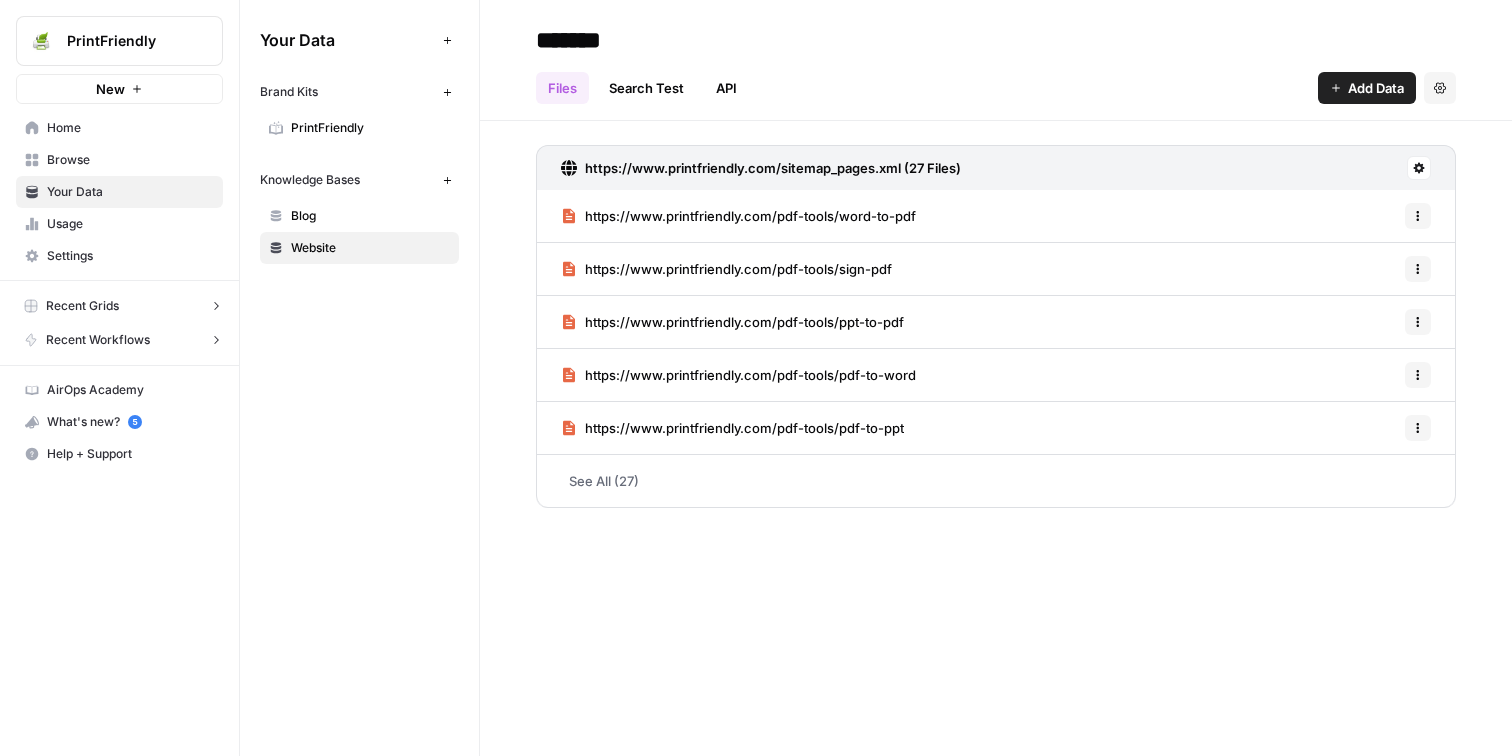 click on "Recent Grids" at bounding box center [82, 306] 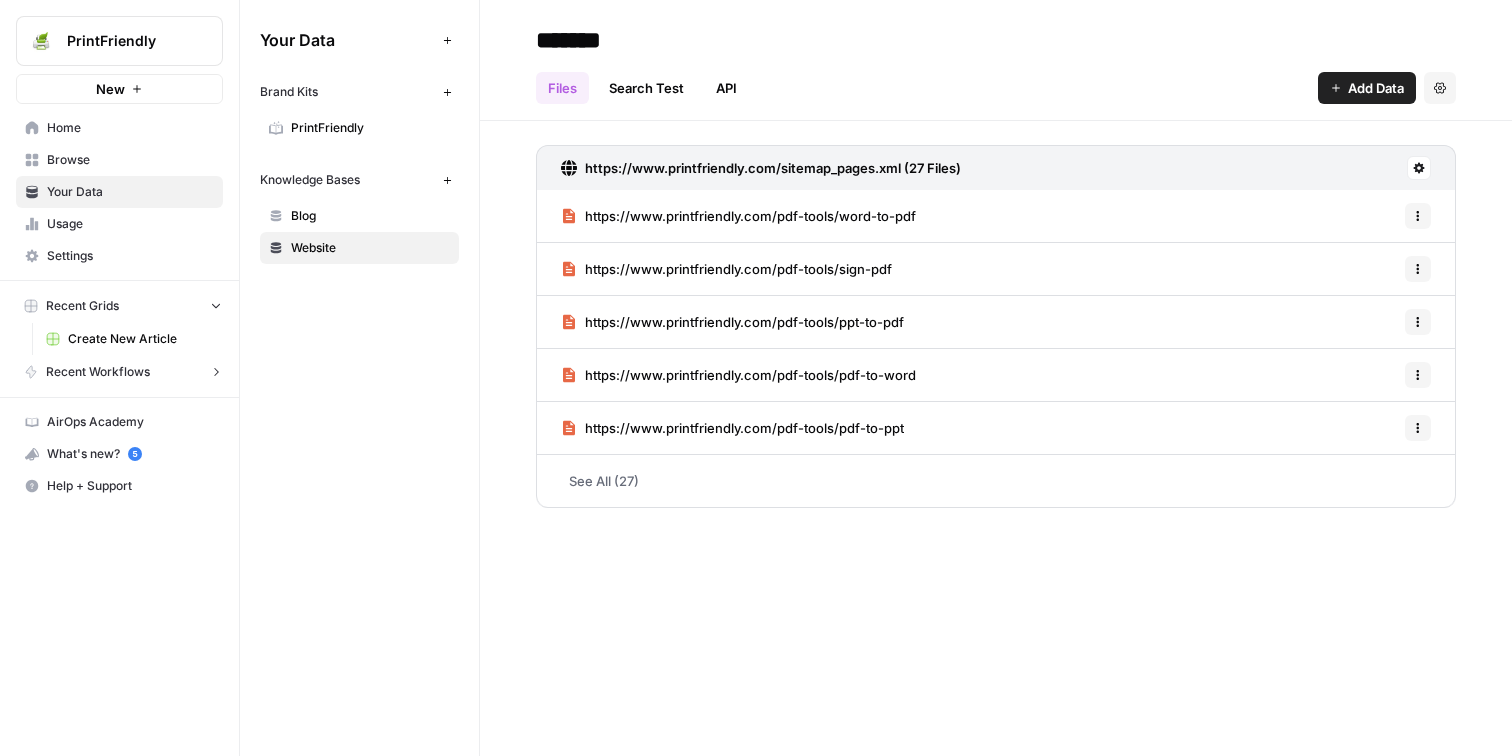 click on "Create New Article" at bounding box center [141, 339] 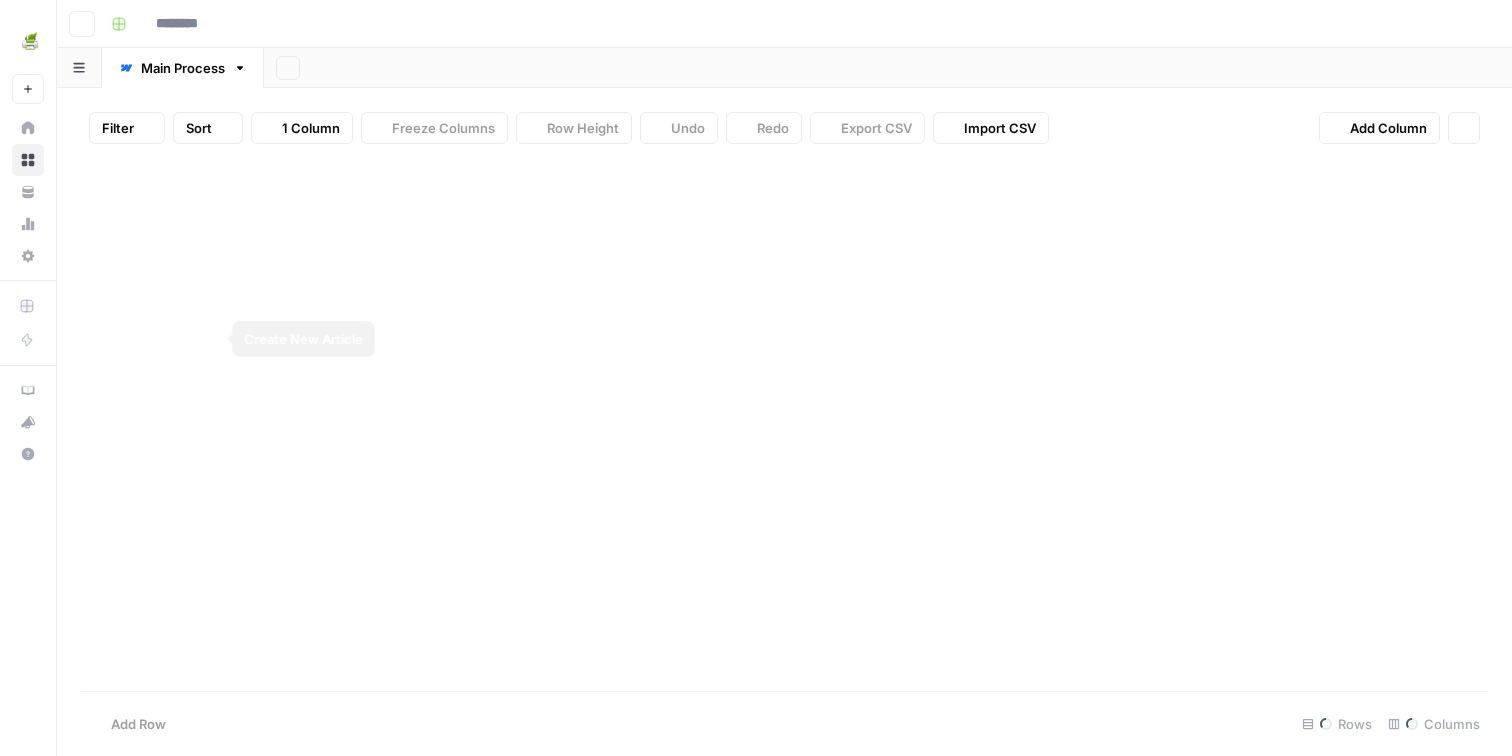 type on "**********" 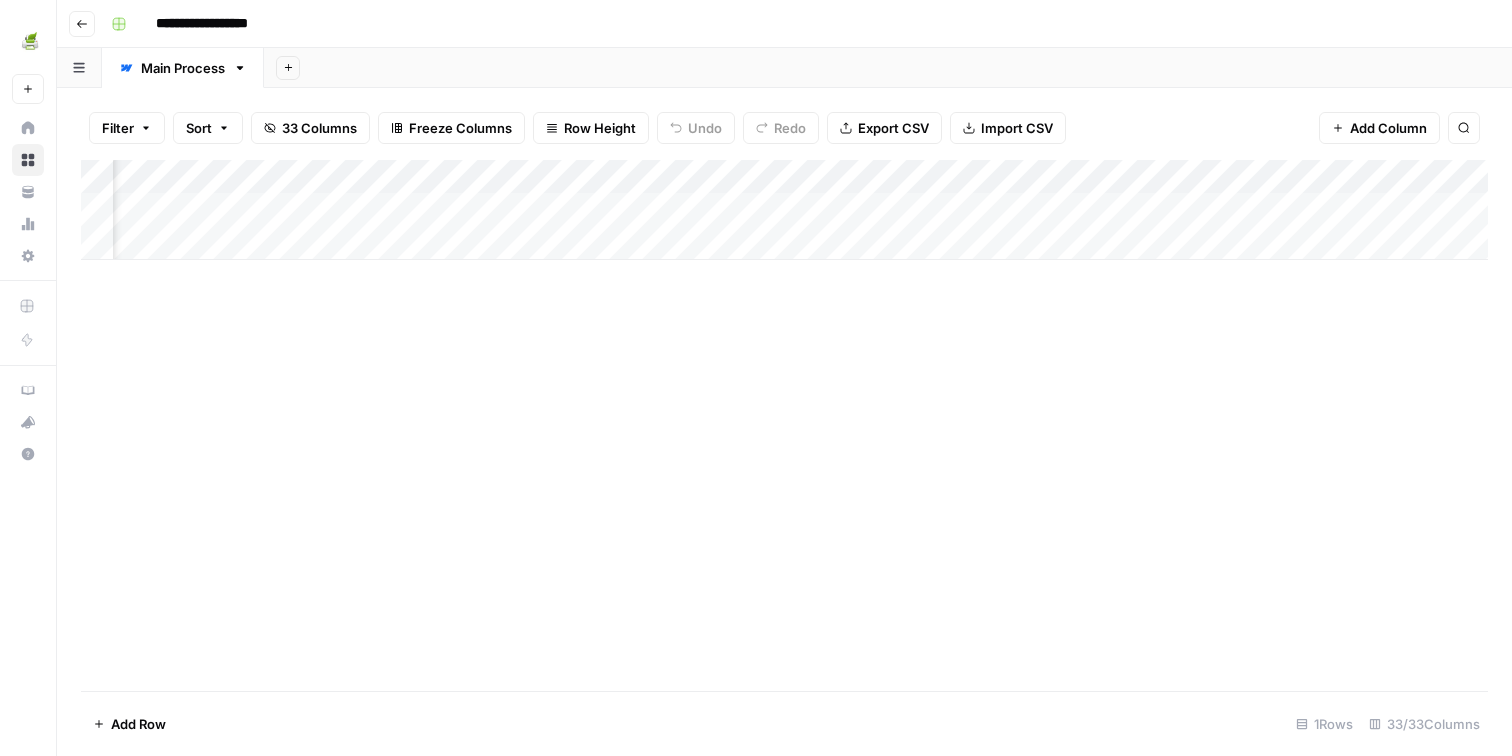 scroll, scrollTop: 0, scrollLeft: 870, axis: horizontal 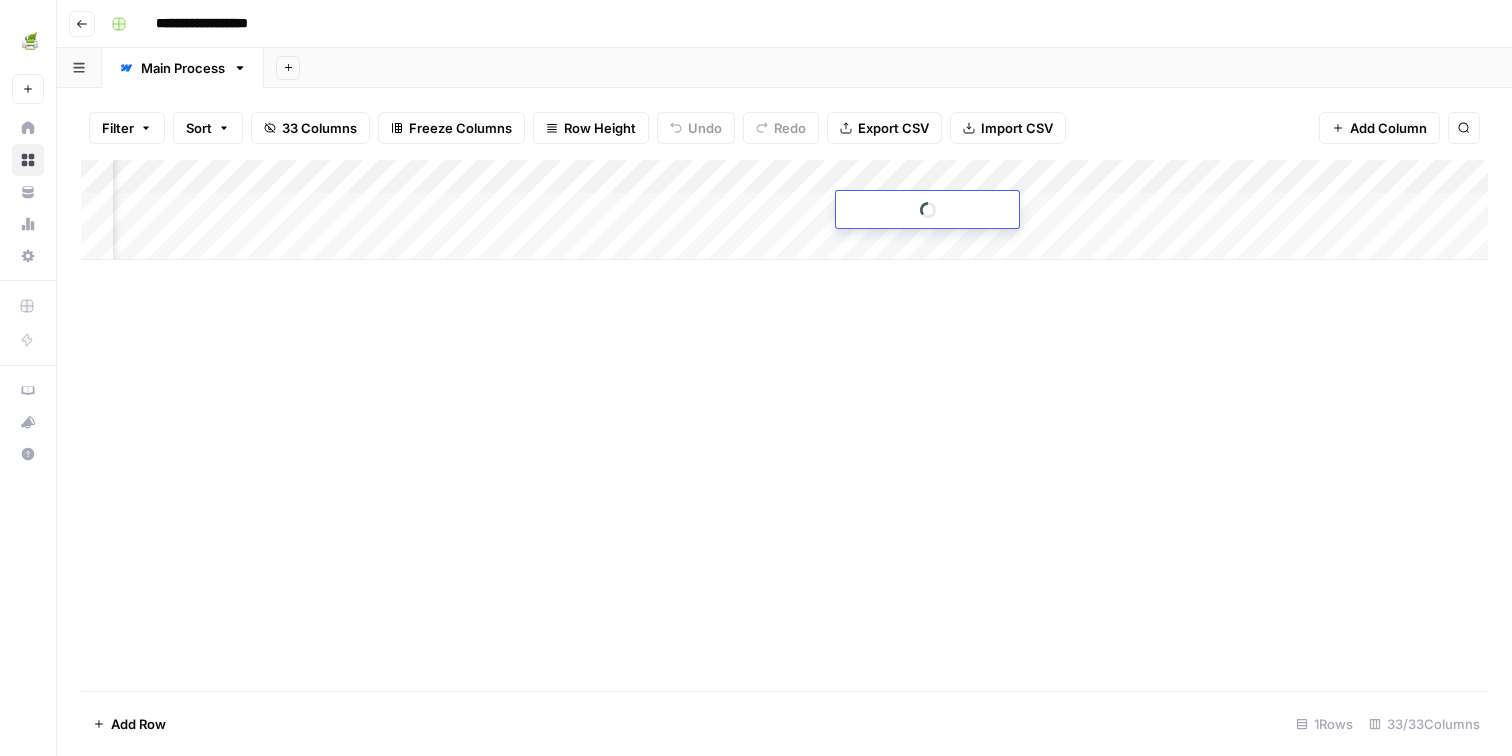 click at bounding box center (927, 209) 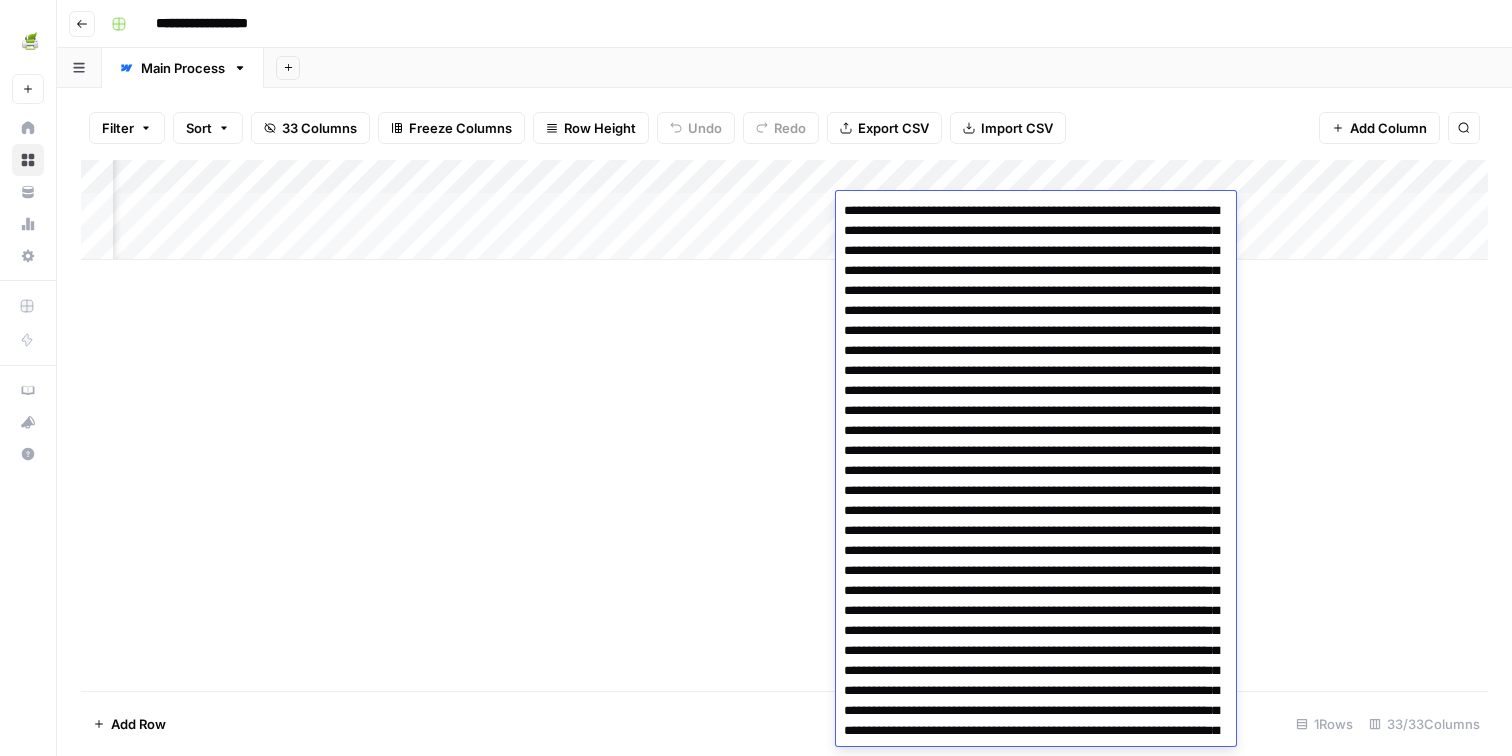 click on "Add Column" at bounding box center [784, 425] 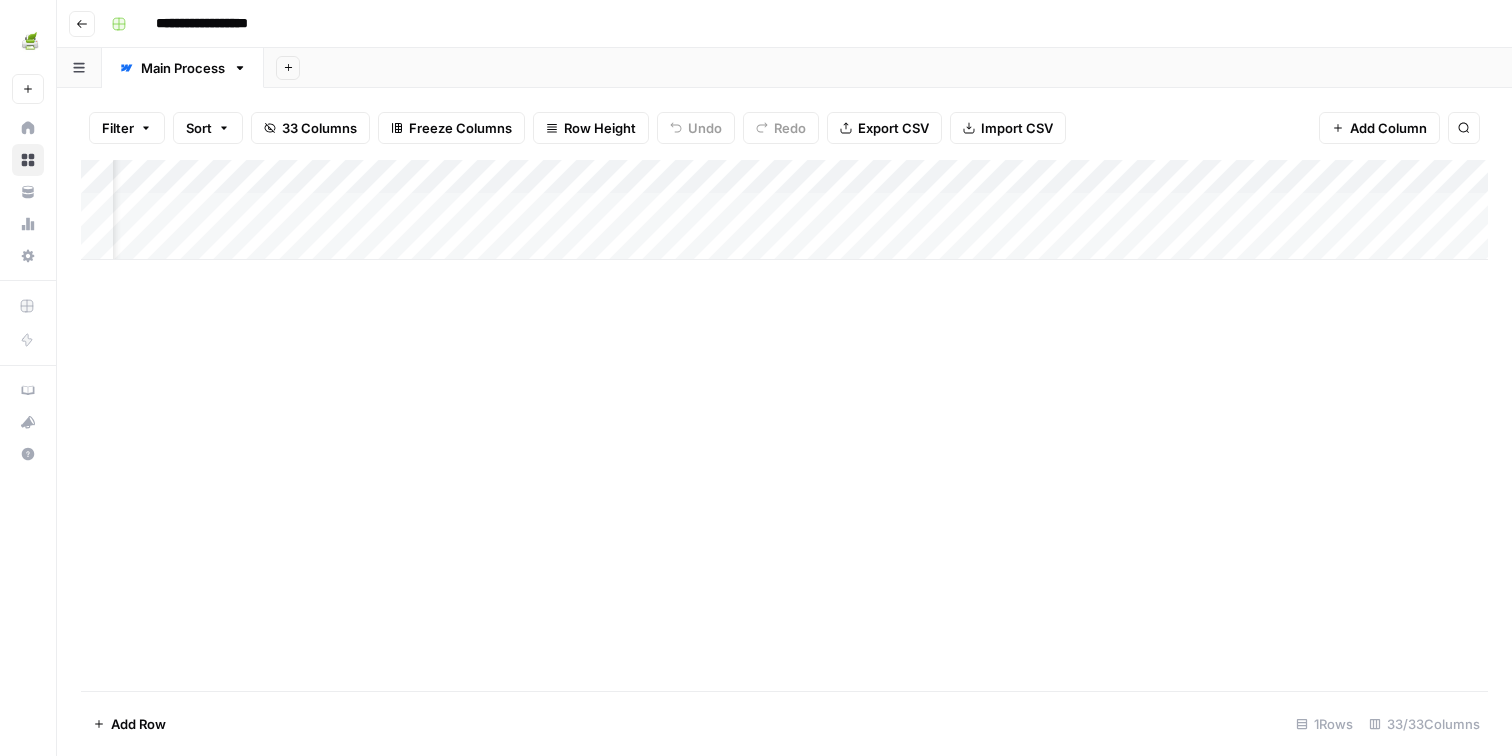 scroll, scrollTop: 0, scrollLeft: 89, axis: horizontal 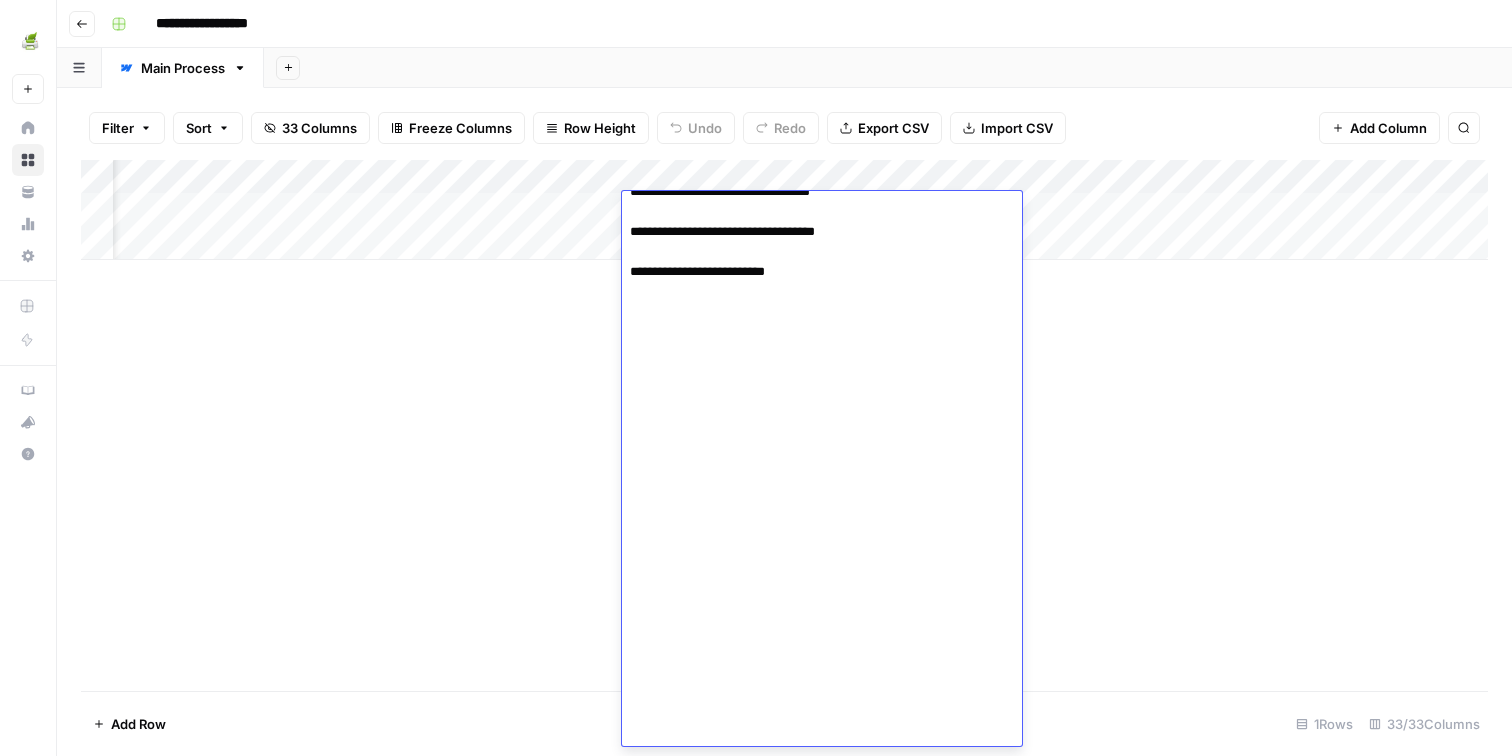 click on "Add Column" at bounding box center [784, 425] 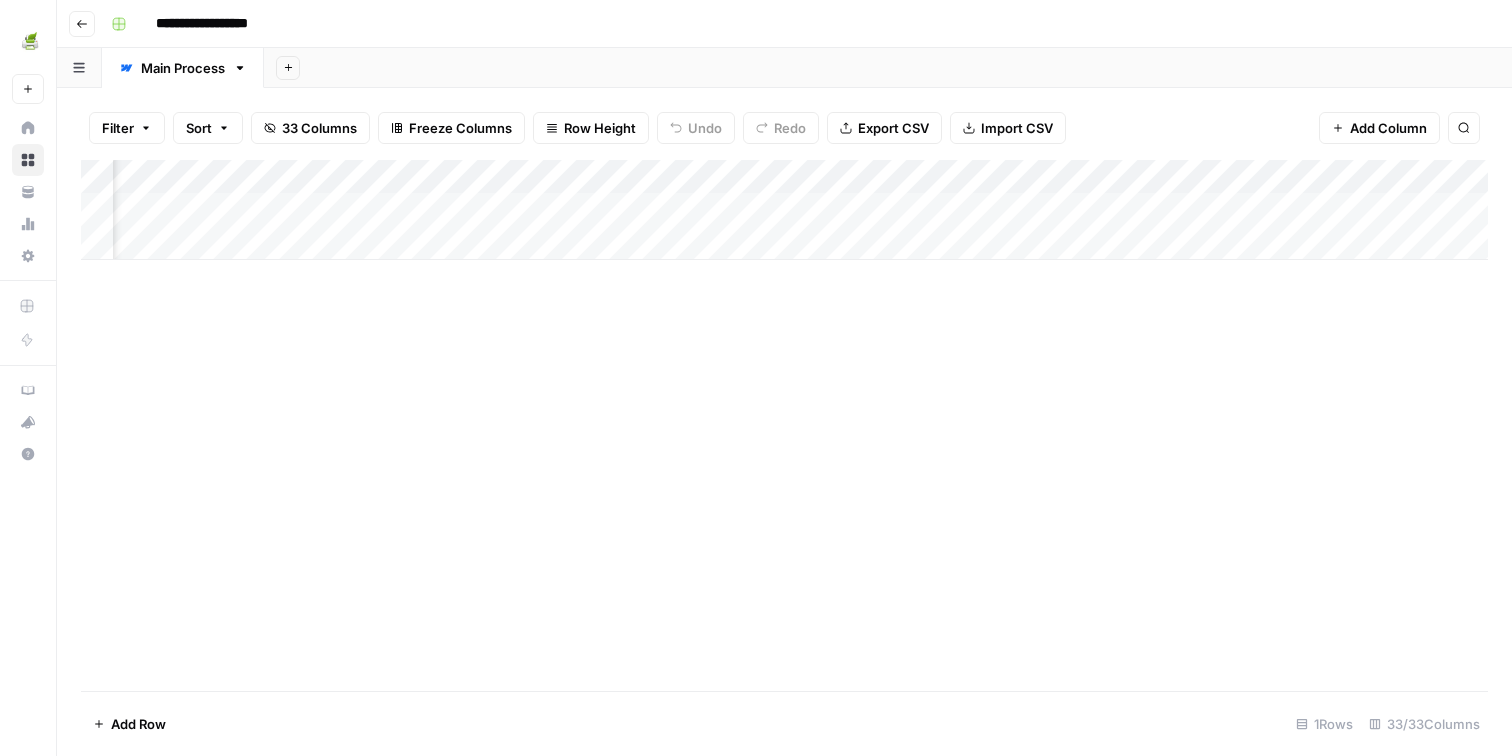 scroll, scrollTop: 0, scrollLeft: 1595, axis: horizontal 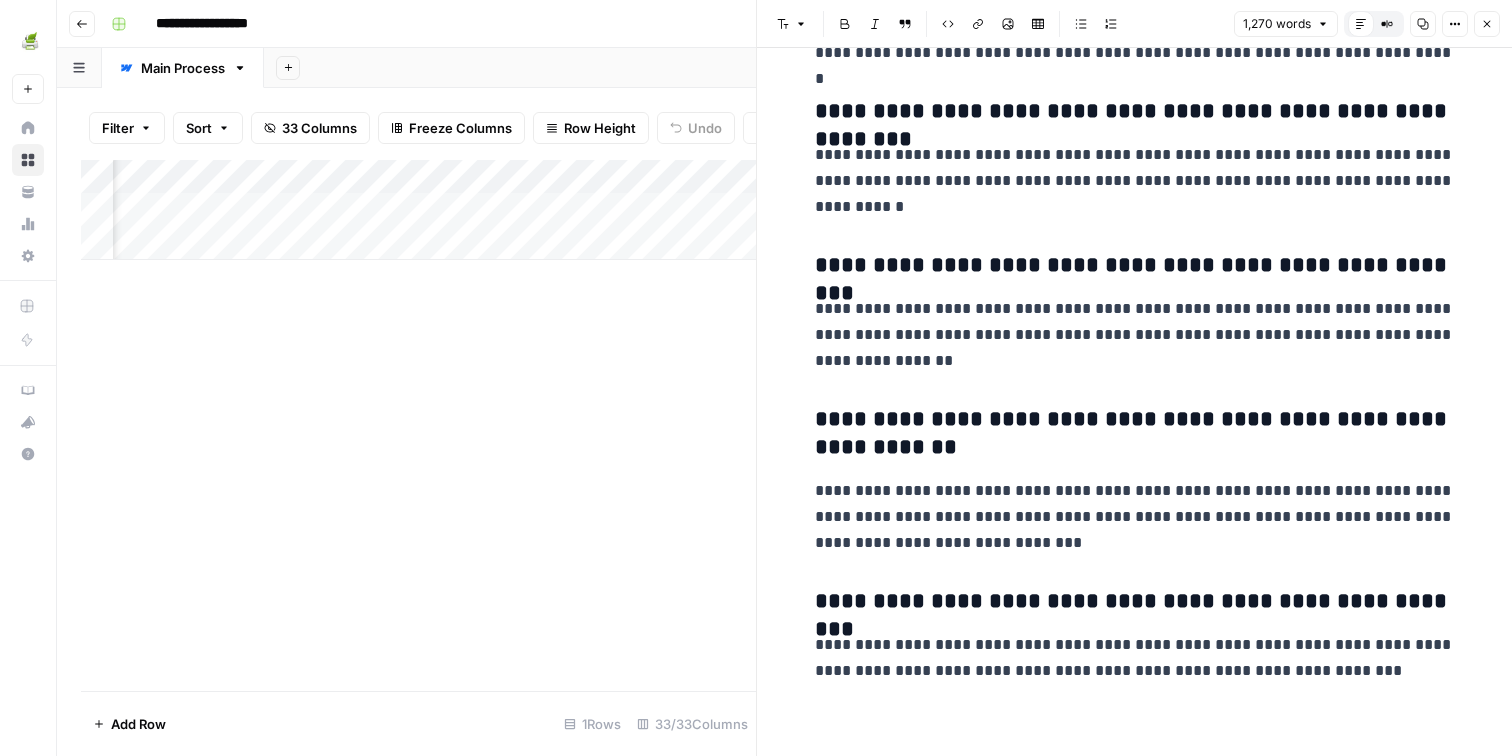 drag, startPoint x: 1068, startPoint y: 303, endPoint x: 1119, endPoint y: 303, distance: 51 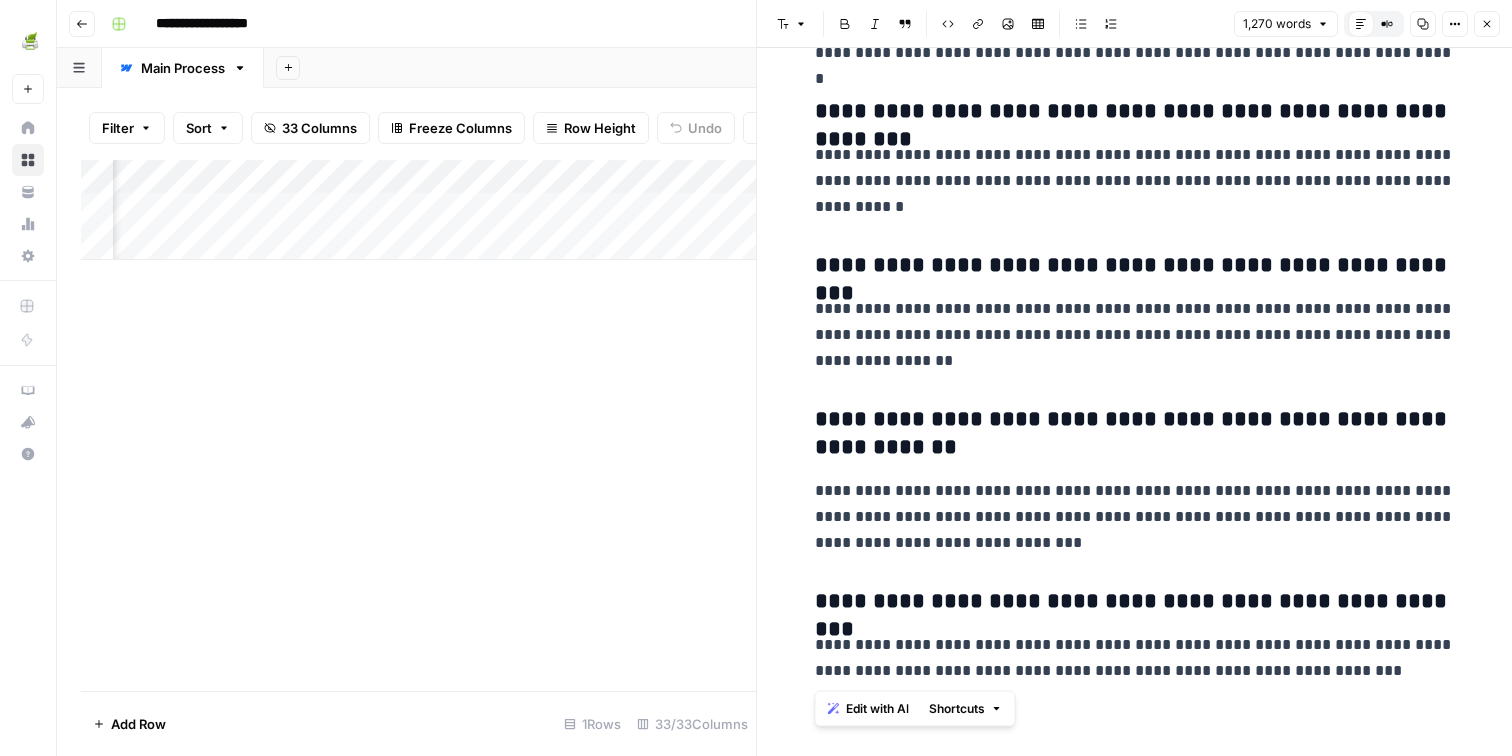 scroll, scrollTop: 4220, scrollLeft: 0, axis: vertical 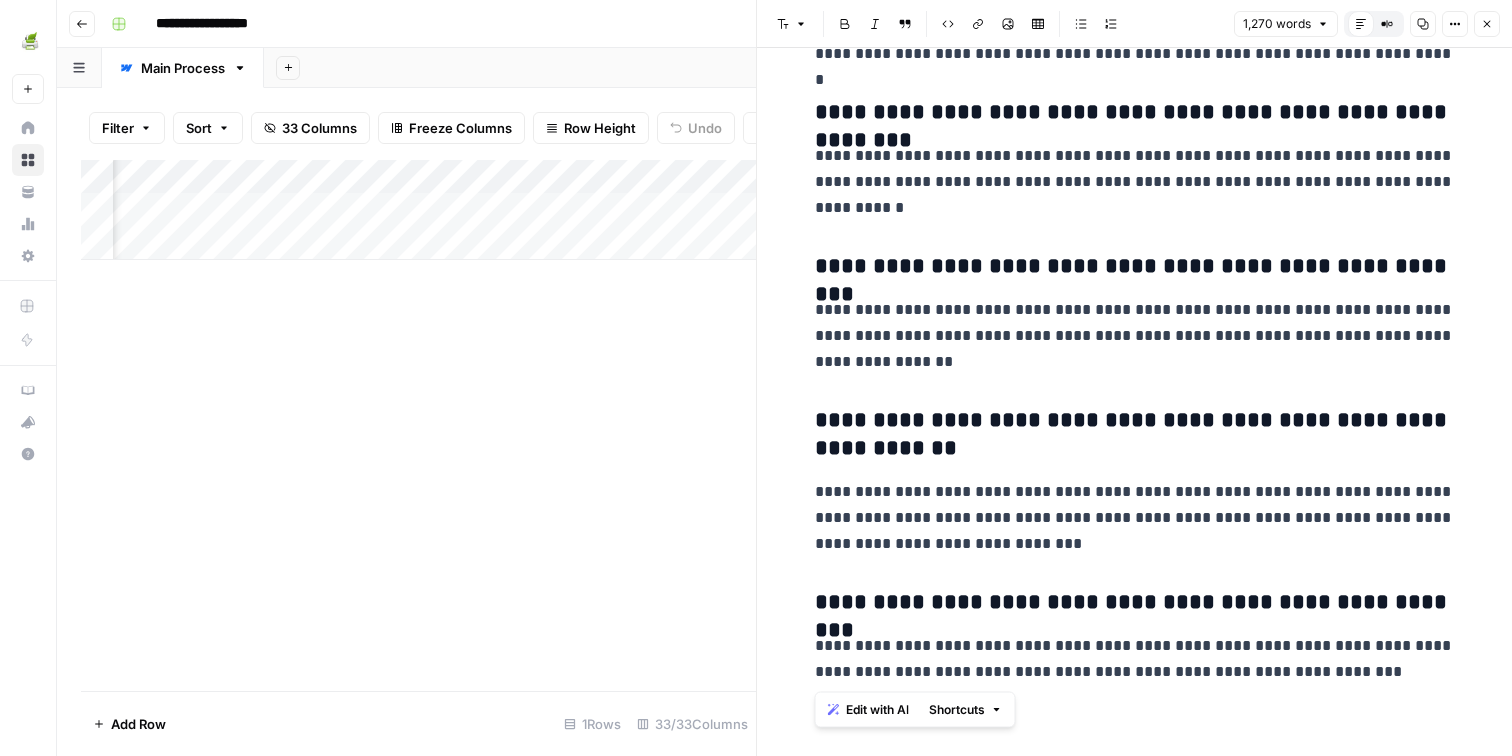 drag, startPoint x: 890, startPoint y: 257, endPoint x: 773, endPoint y: 154, distance: 155.87816 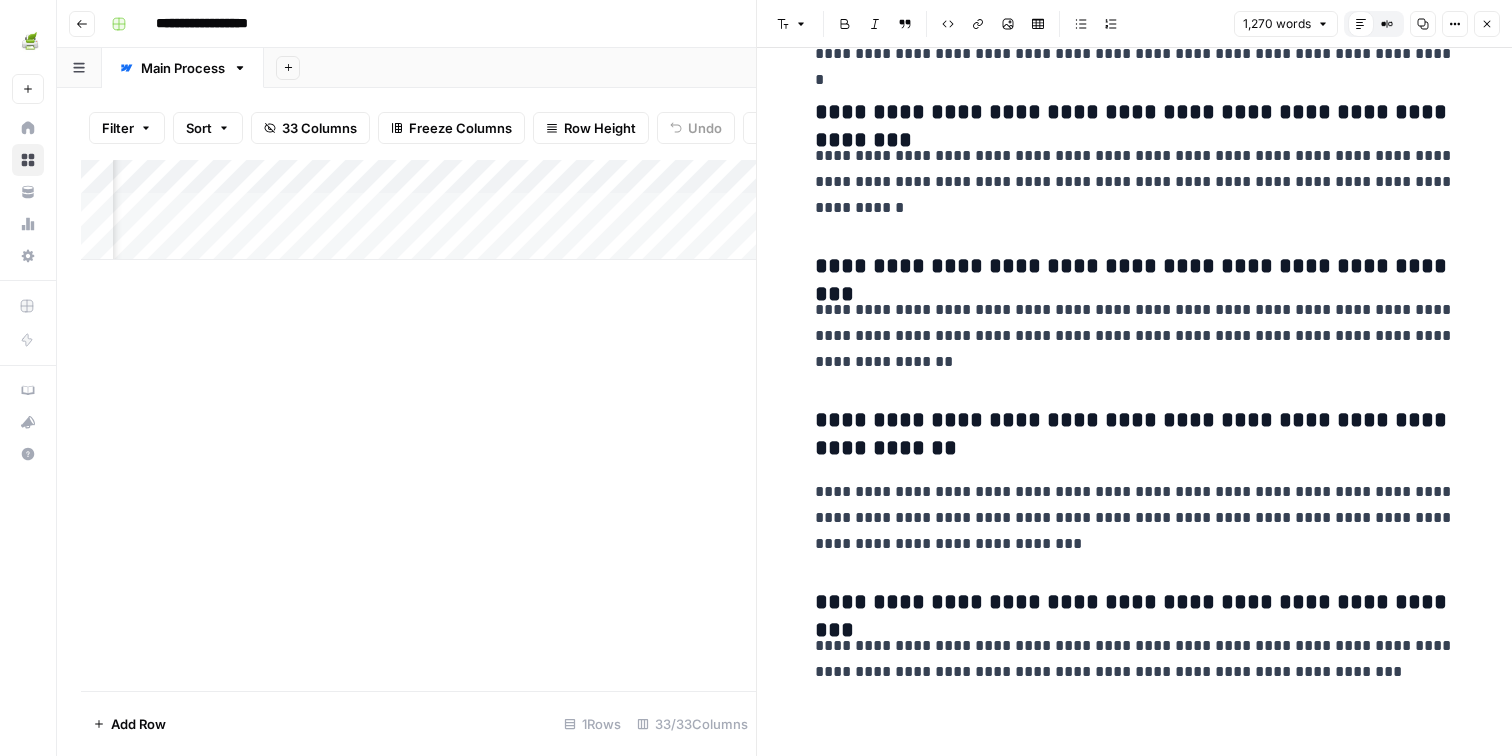 drag, startPoint x: 1483, startPoint y: 20, endPoint x: 1409, endPoint y: 36, distance: 75.70998 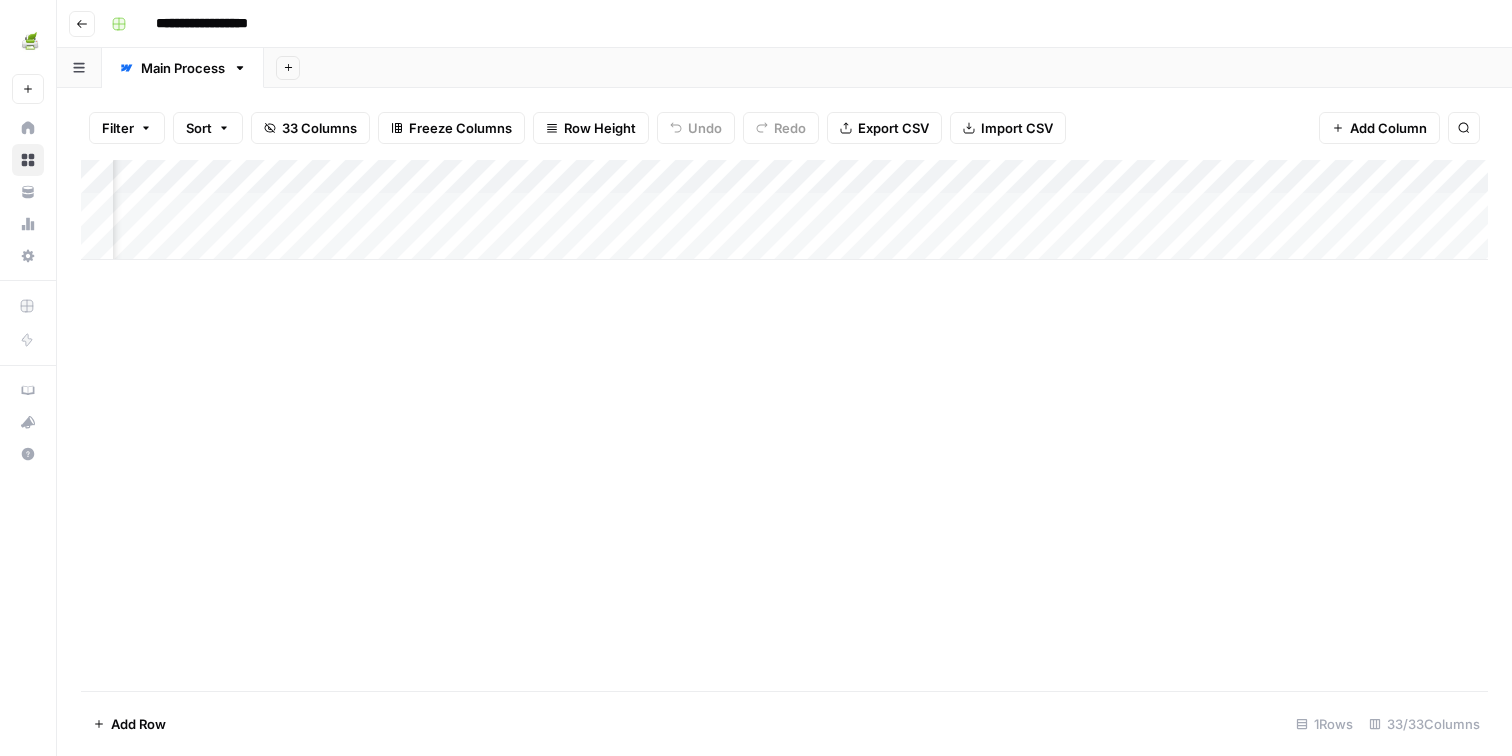 scroll, scrollTop: 0, scrollLeft: 1011, axis: horizontal 